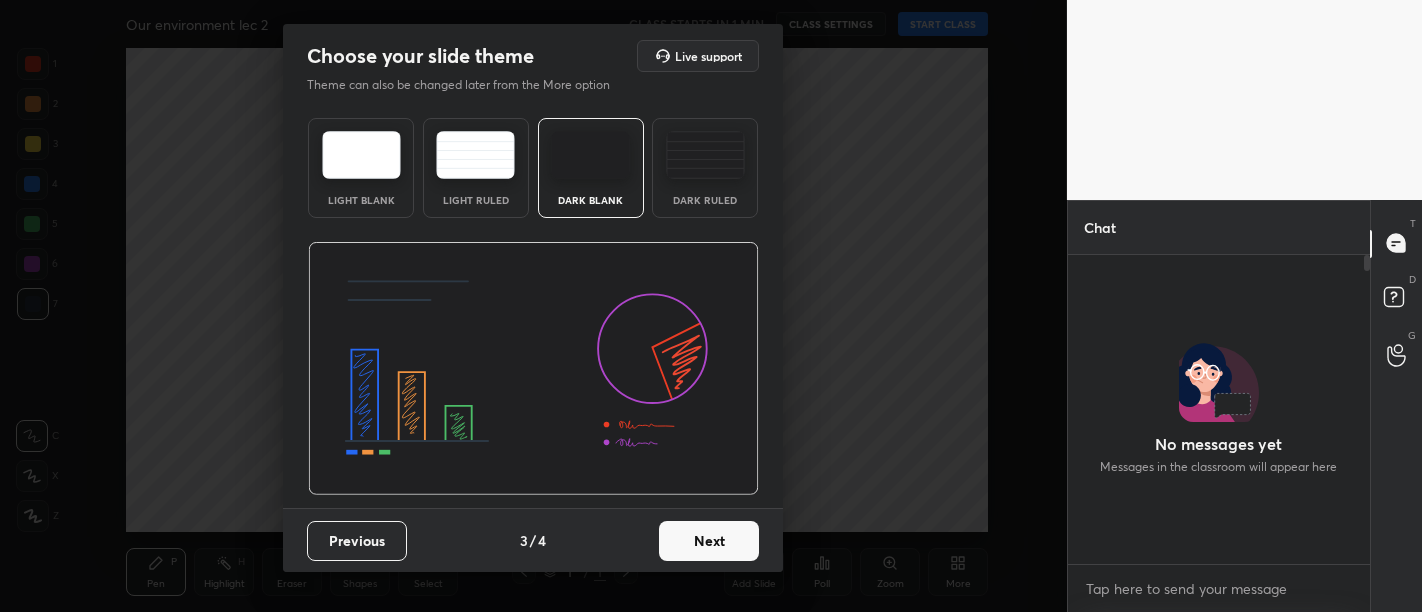 scroll, scrollTop: 0, scrollLeft: 0, axis: both 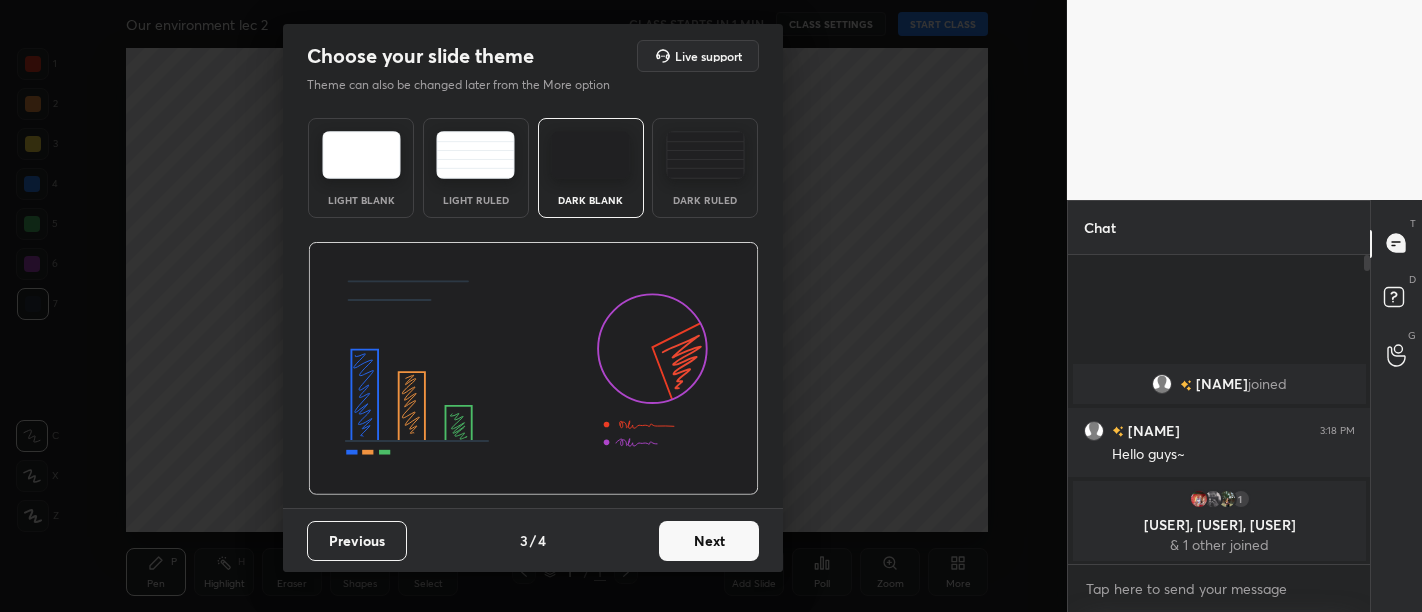 click on "Next" at bounding box center [709, 541] 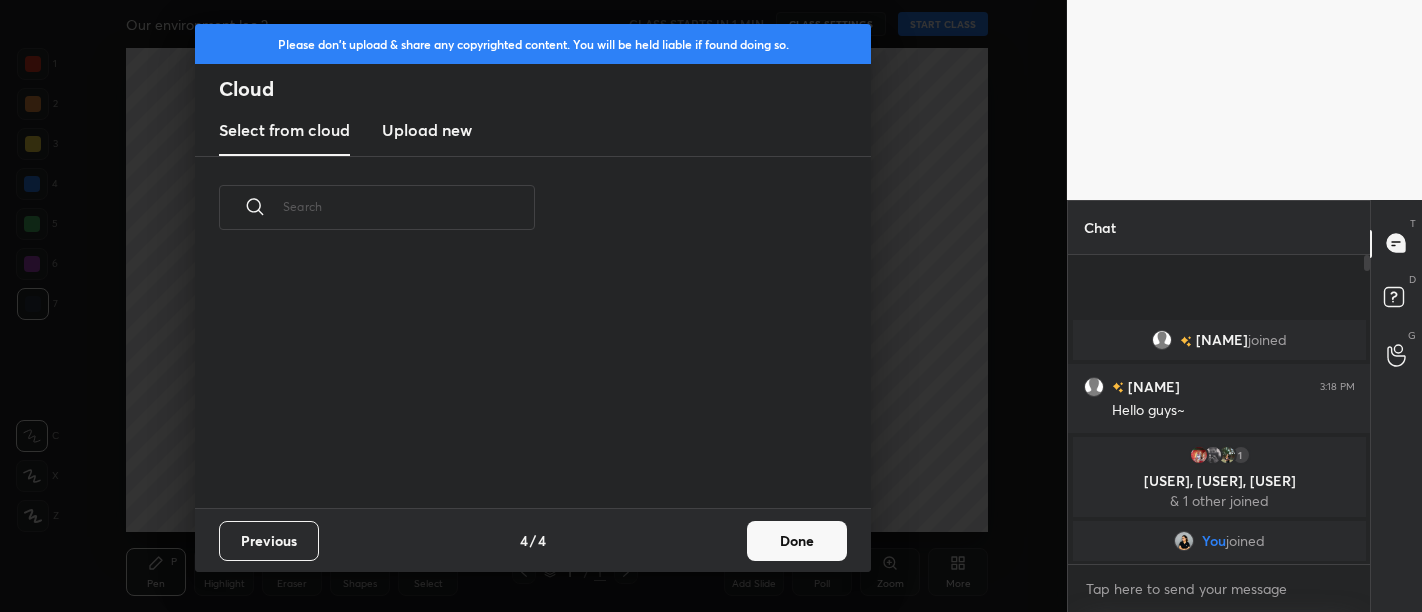 click on "Previous 4 / 4 Done" at bounding box center [533, 540] 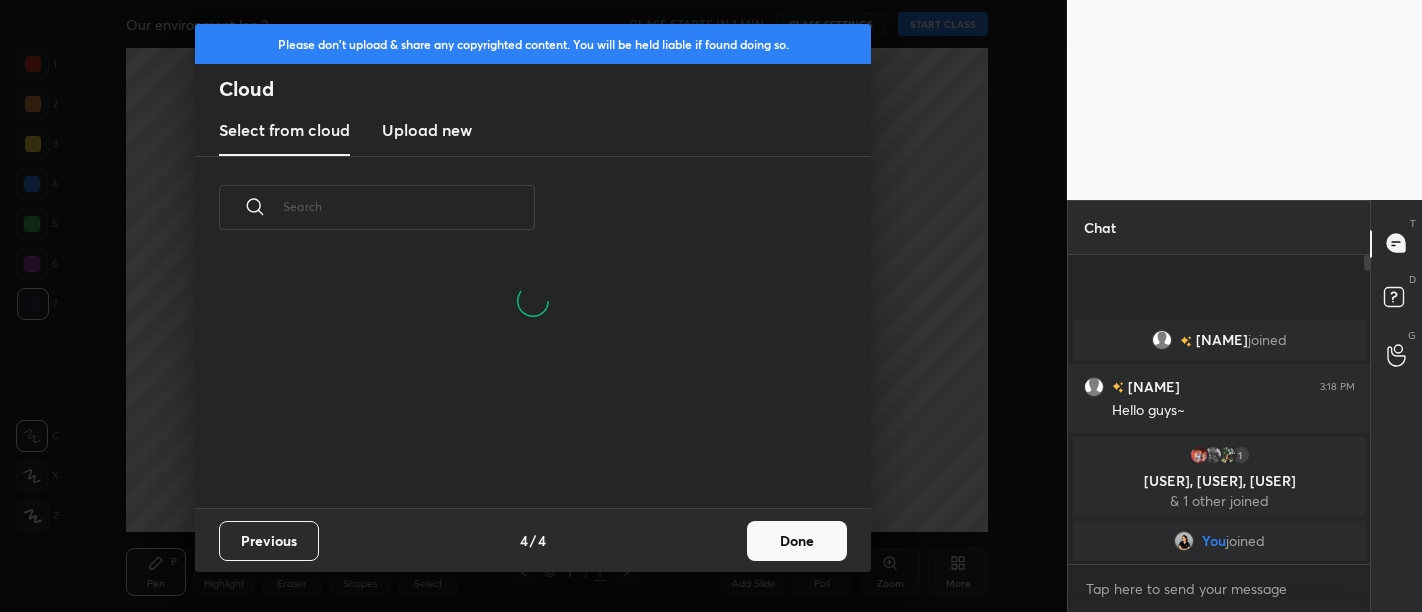 click on "Done" at bounding box center [797, 541] 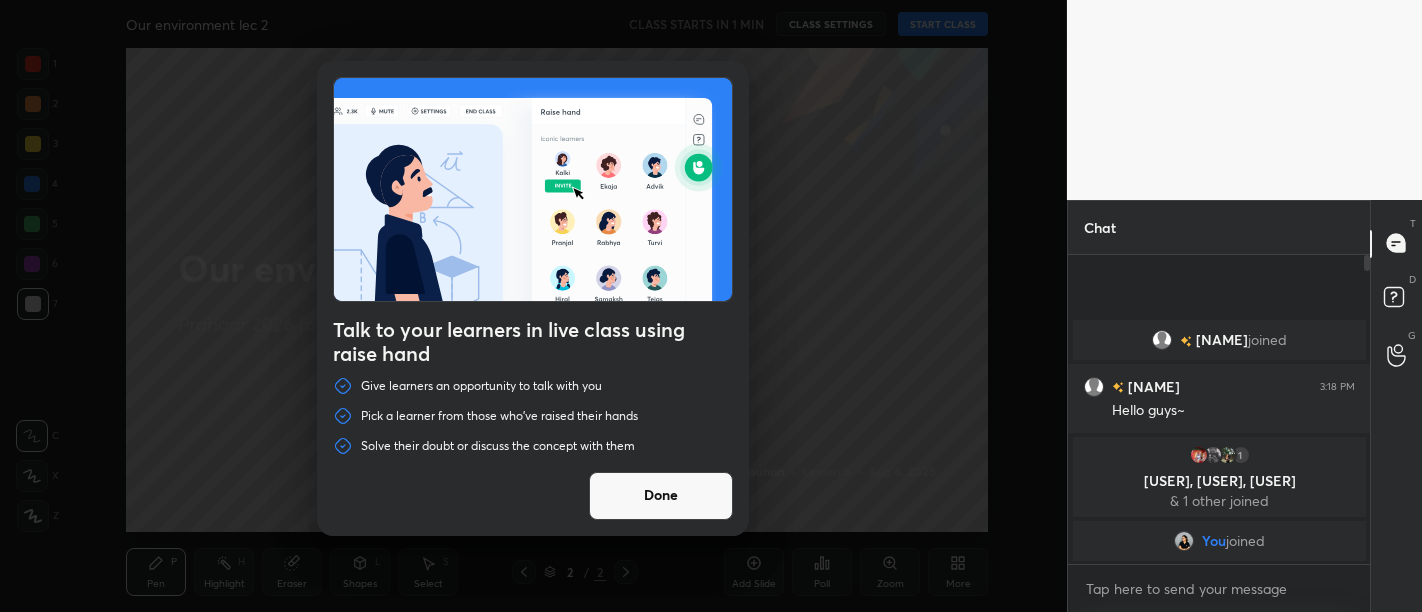 click on "Done" at bounding box center (661, 496) 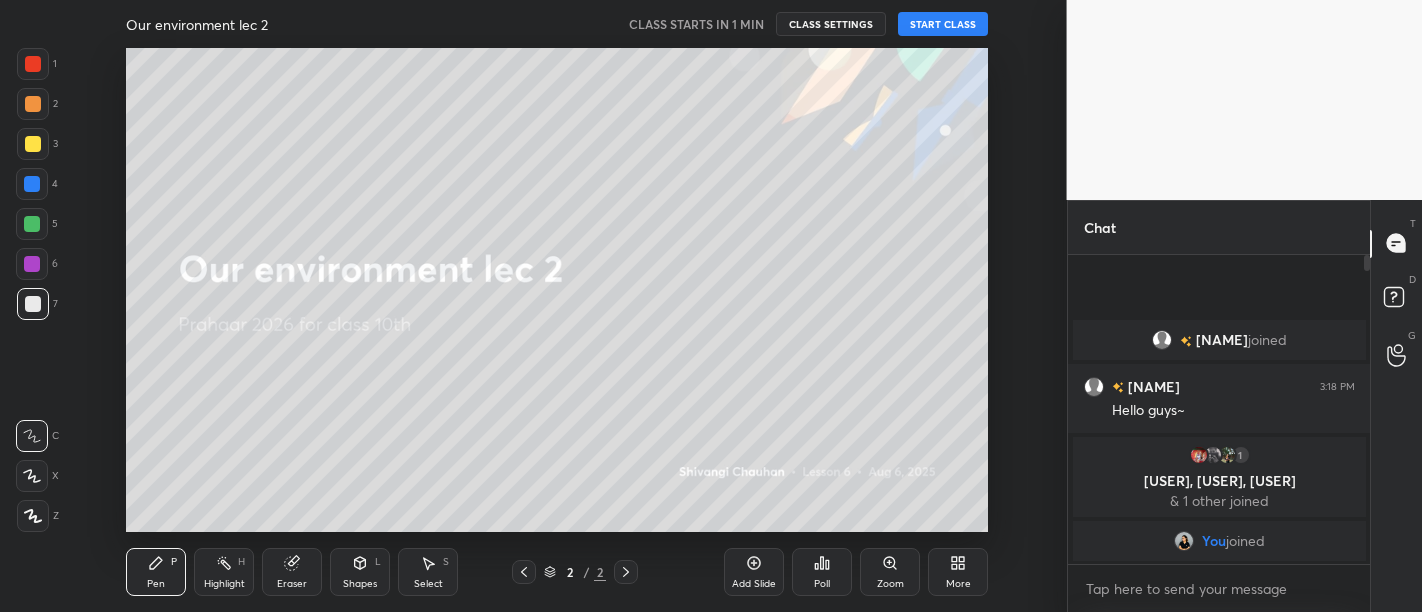 click on "x" at bounding box center [1219, 588] 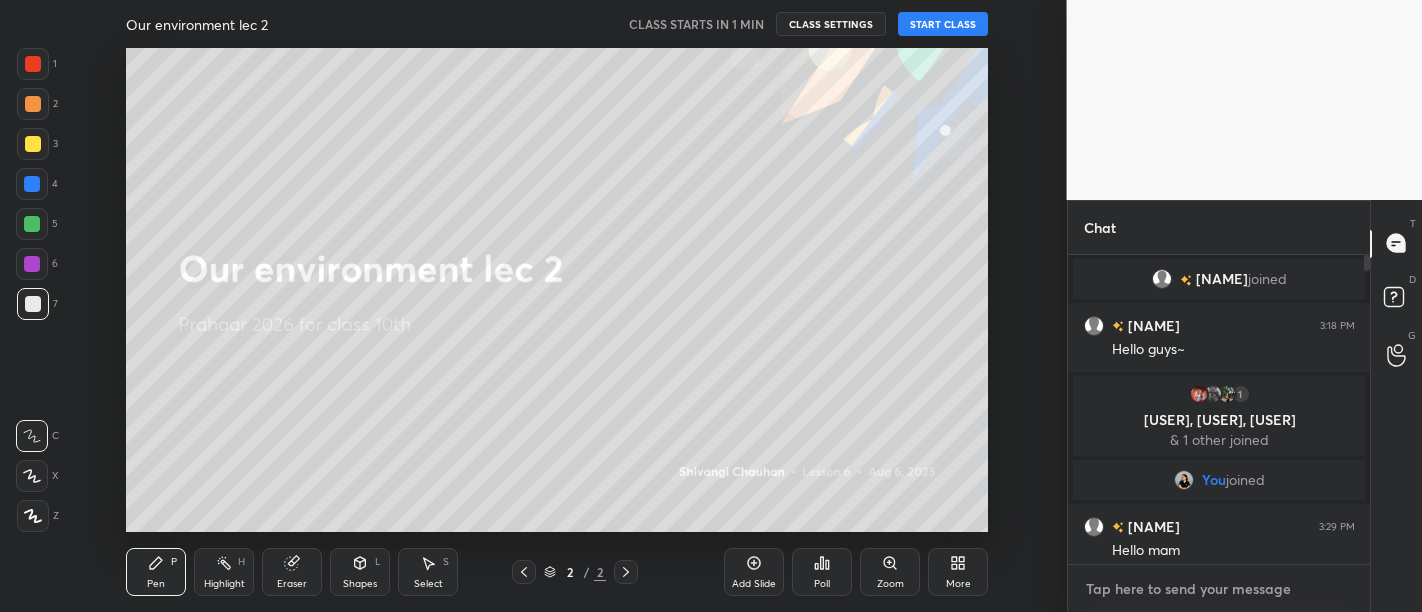 type on "J" 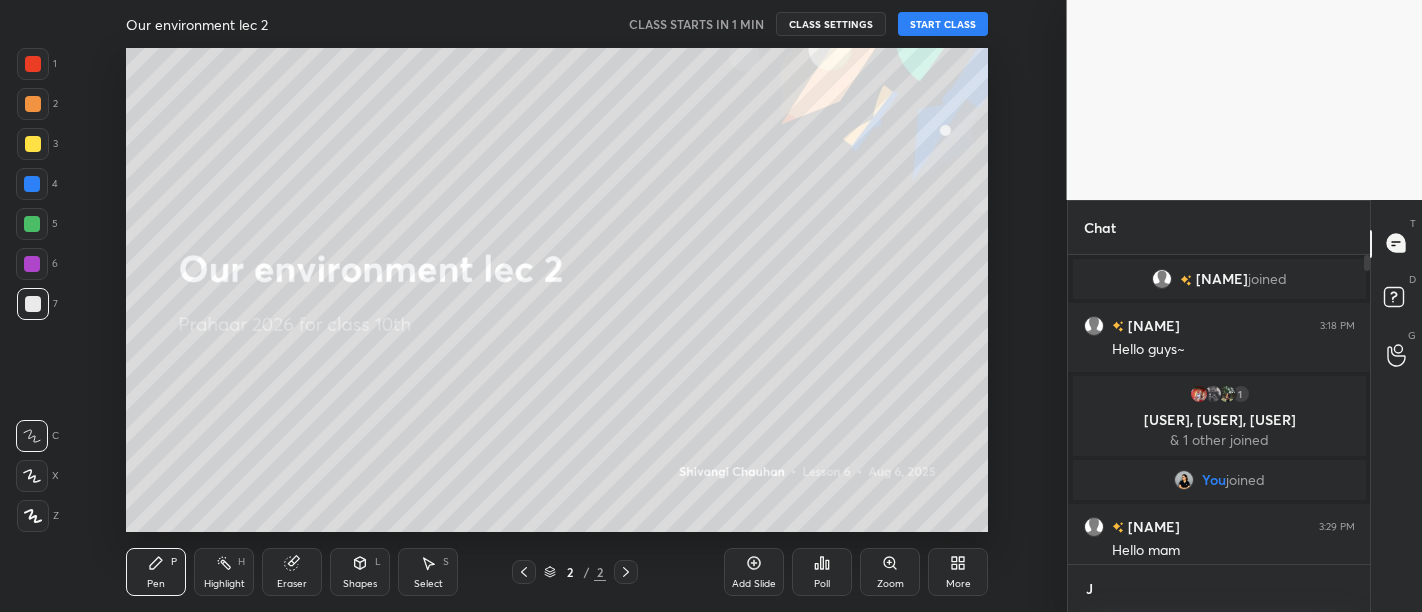 scroll, scrollTop: 298, scrollLeft: 297, axis: both 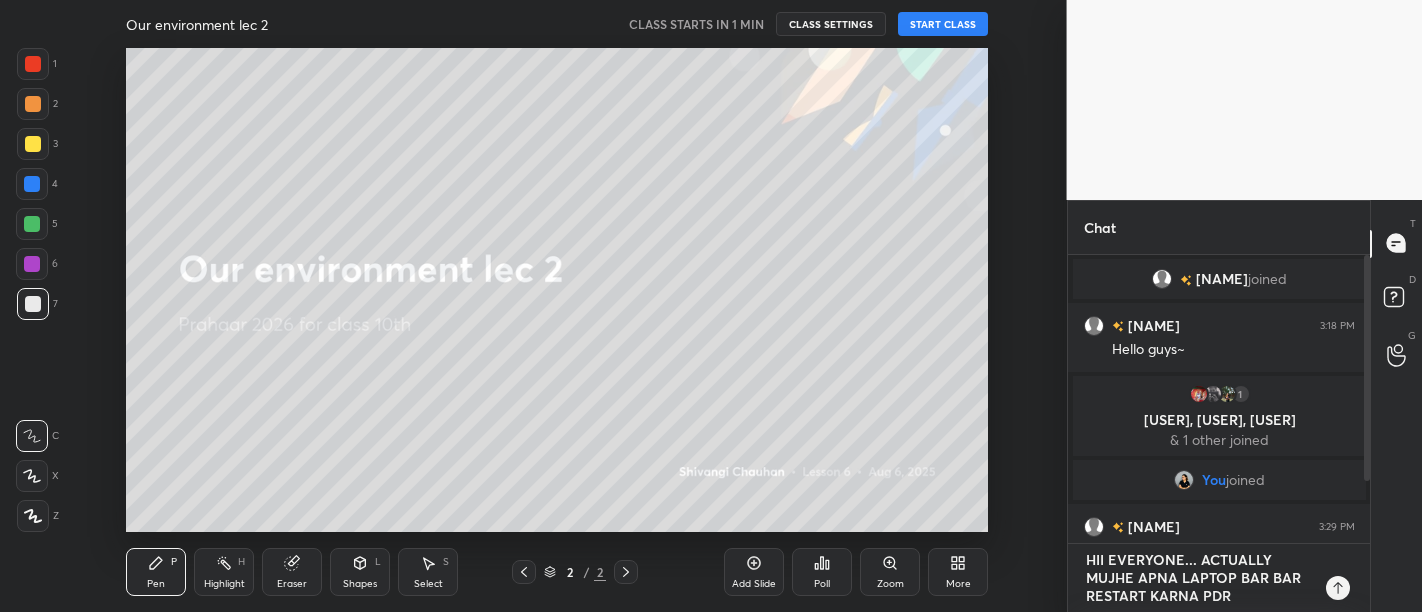 click on "HII EVERYONE... ACTUALLY MUJHE APNA LAPTOP BAR BAR RESTART KARNA PDR" at bounding box center (1199, 578) 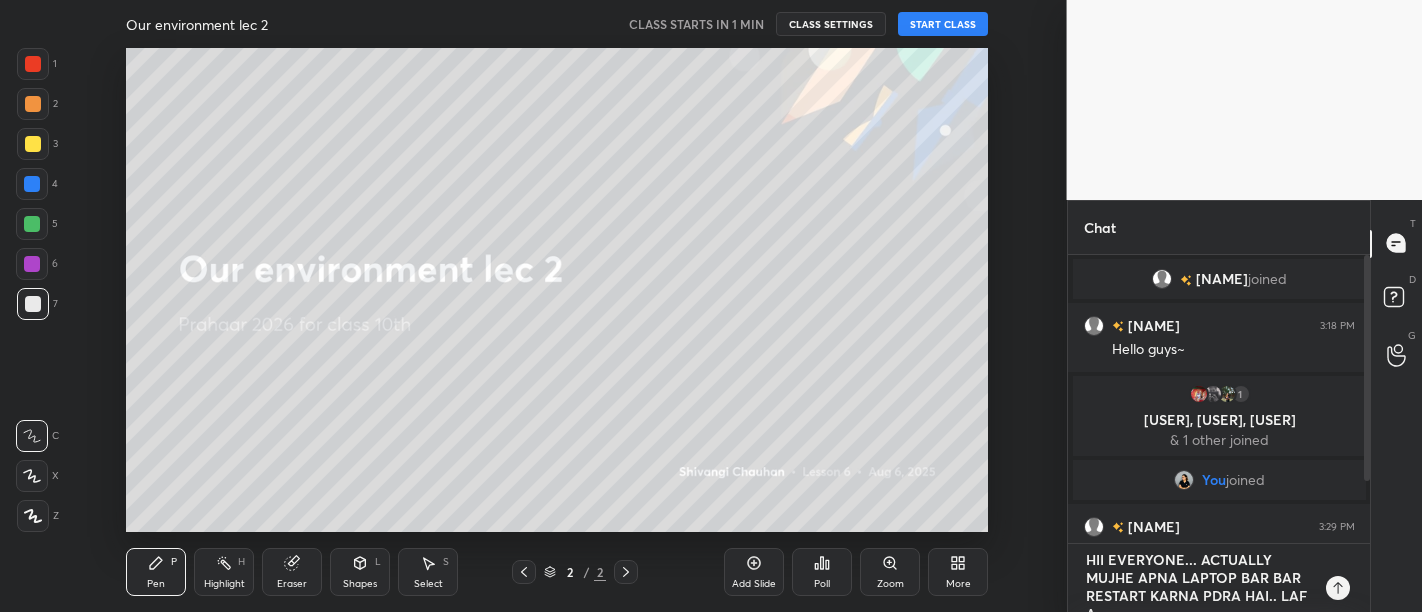 scroll, scrollTop: 11, scrollLeft: 0, axis: vertical 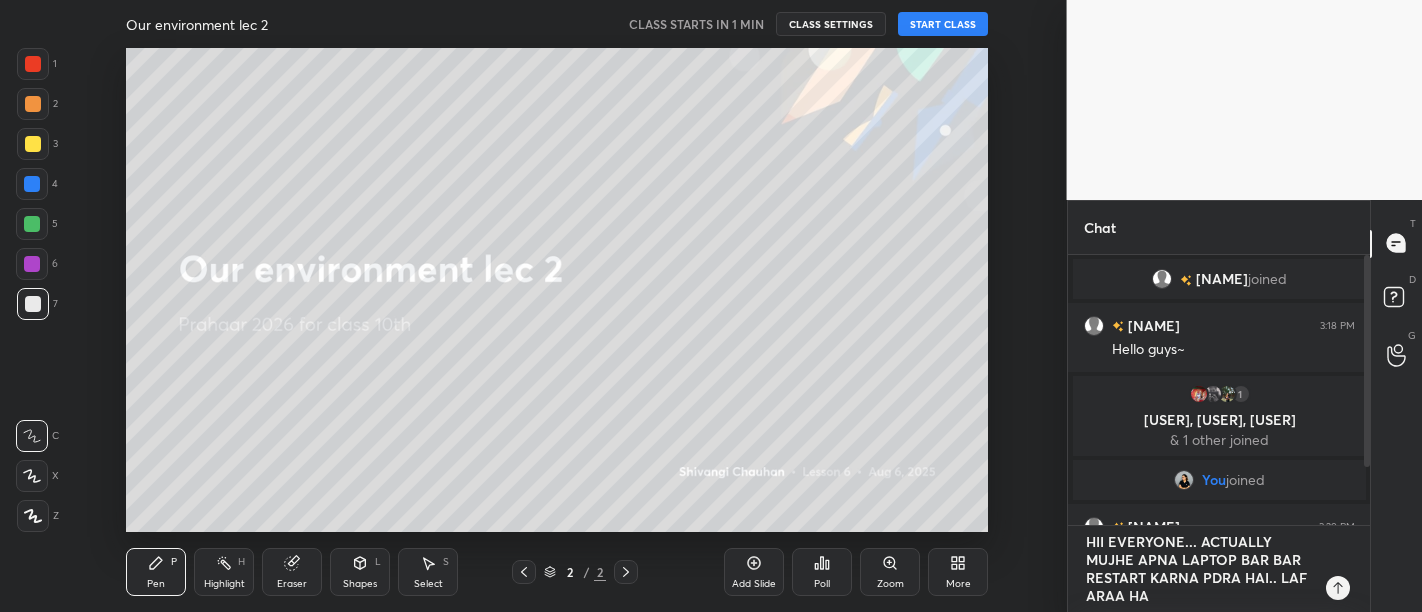 type on "HII EVERYONE... ACTUALLY MUJHE APNA LAPTOP BAR BAR RESTART KARNA PDRA HAI.. LAF ARAA HAI" 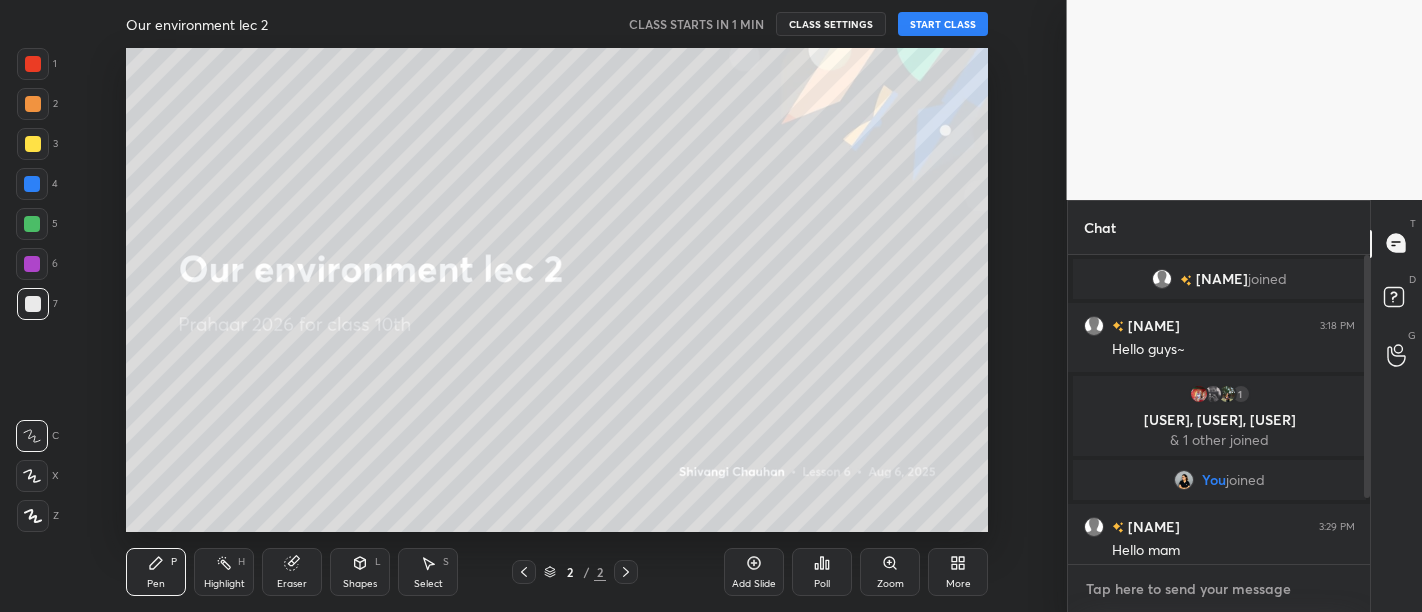 scroll, scrollTop: 7, scrollLeft: 6, axis: both 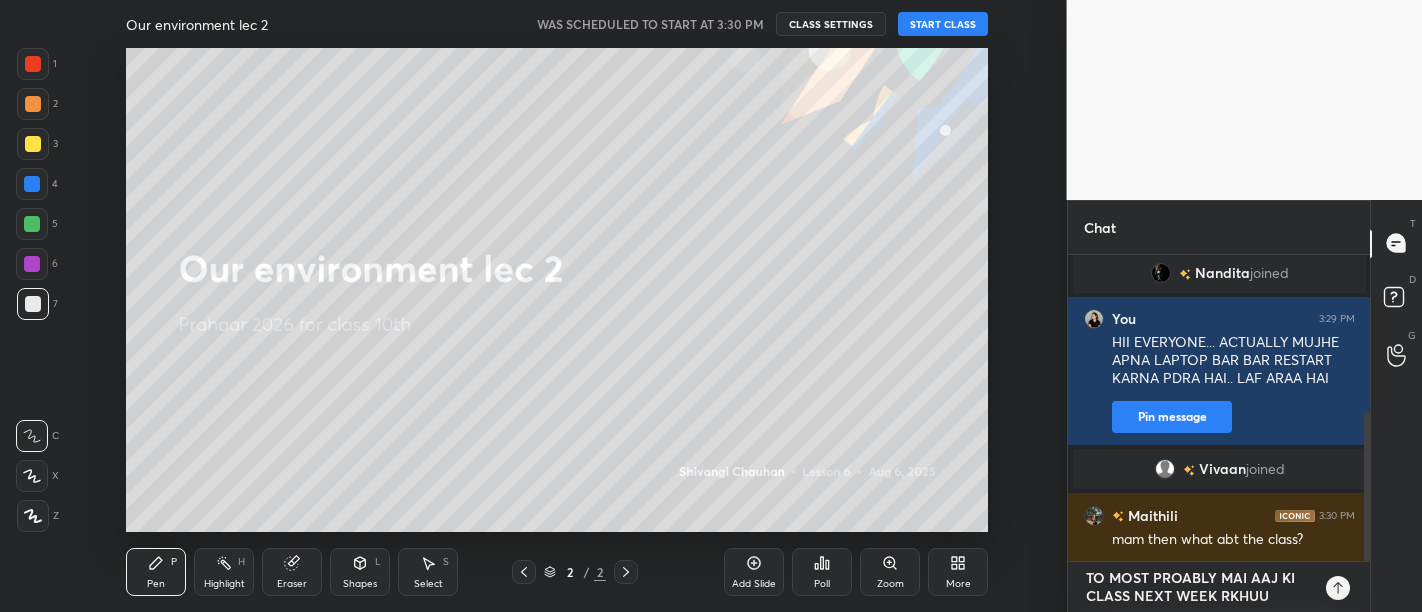 drag, startPoint x: 1266, startPoint y: 589, endPoint x: 1171, endPoint y: 640, distance: 107.82393 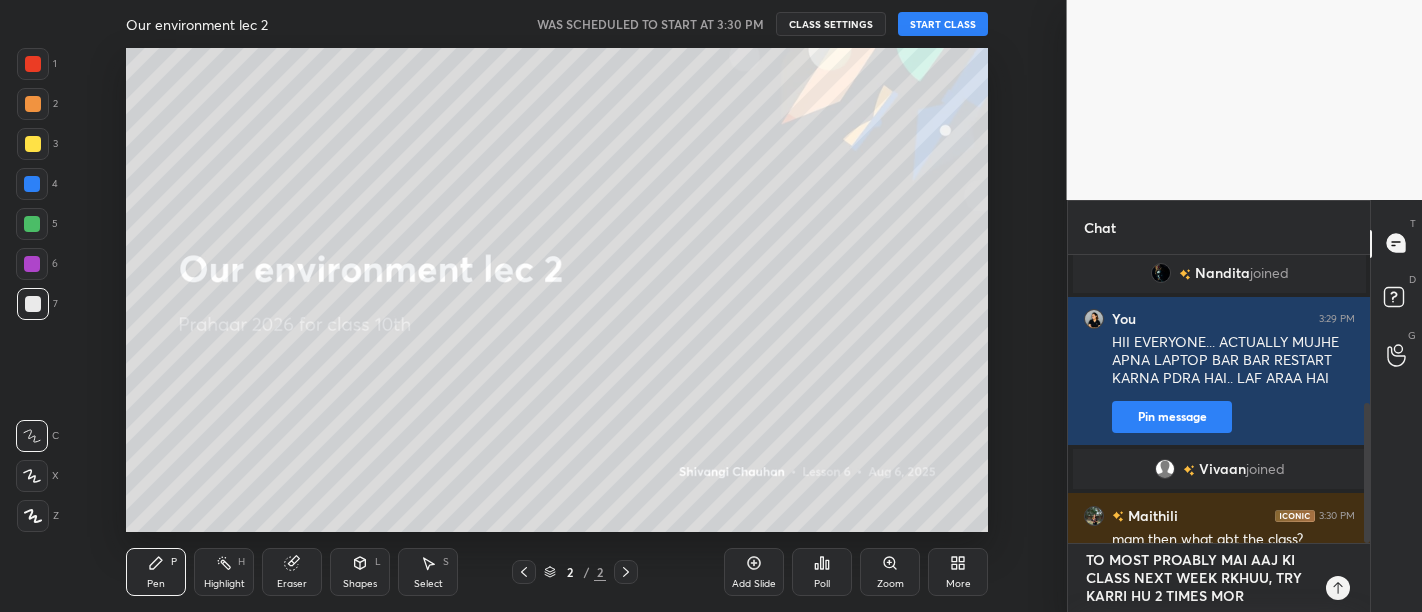 type on "TO MOST PROABLY MAI AAJ KI CLASS NEXT WEEK RKHUU, TRY KARRI HU 2 TIMES MORE" 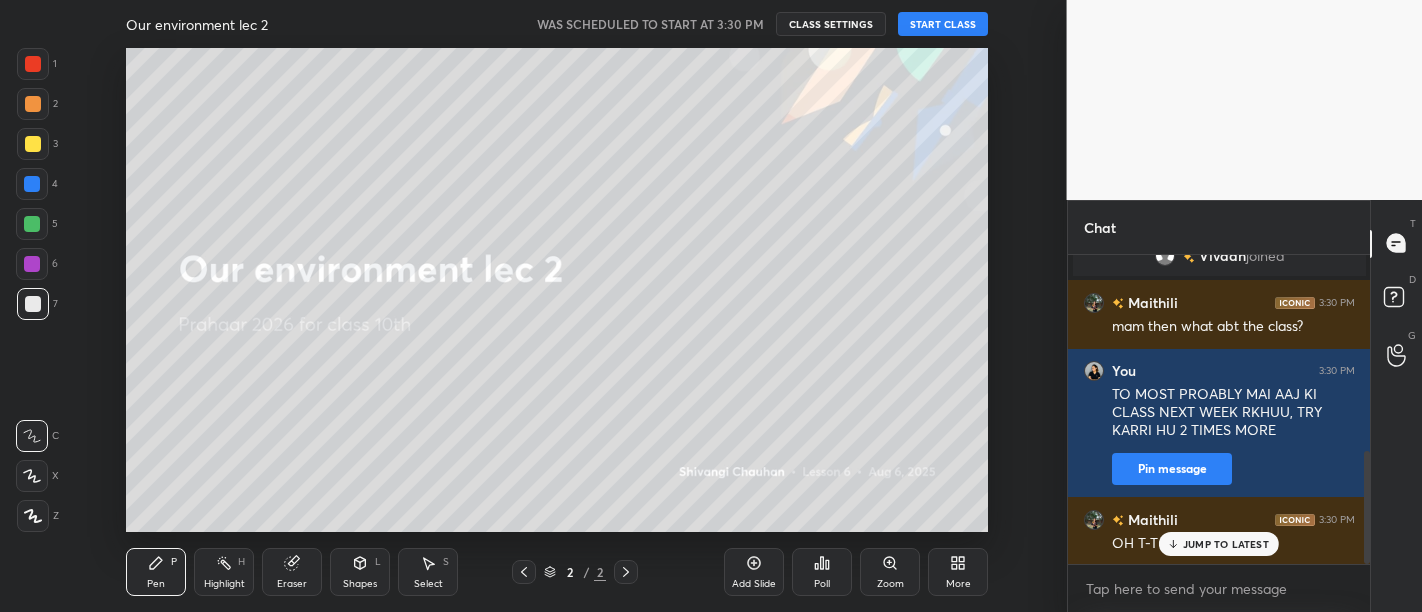 click on "JUMP TO LATEST" at bounding box center [1226, 544] 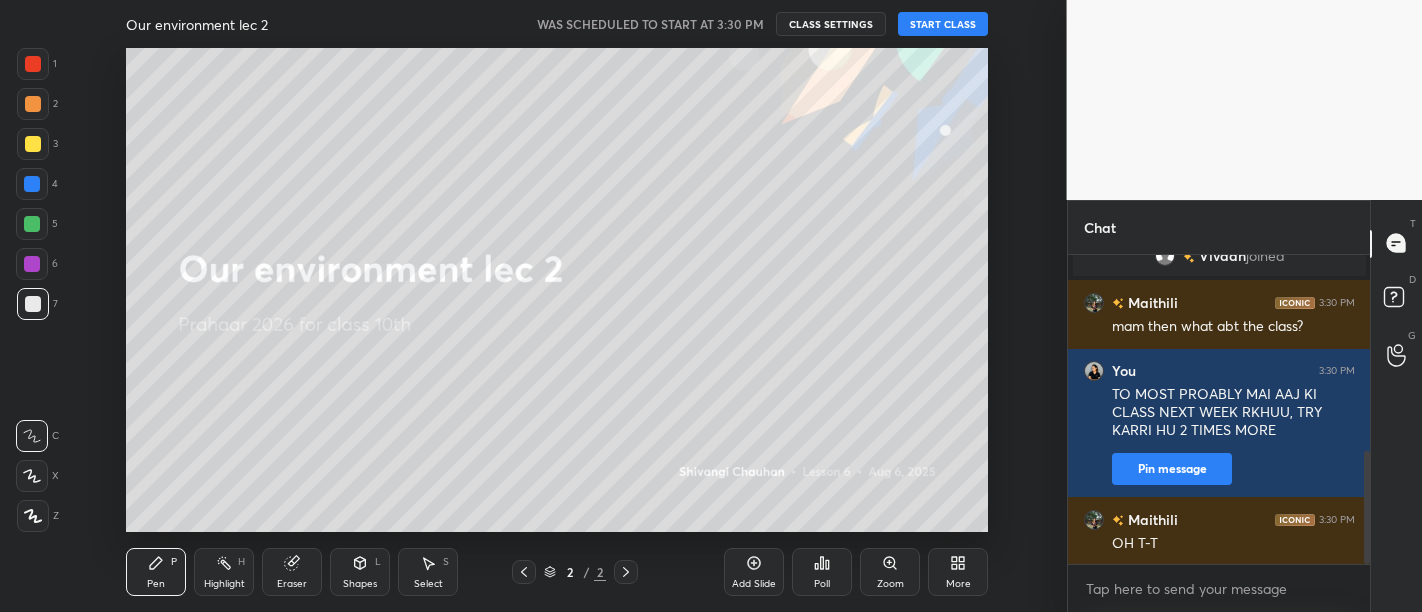 scroll, scrollTop: 557, scrollLeft: 0, axis: vertical 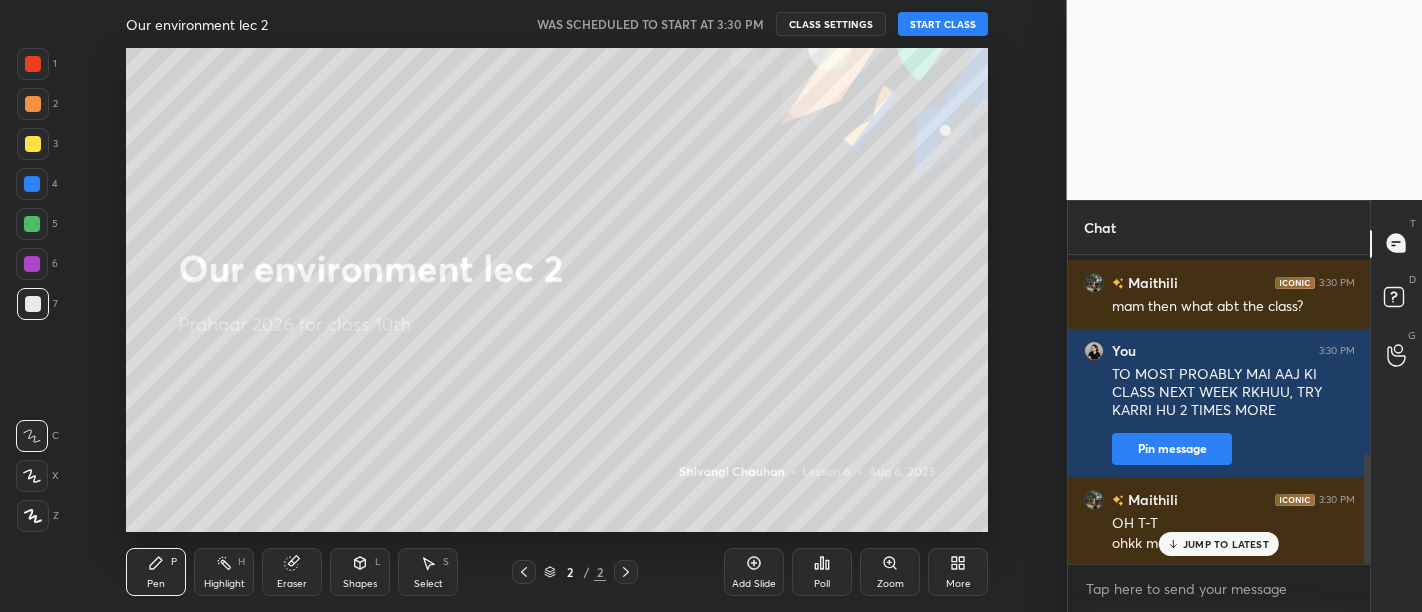 click on "JUMP TO LATEST" at bounding box center [1226, 544] 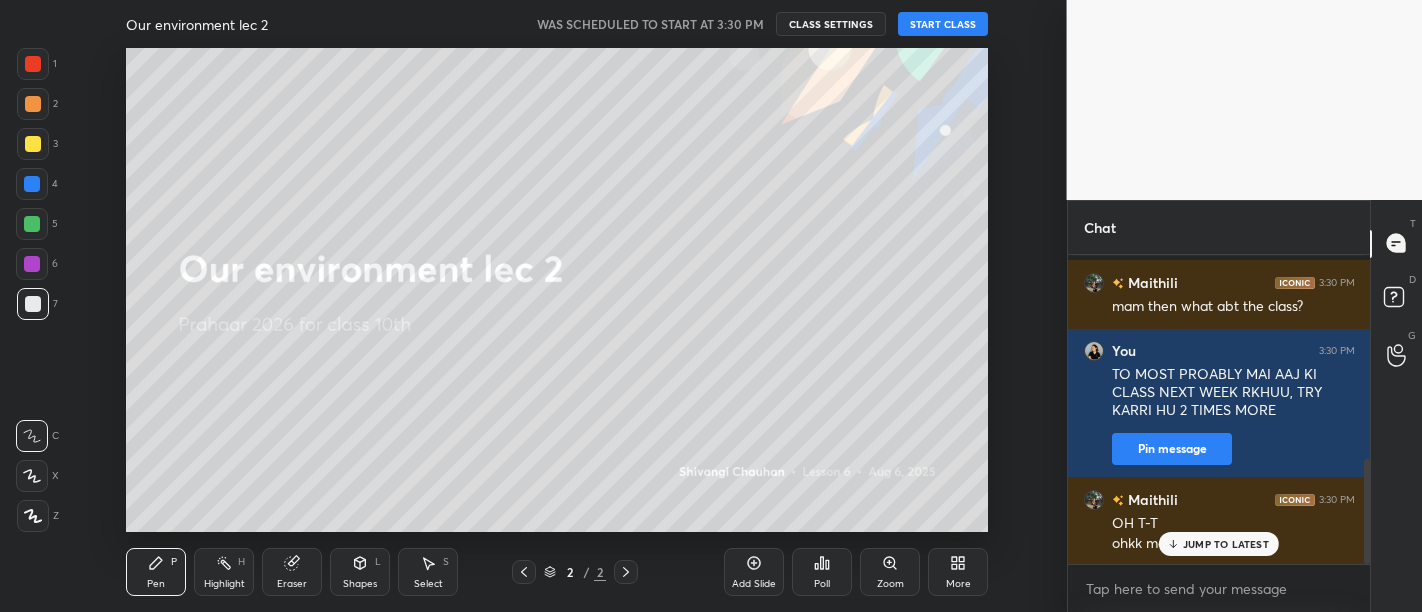 scroll, scrollTop: 605, scrollLeft: 0, axis: vertical 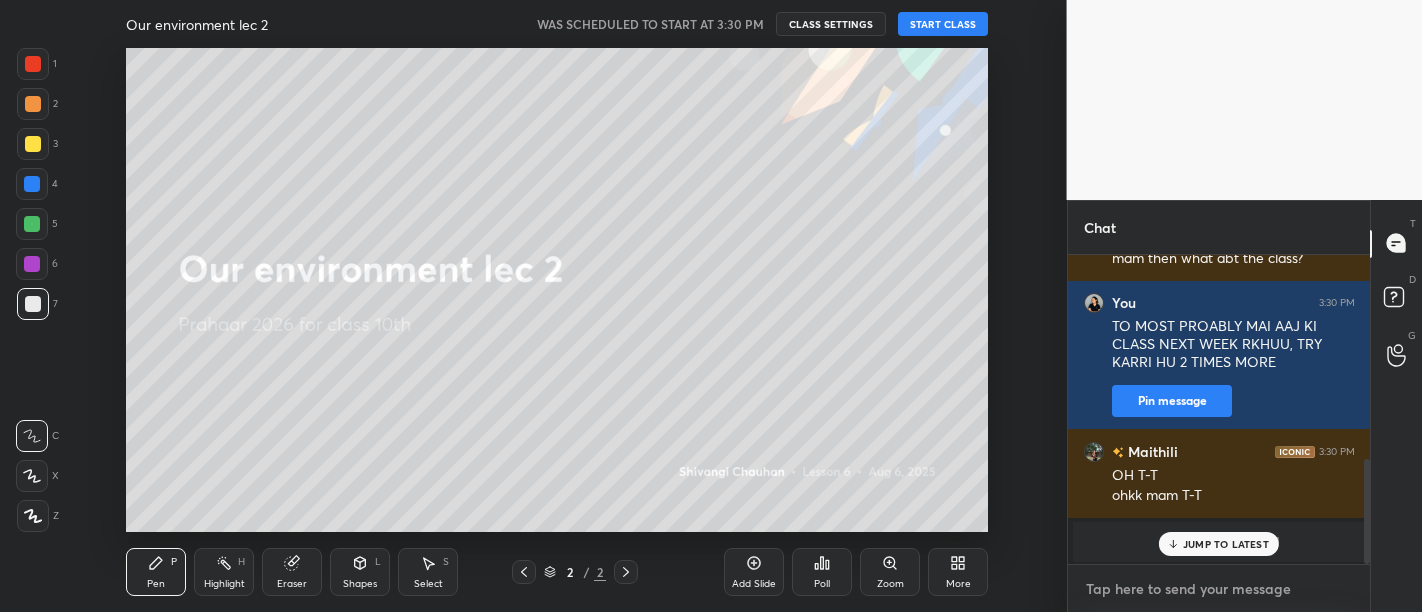 click at bounding box center (1219, 589) 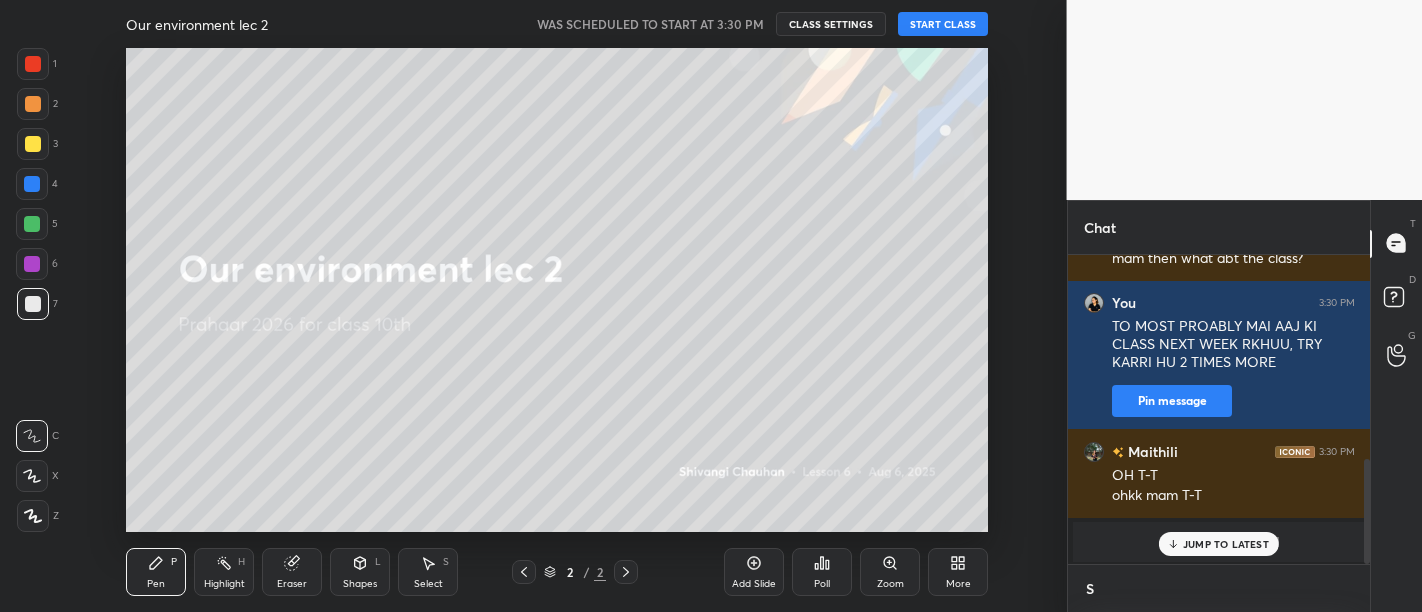 scroll, scrollTop: 298, scrollLeft: 297, axis: both 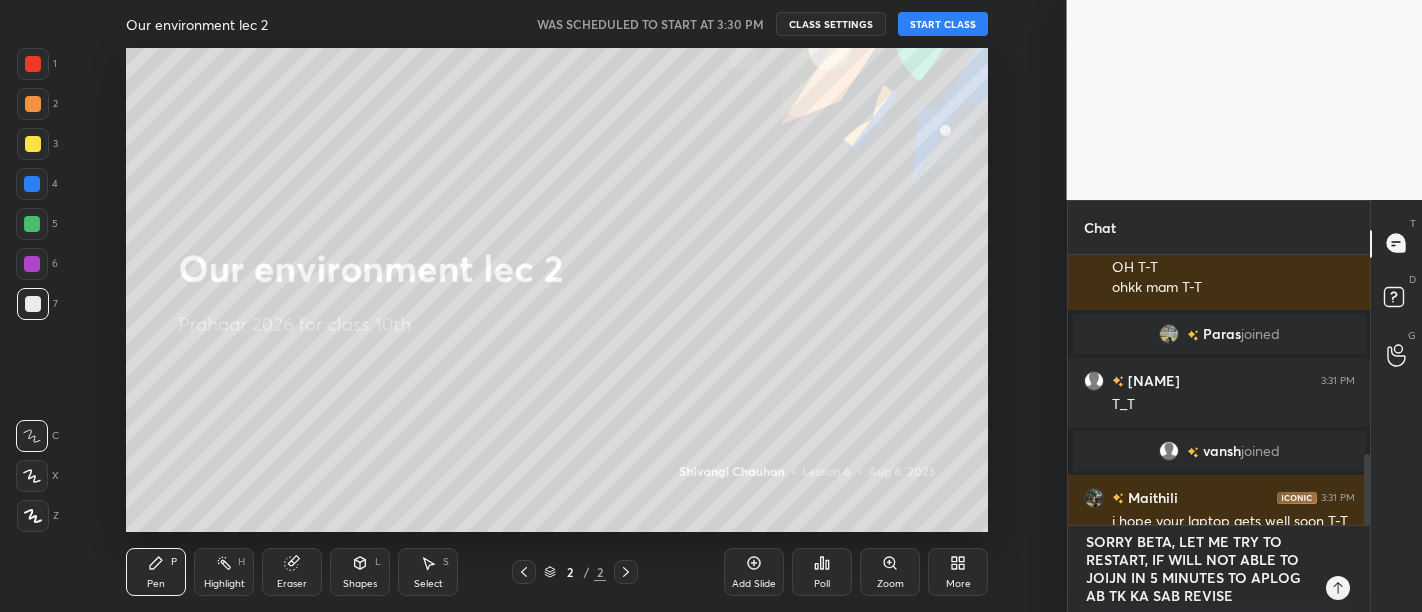 click on "SORRY BETA, LET ME TRY TO RESTART, IF WILL NOT ABLE TO JOIJN IN 5 MINUTES TO APLOG AB TK KA SAB REVISE" at bounding box center [1199, 569] 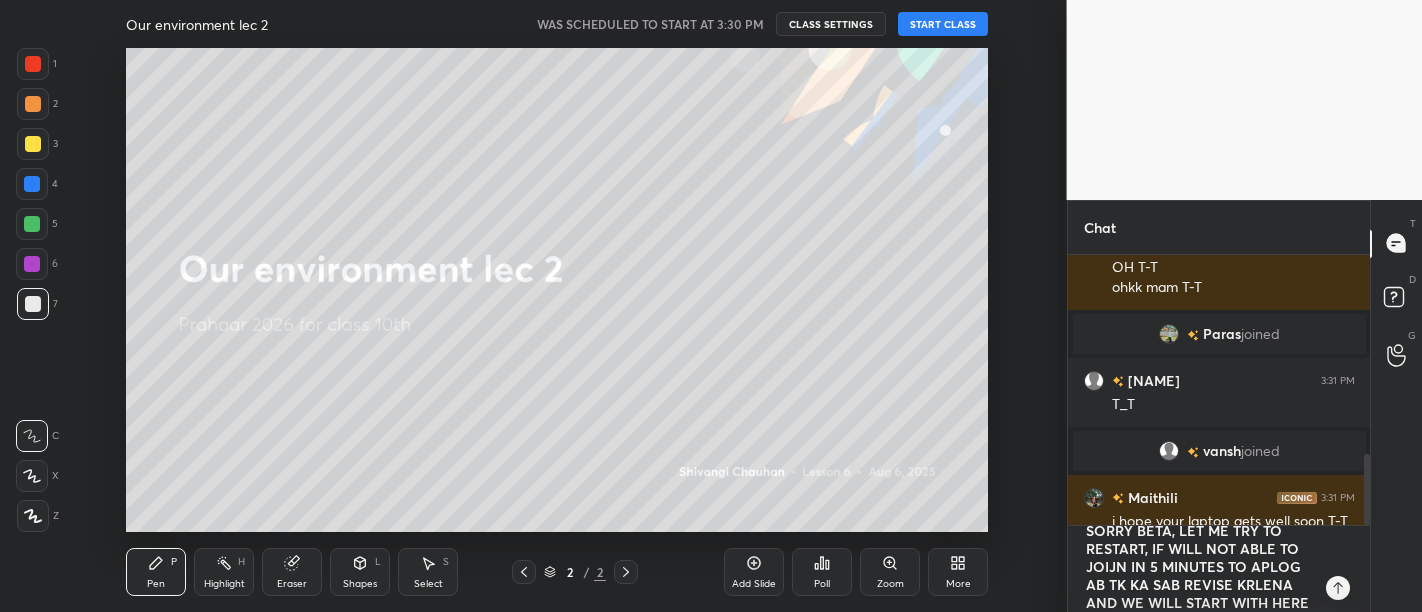 scroll, scrollTop: 28, scrollLeft: 0, axis: vertical 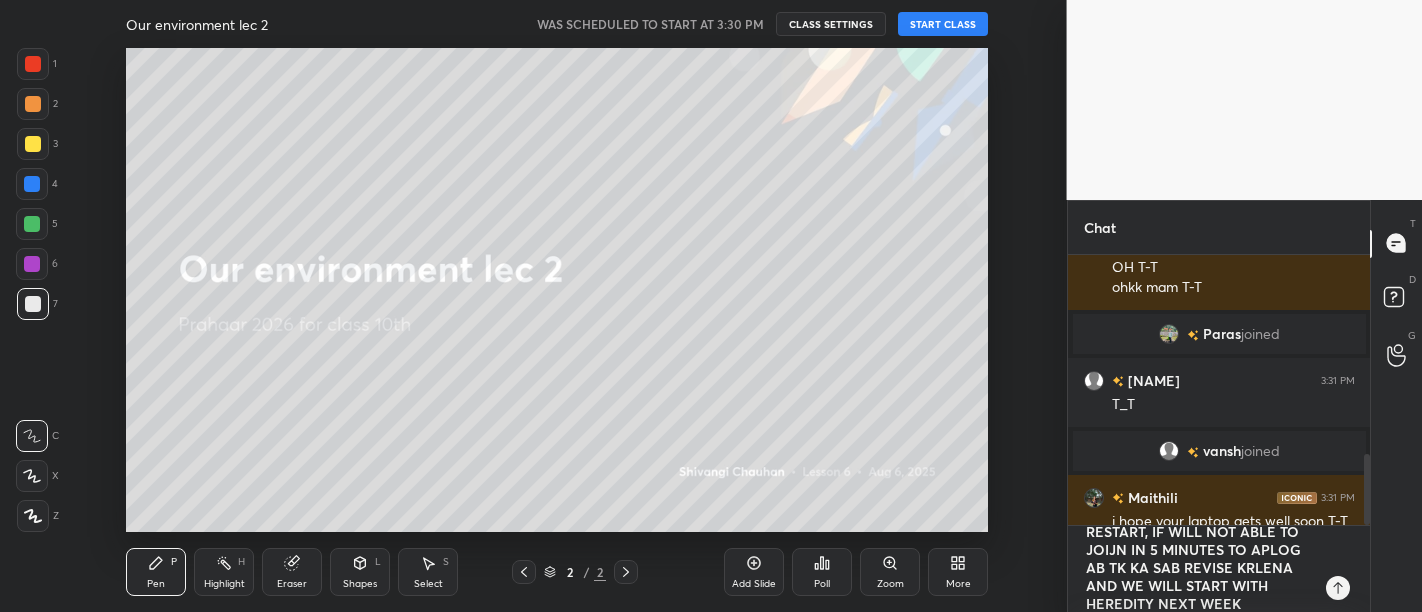 type on "SORRY BETA, LET ME TRY TO RESTART, IF WILL NOT ABLE TO JOIJN IN 5 MINUTES TO APLOG AB TK KA SAB REVISE KRLENA AND WE WILL START WITH HEREDITY NEXT WEEK" 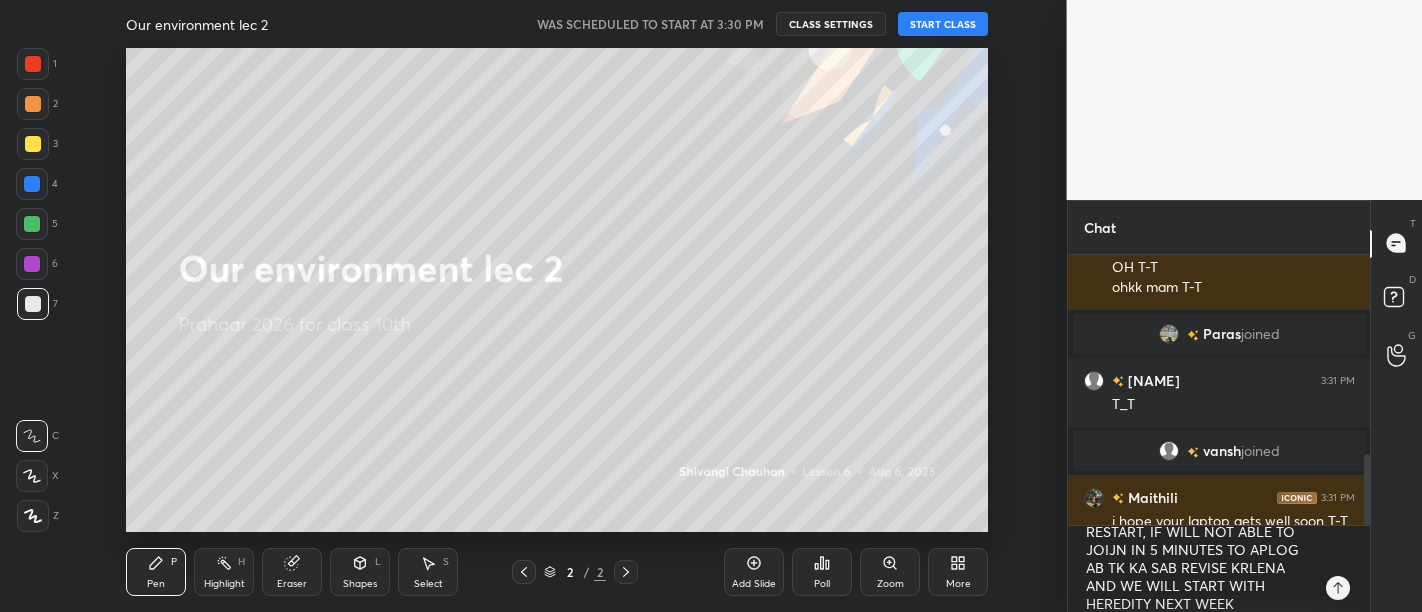 click 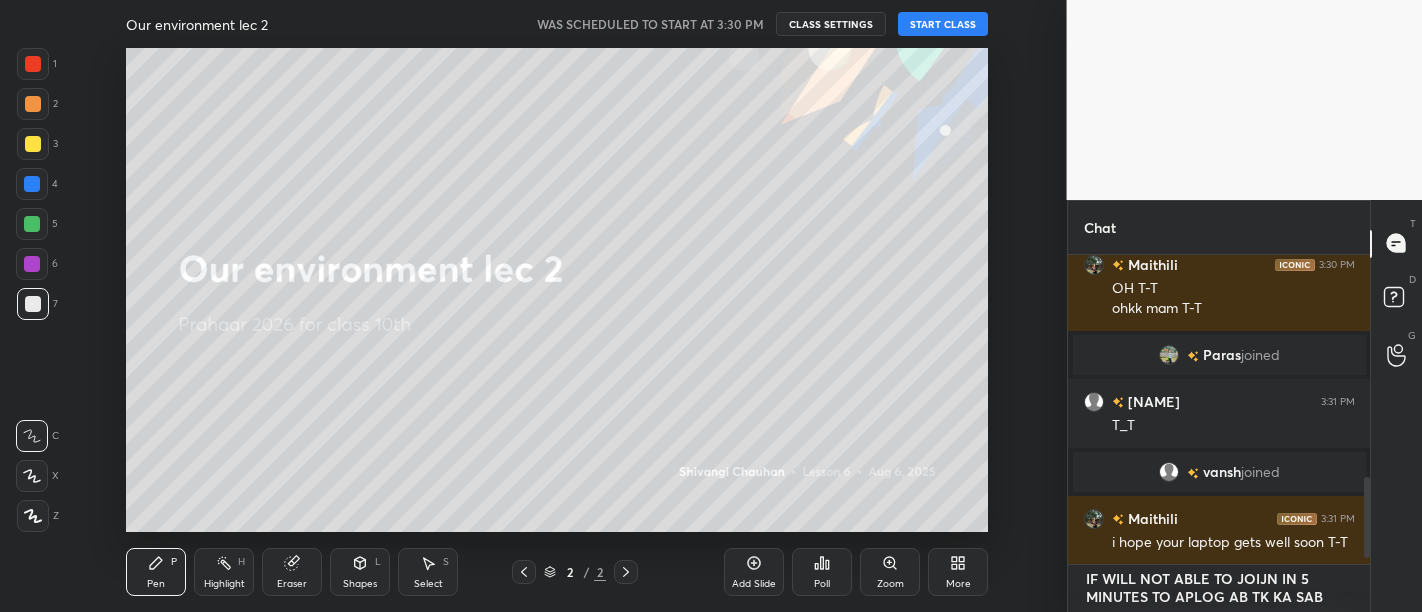 scroll, scrollTop: 0, scrollLeft: 0, axis: both 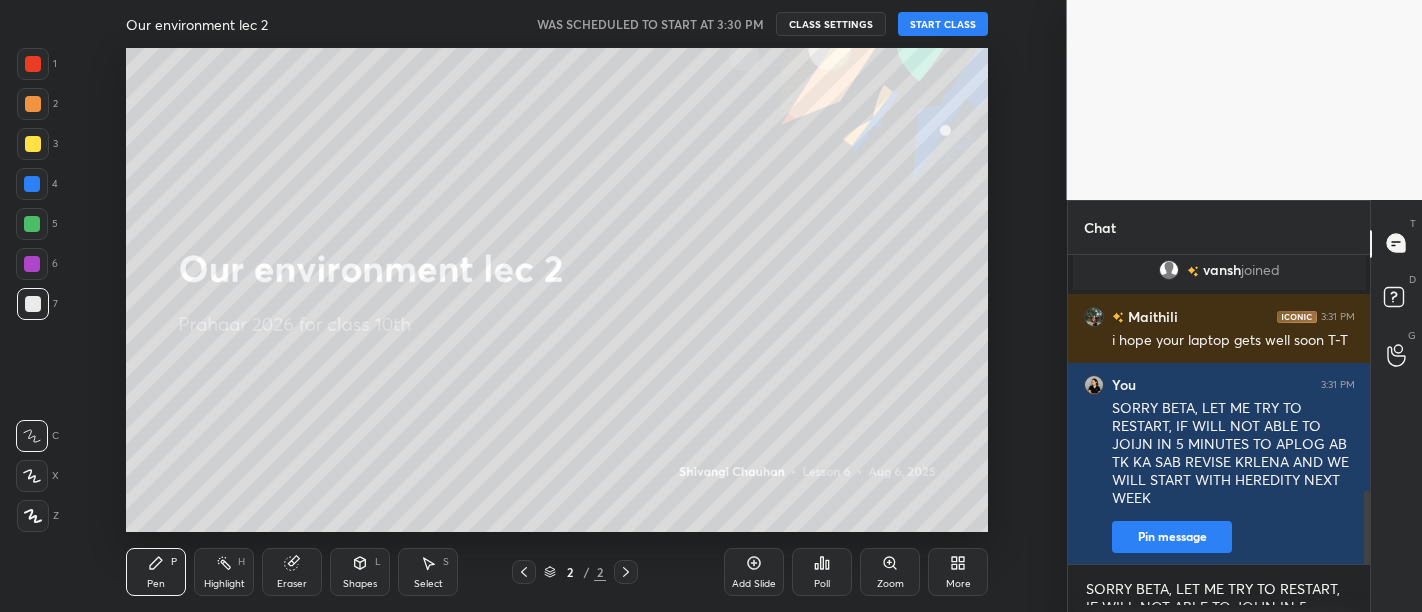 click on "START CLASS" at bounding box center [943, 24] 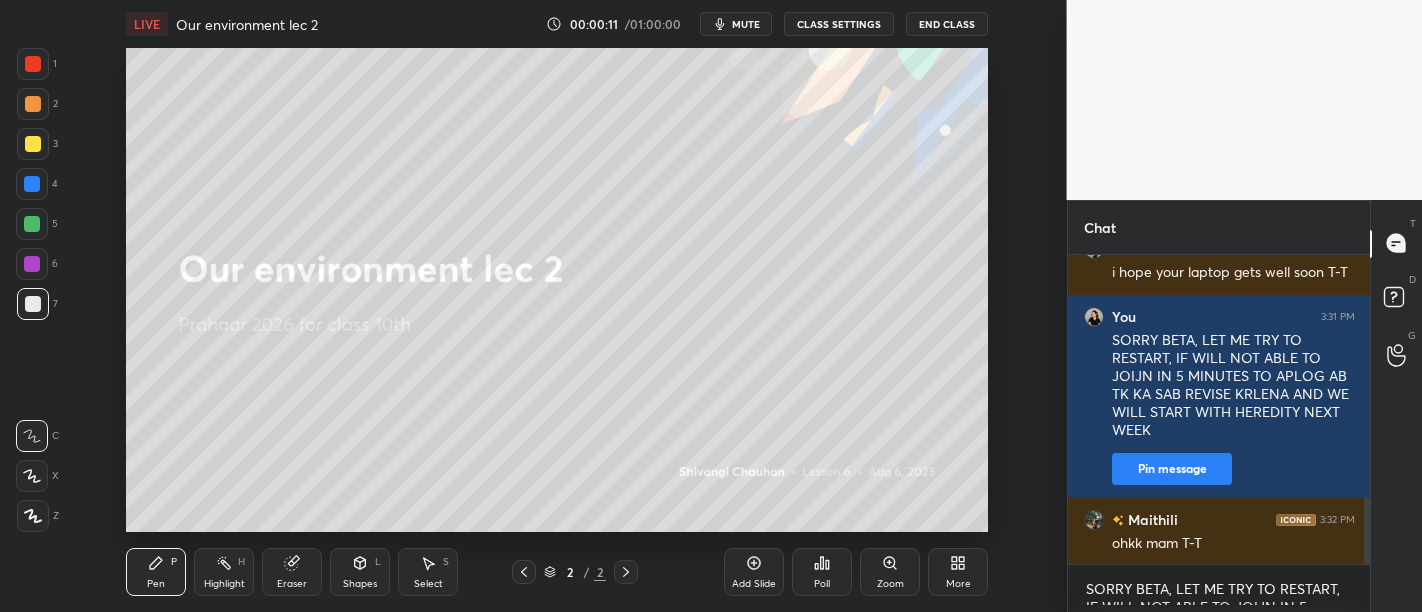 scroll, scrollTop: 1111, scrollLeft: 0, axis: vertical 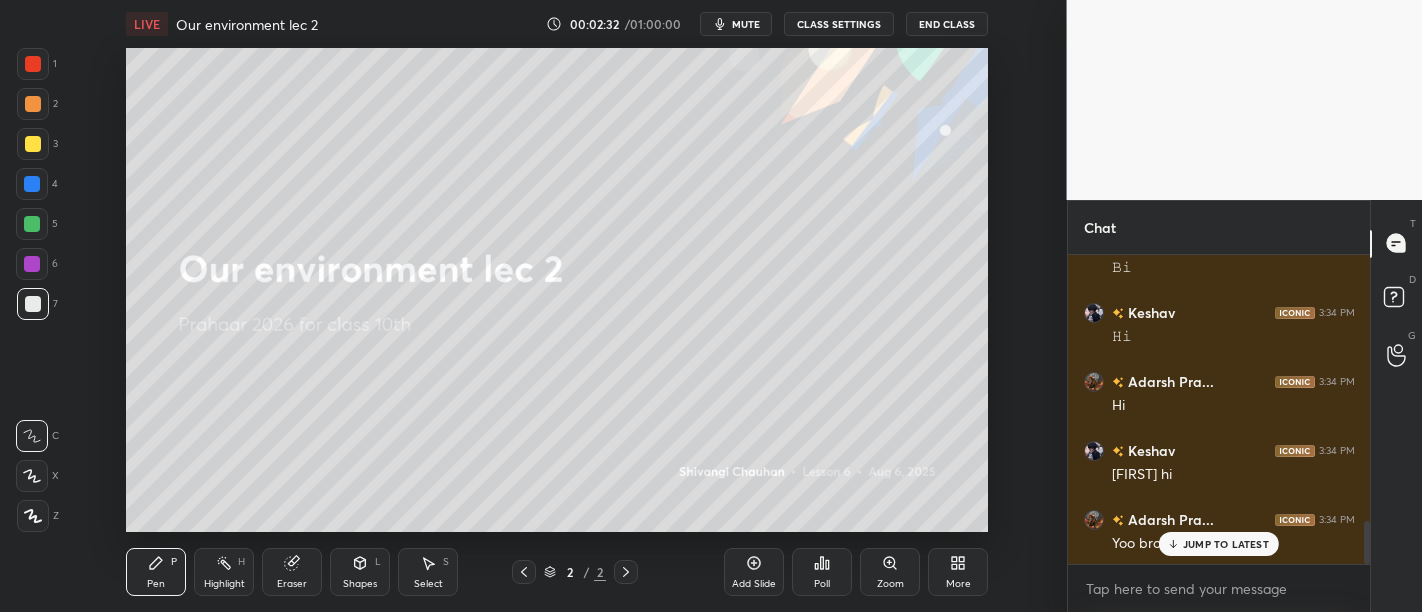 click on "JUMP TO LATEST" at bounding box center (1219, 544) 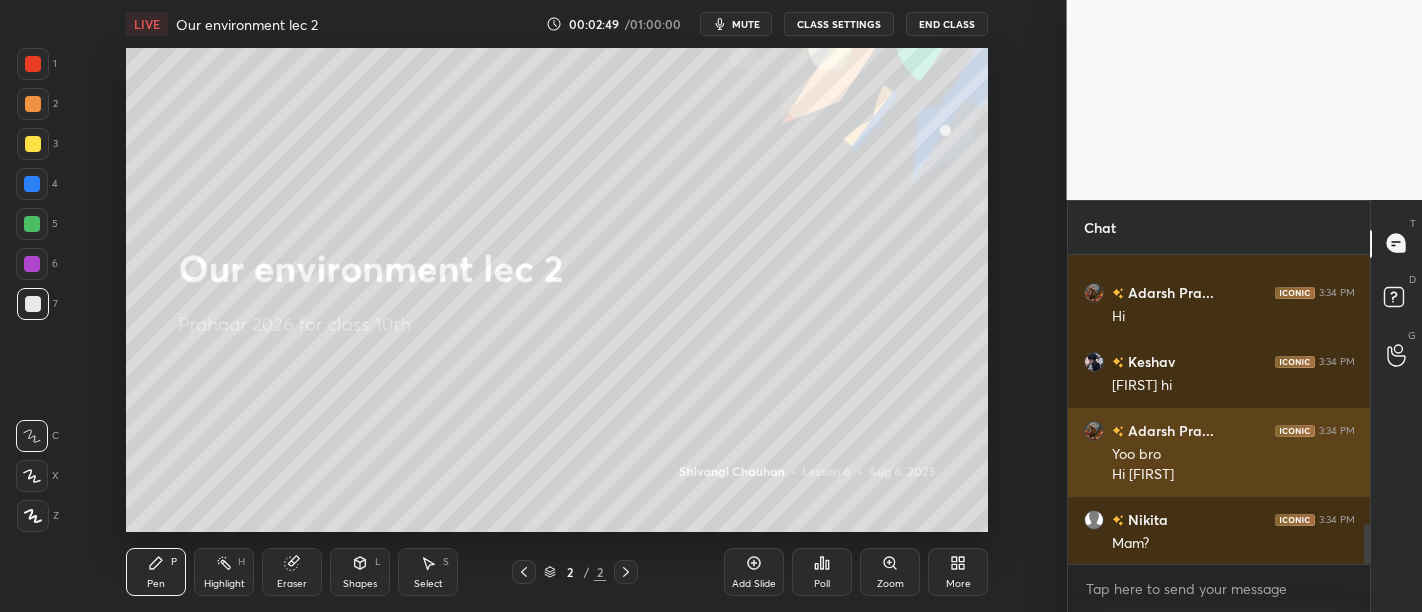 scroll, scrollTop: 2099, scrollLeft: 0, axis: vertical 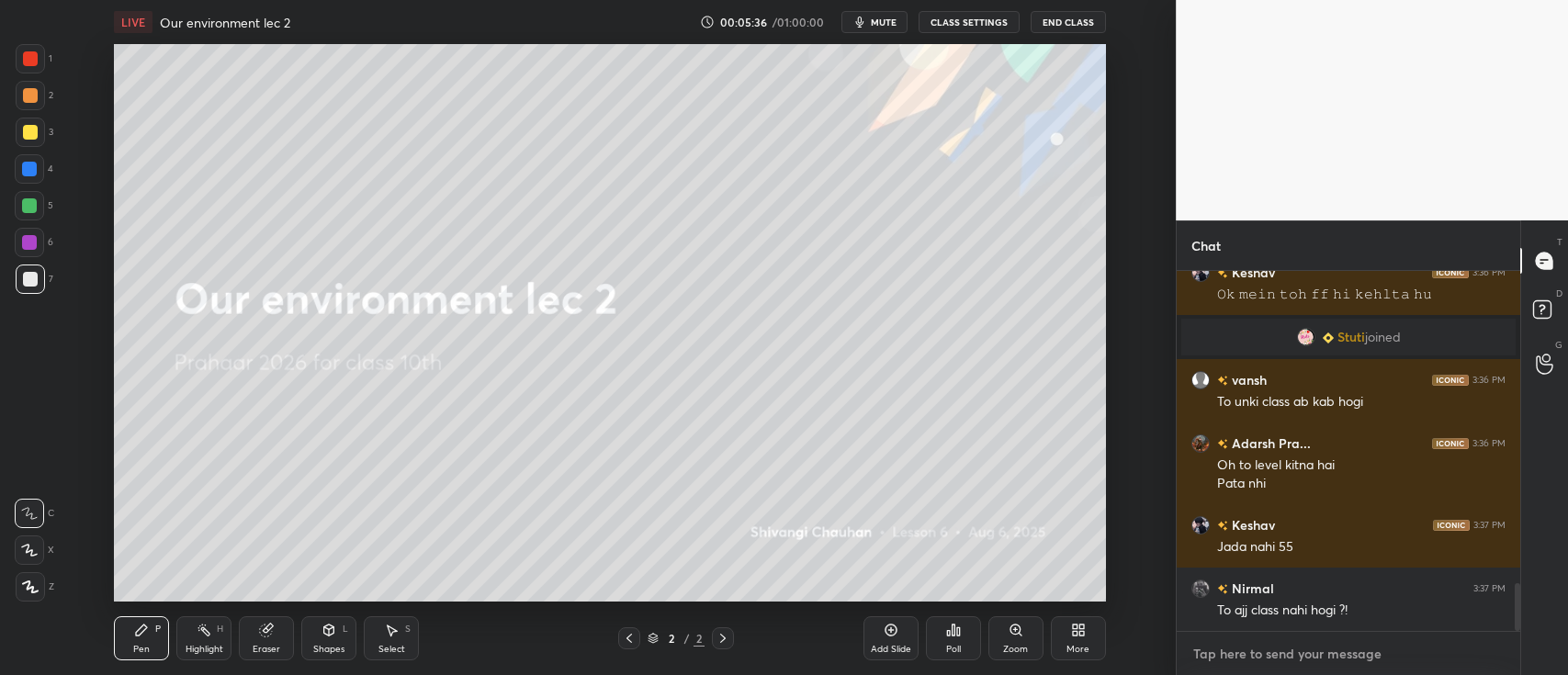 type on "x" 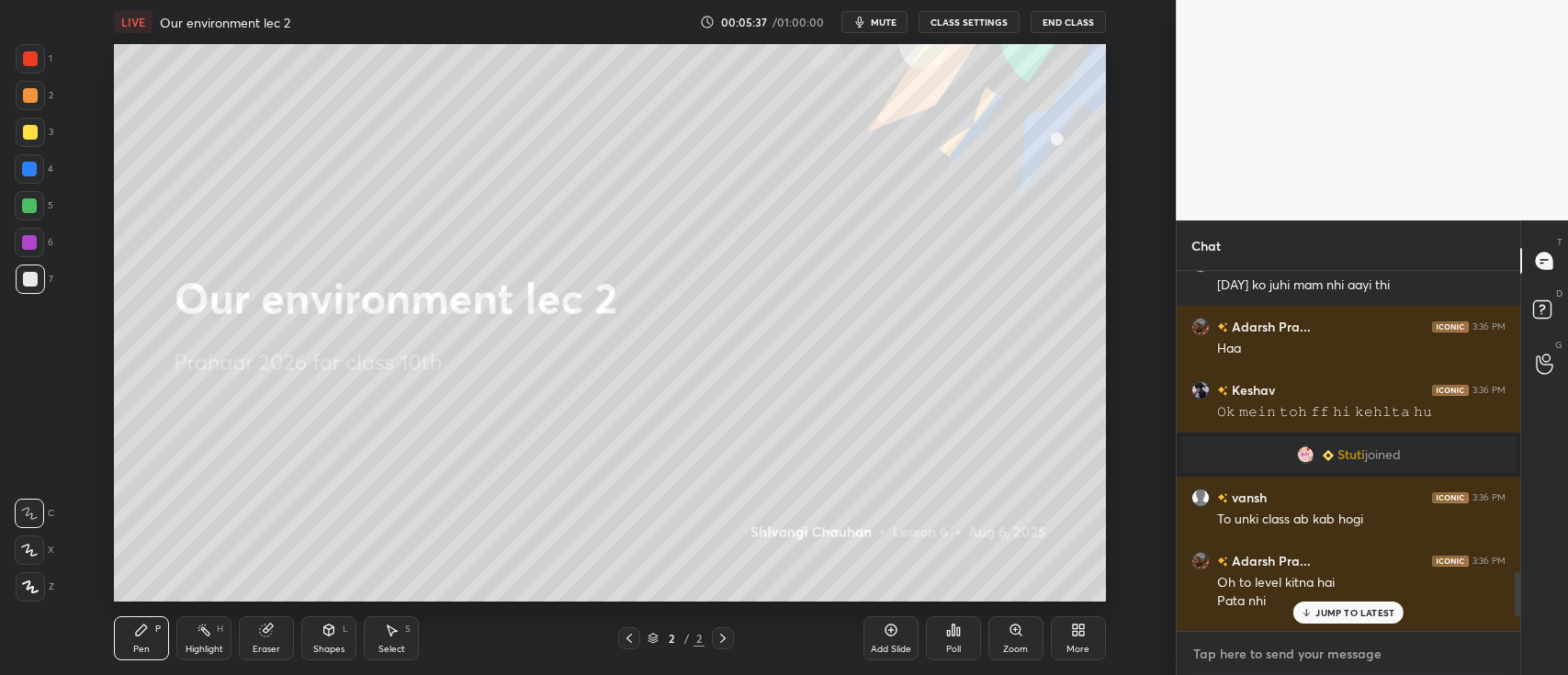 type on "b" 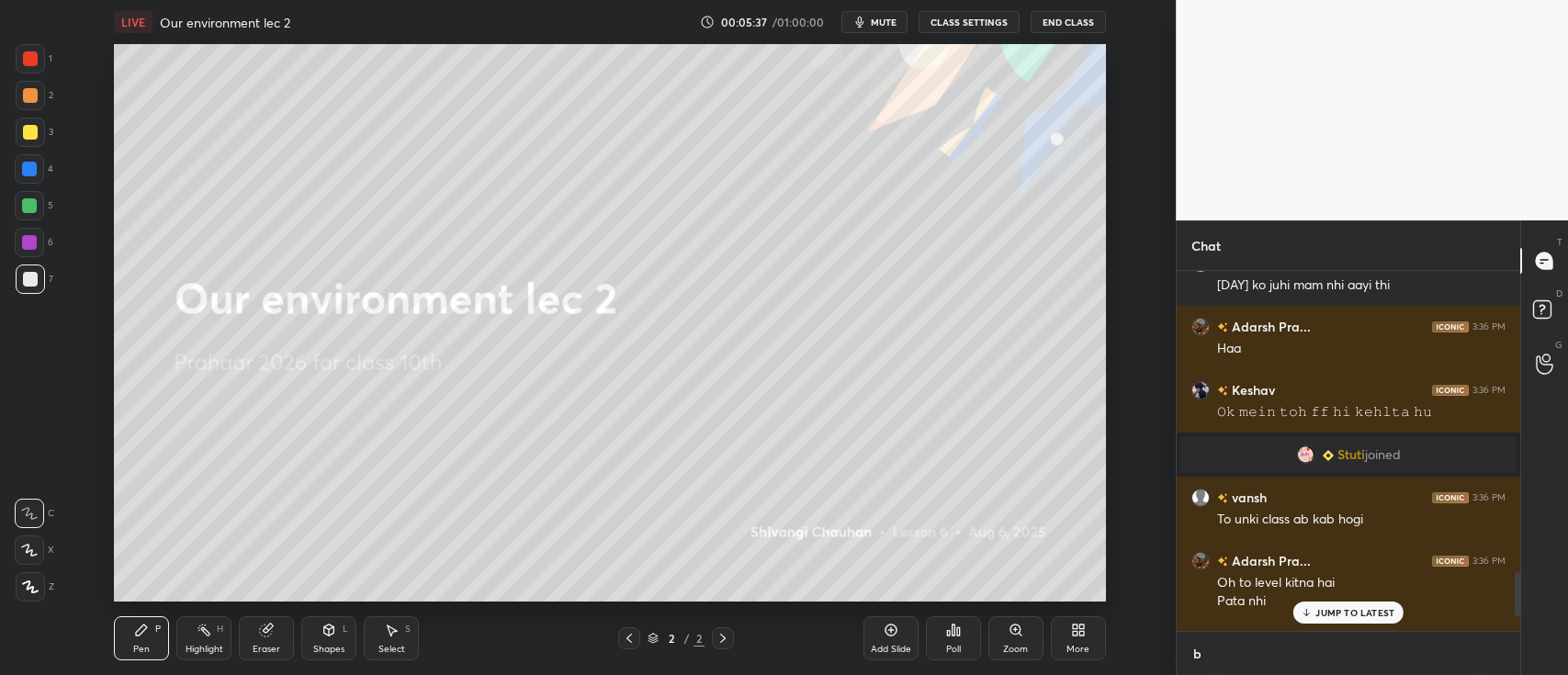 type on "x" 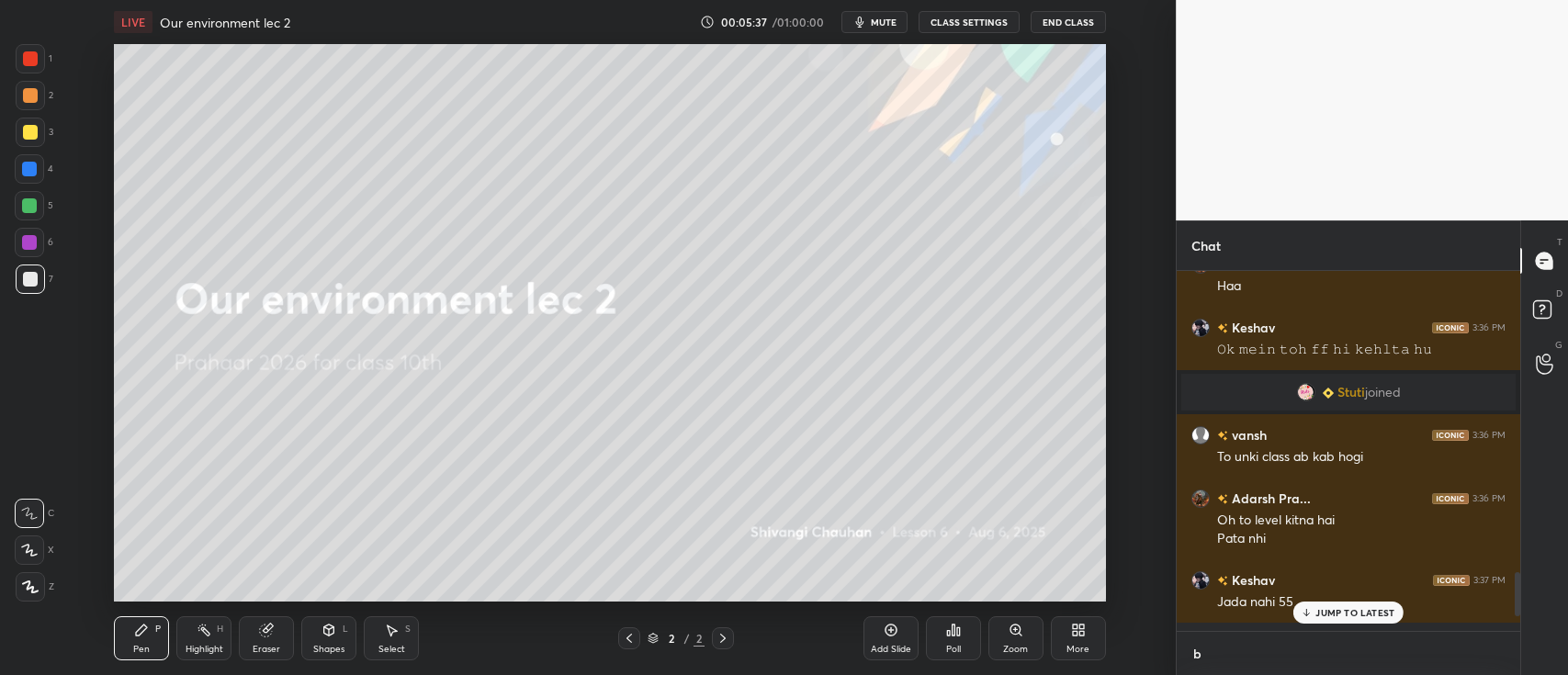 scroll, scrollTop: 351, scrollLeft: 338, axis: both 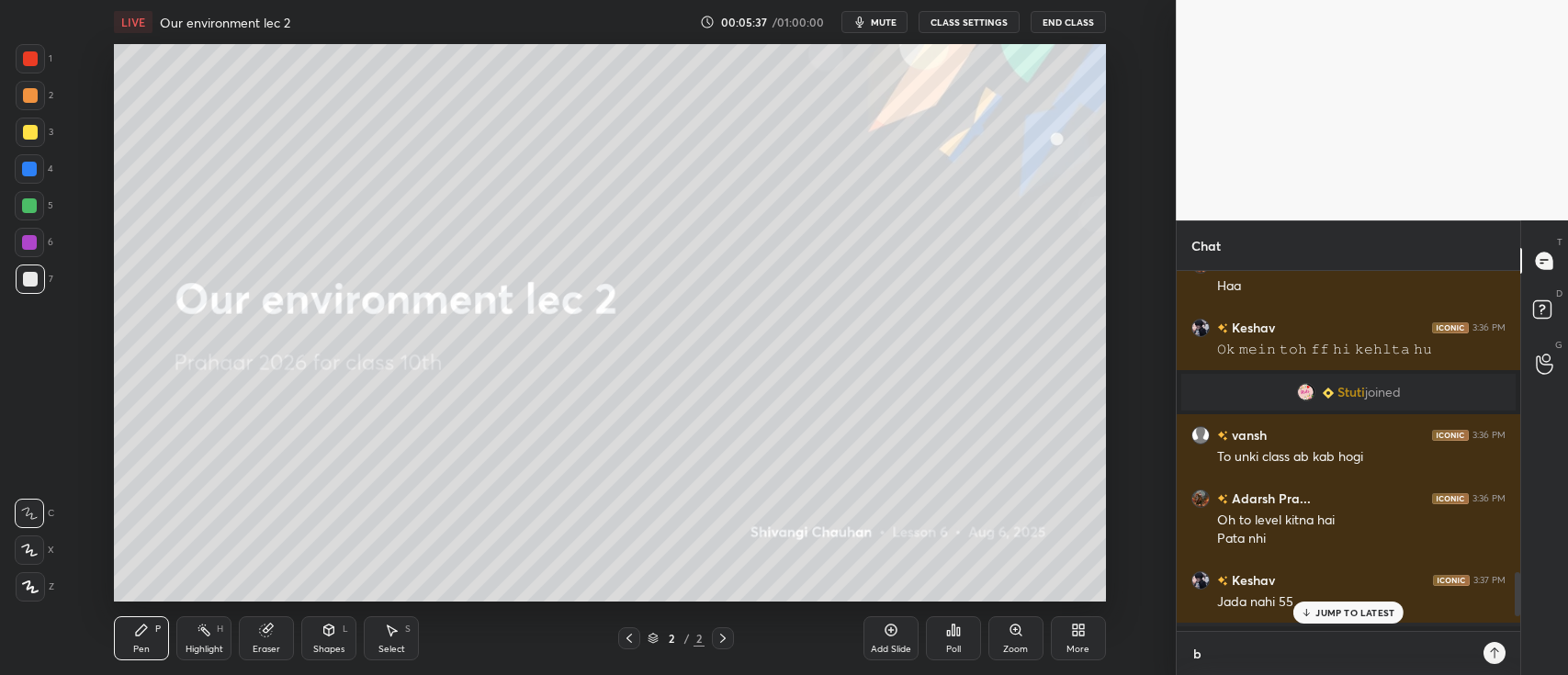 type on "be" 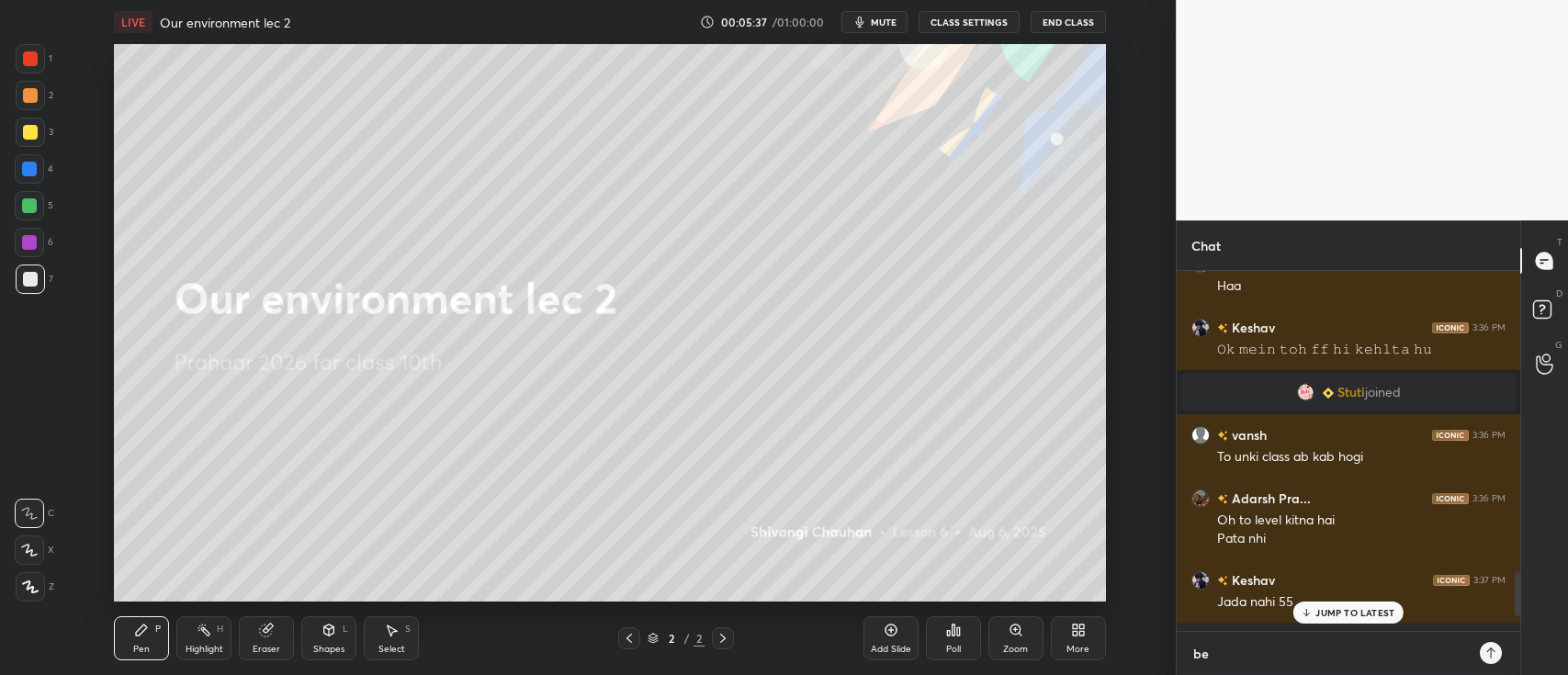 type on "bet" 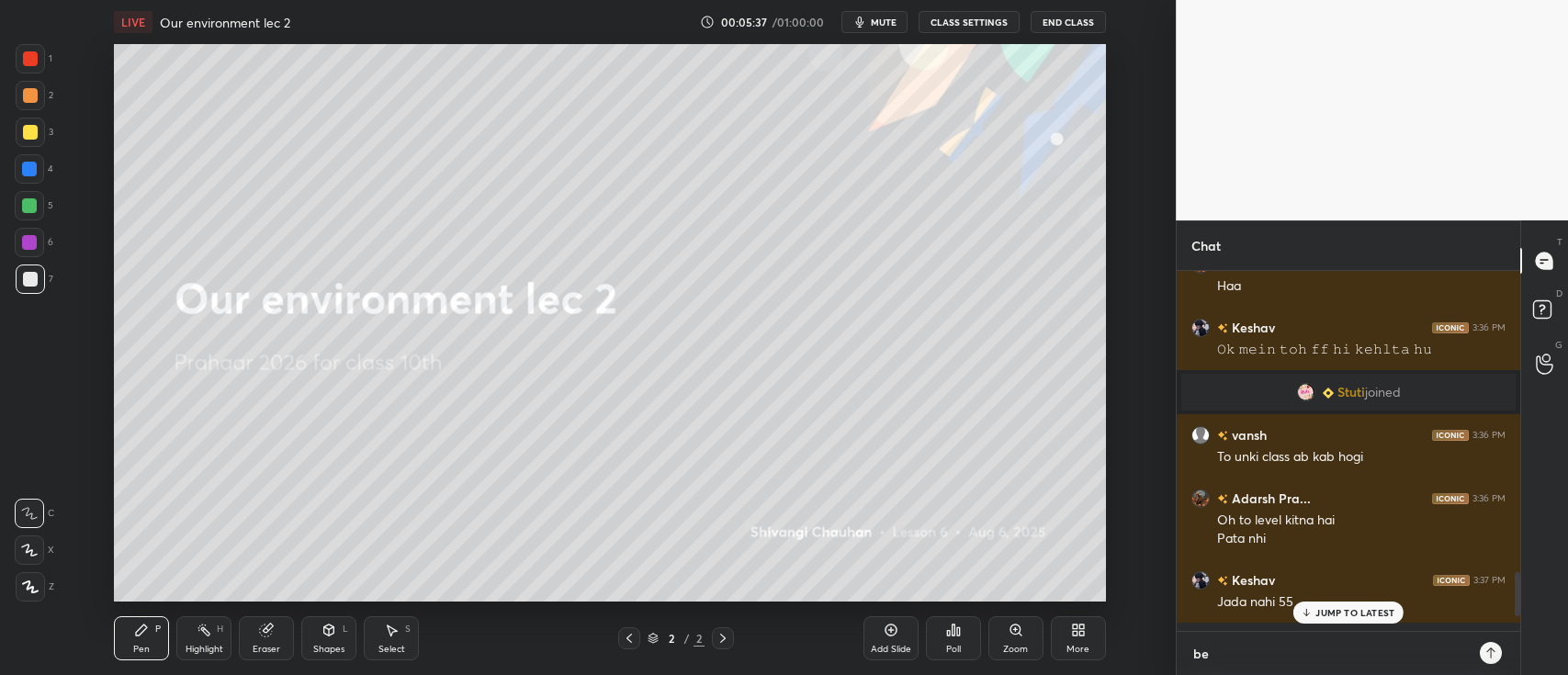 type on "x" 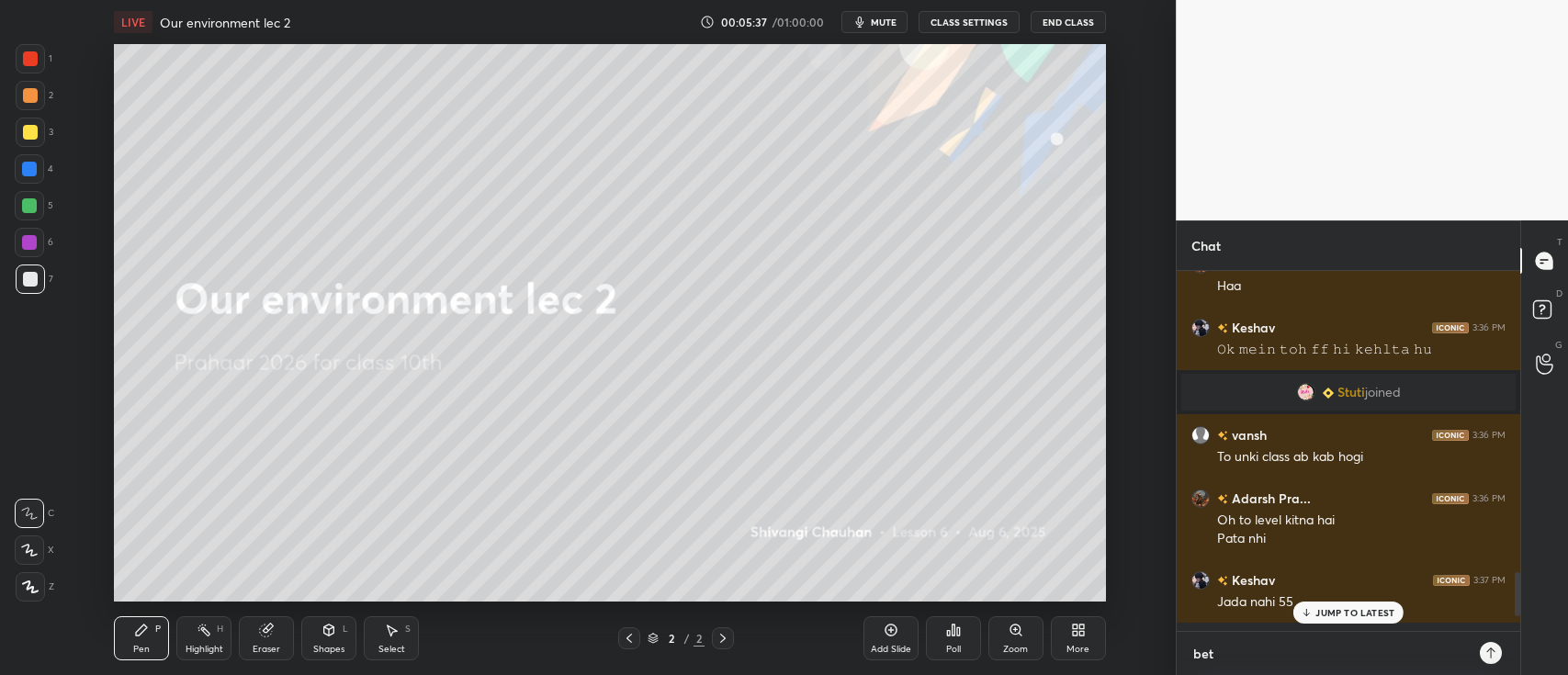 type on "beta" 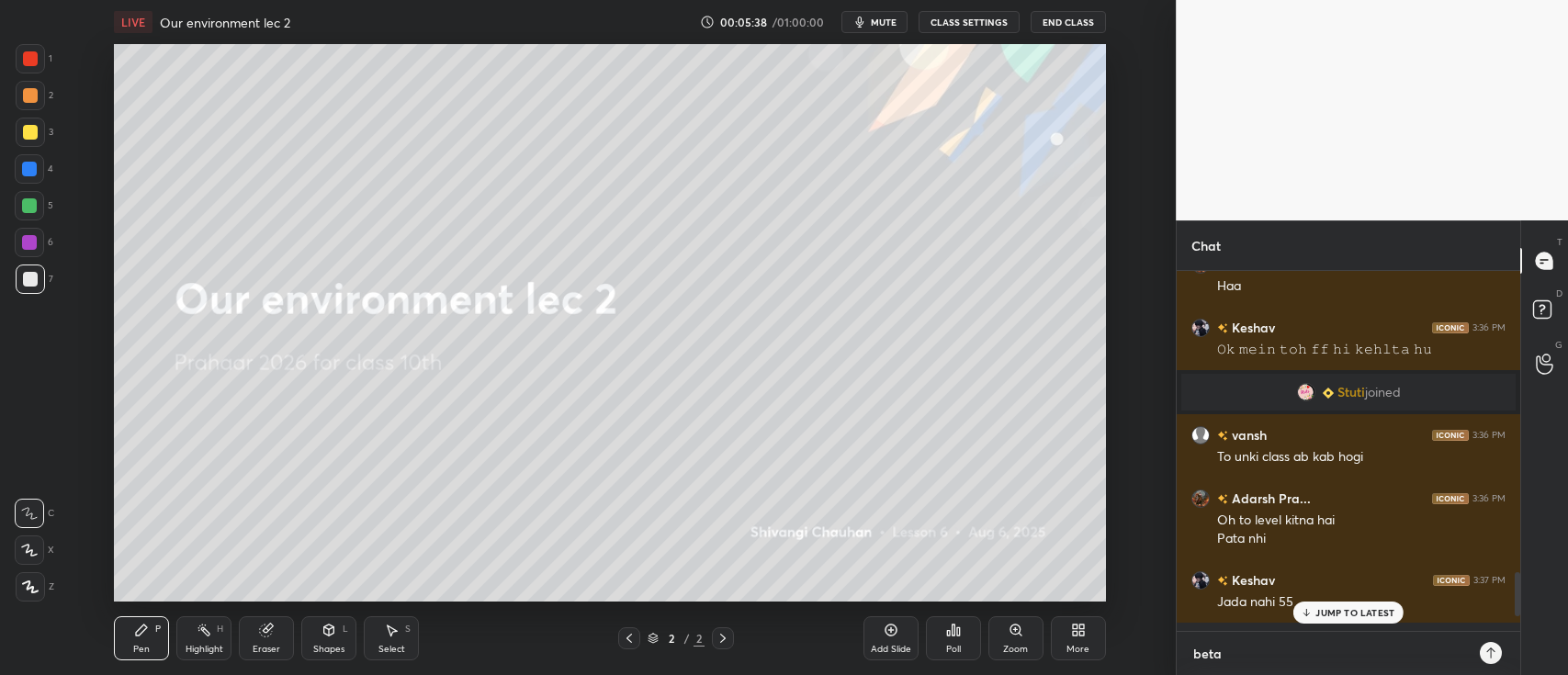 type on "beta" 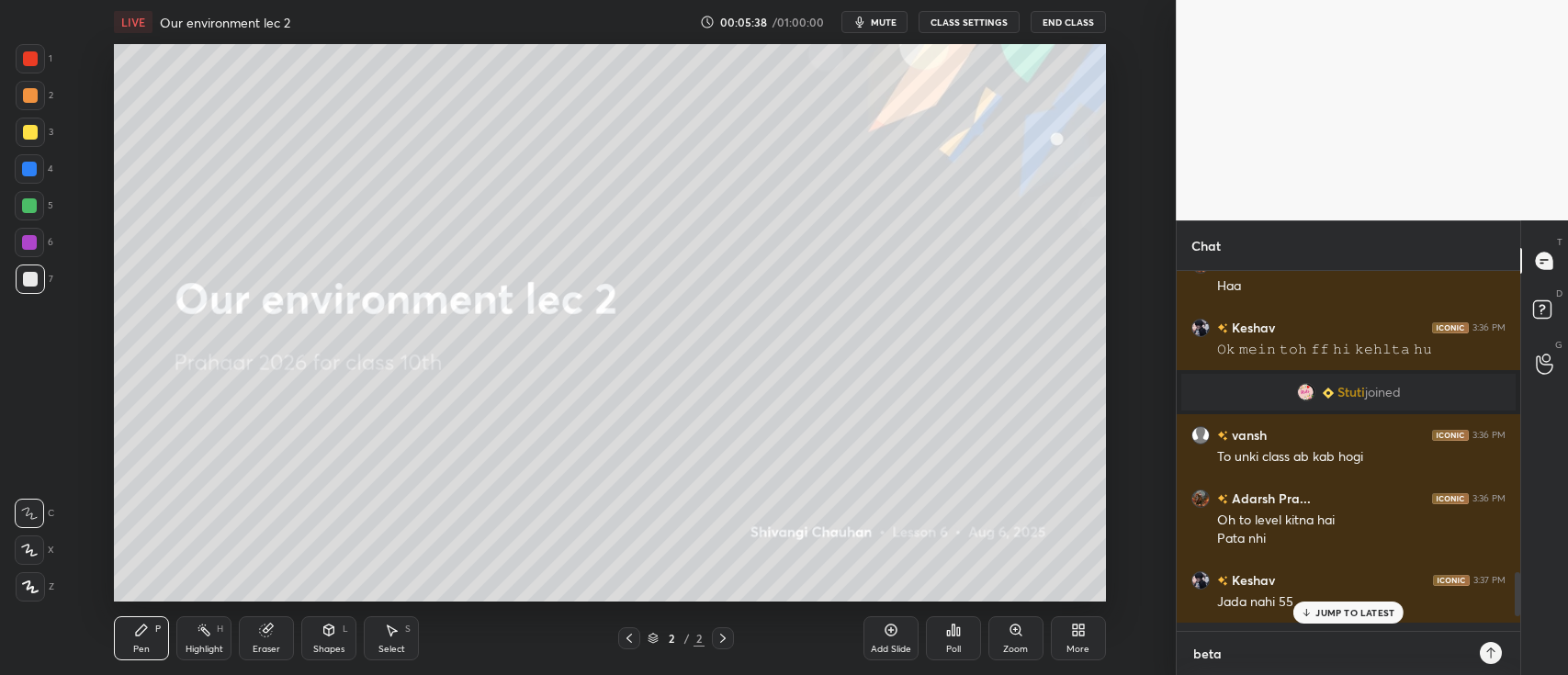 type on "x" 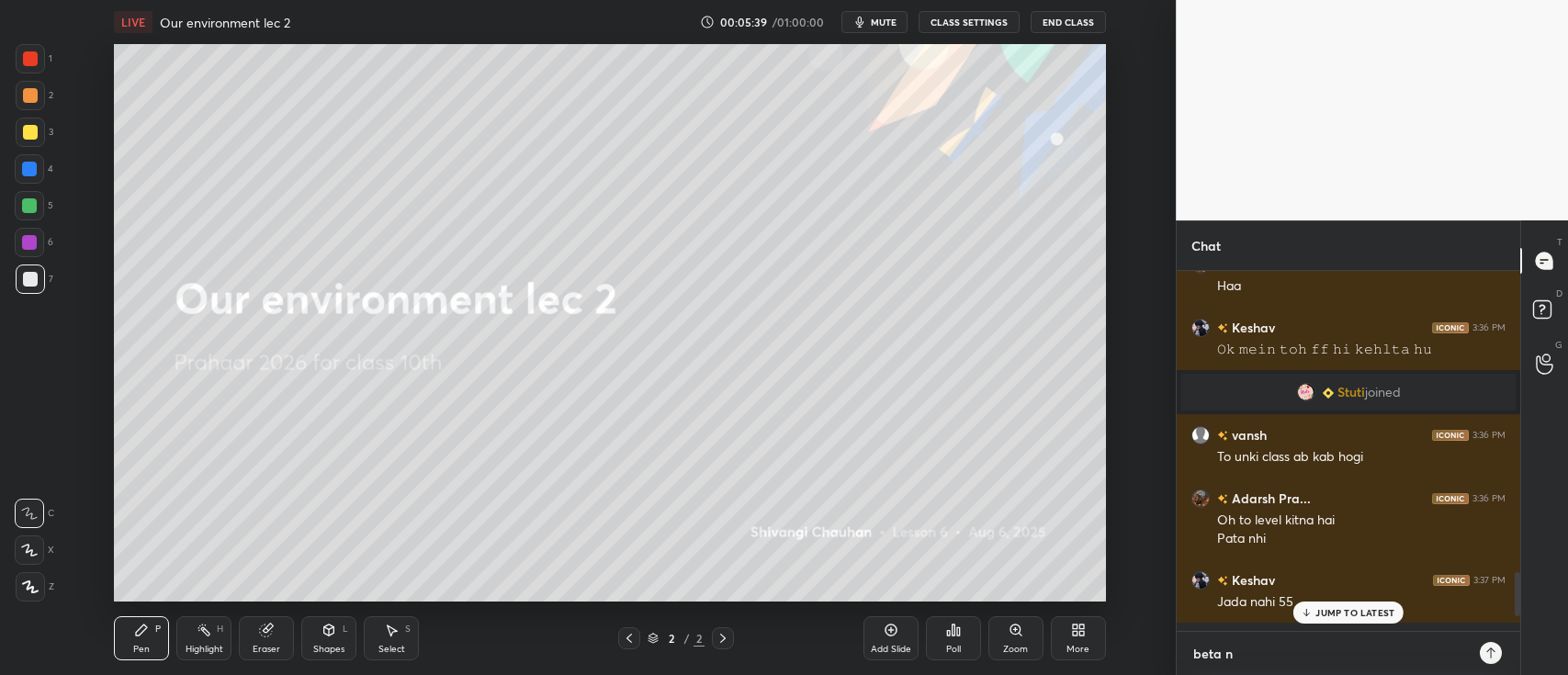 type on "beta" 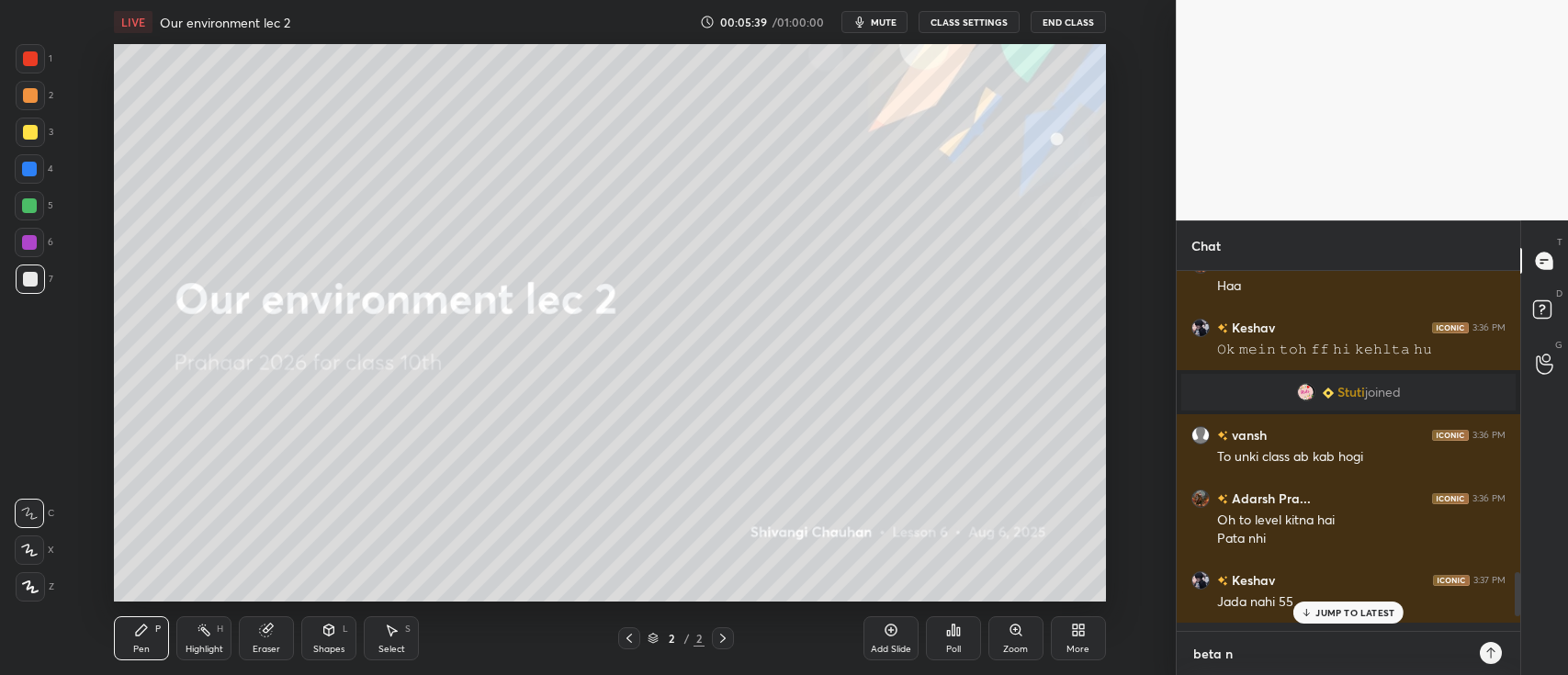 type on "x" 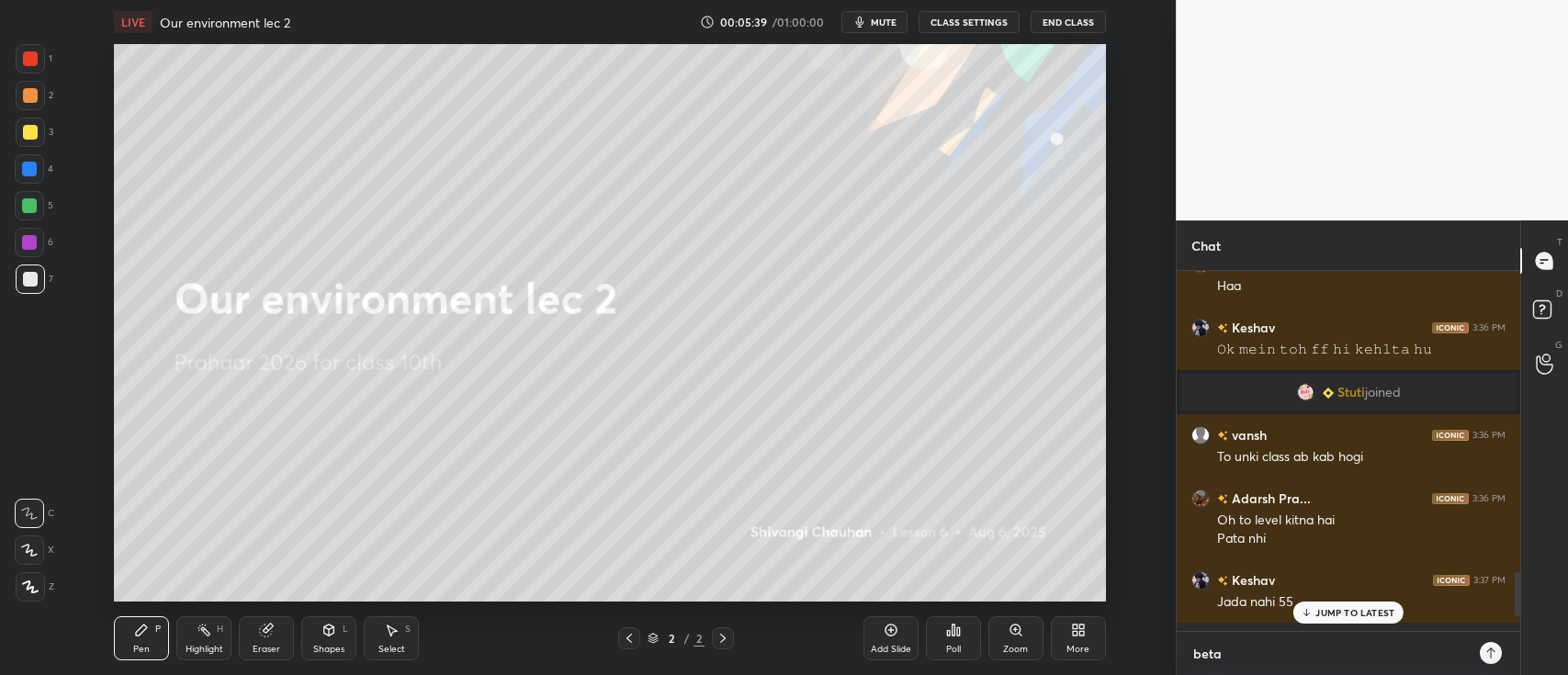 type on "beta b" 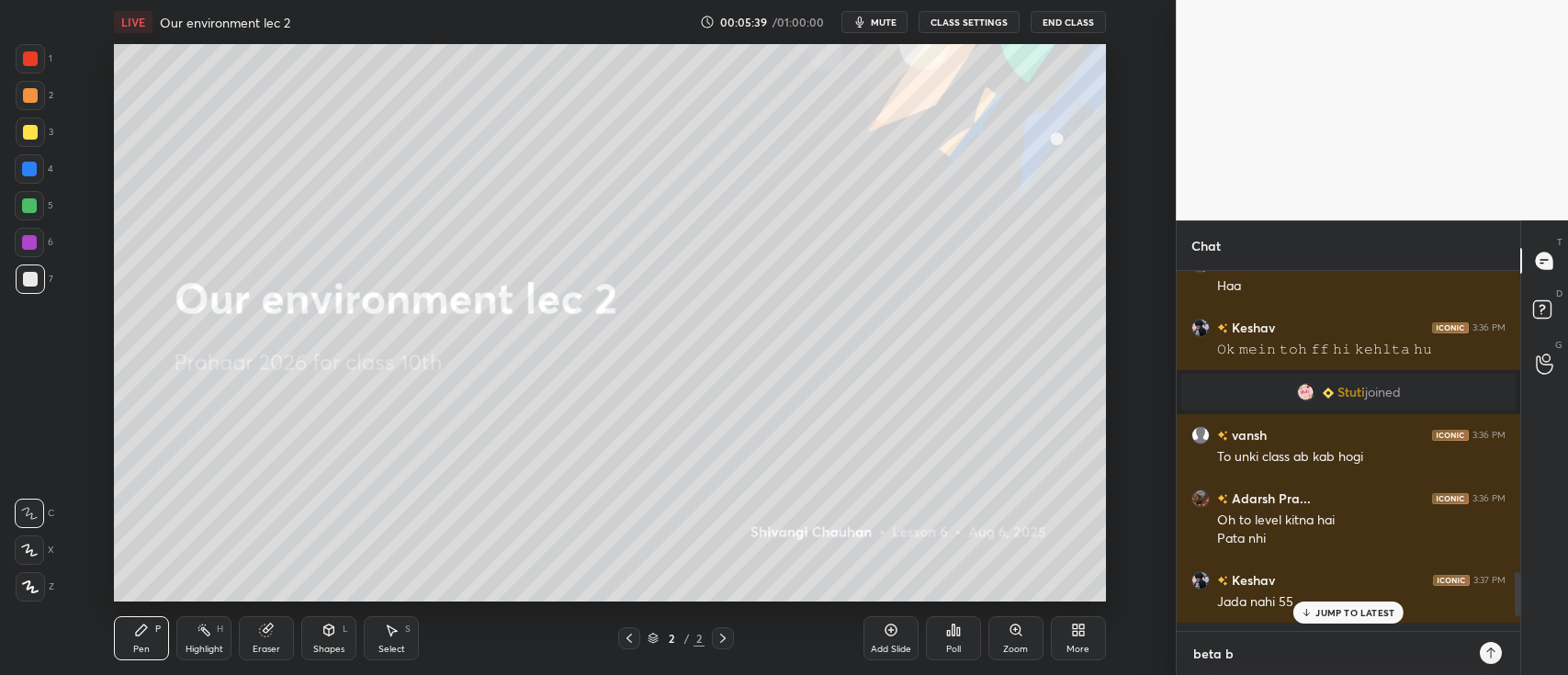 type on "beta ba" 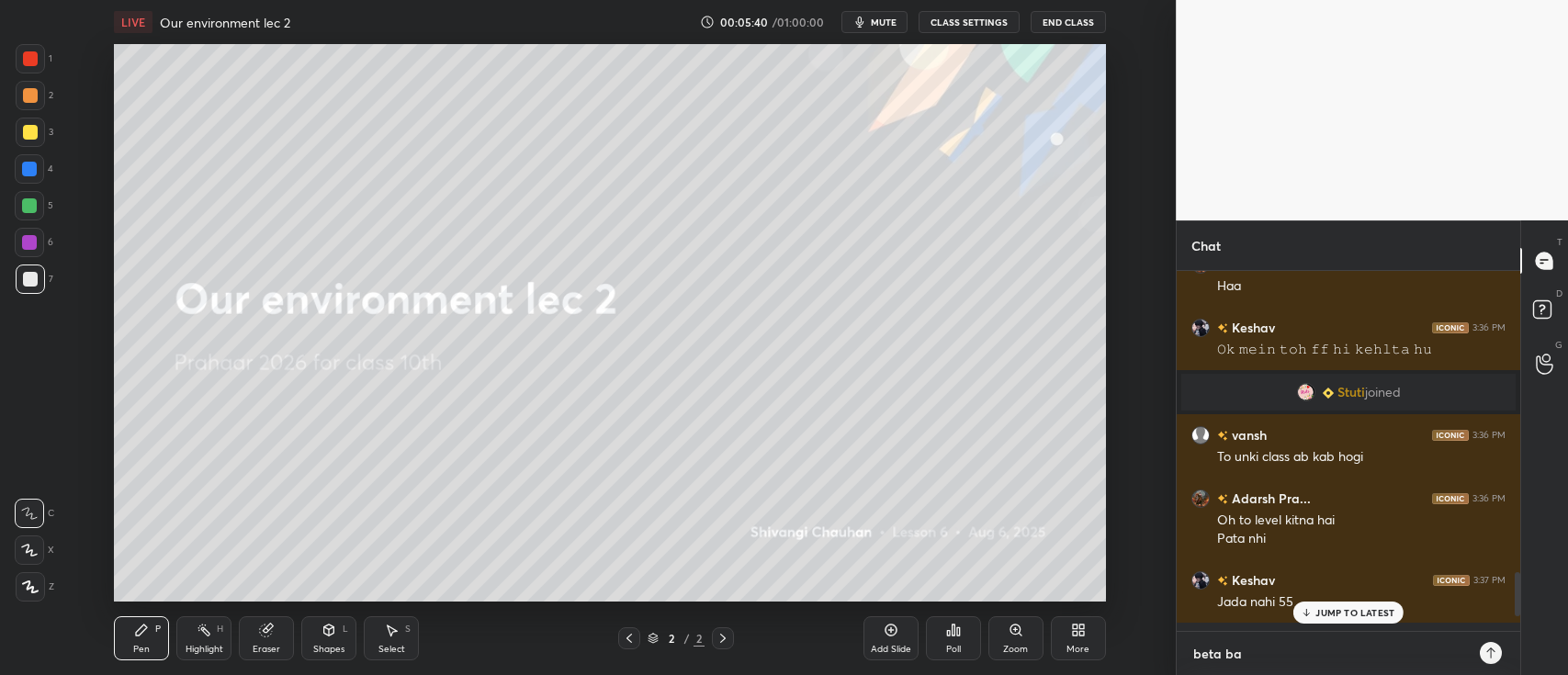 type on "beta bar" 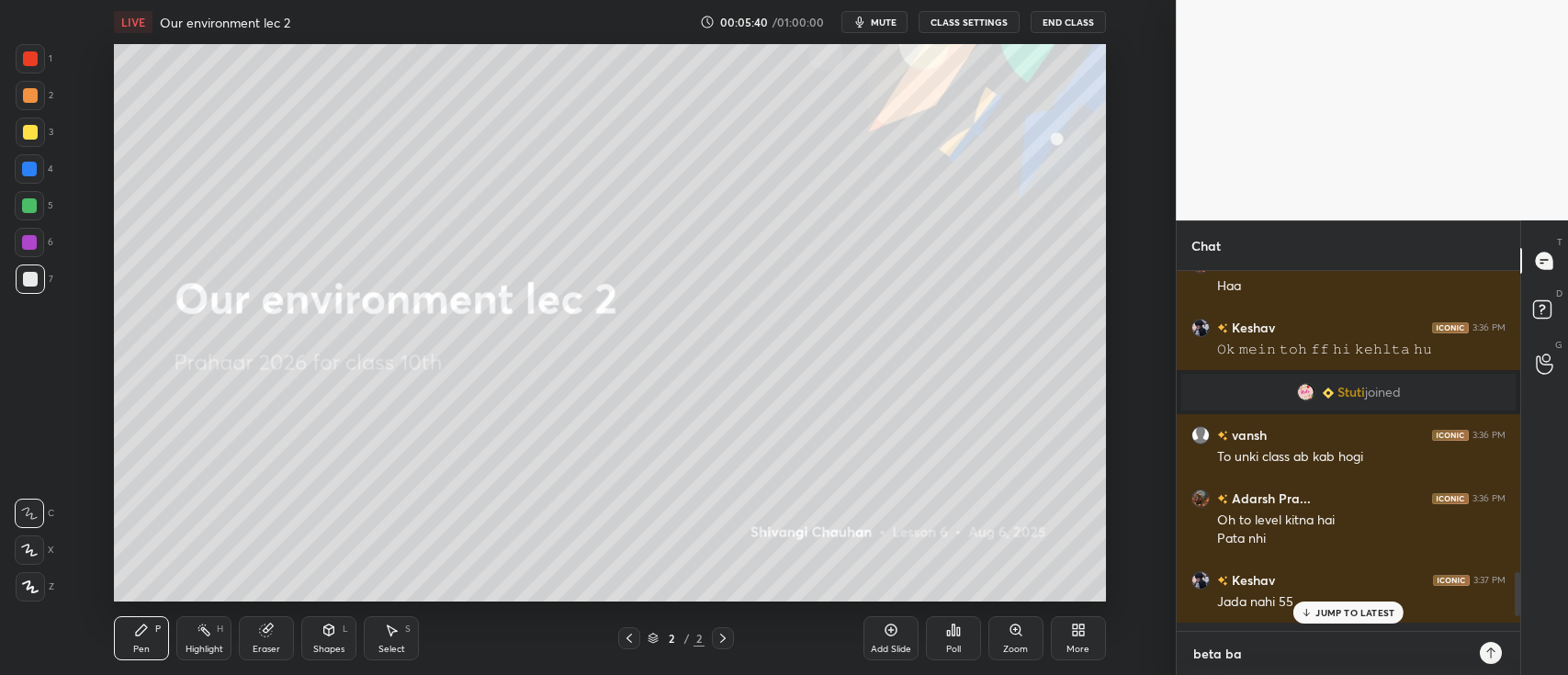 type on "x" 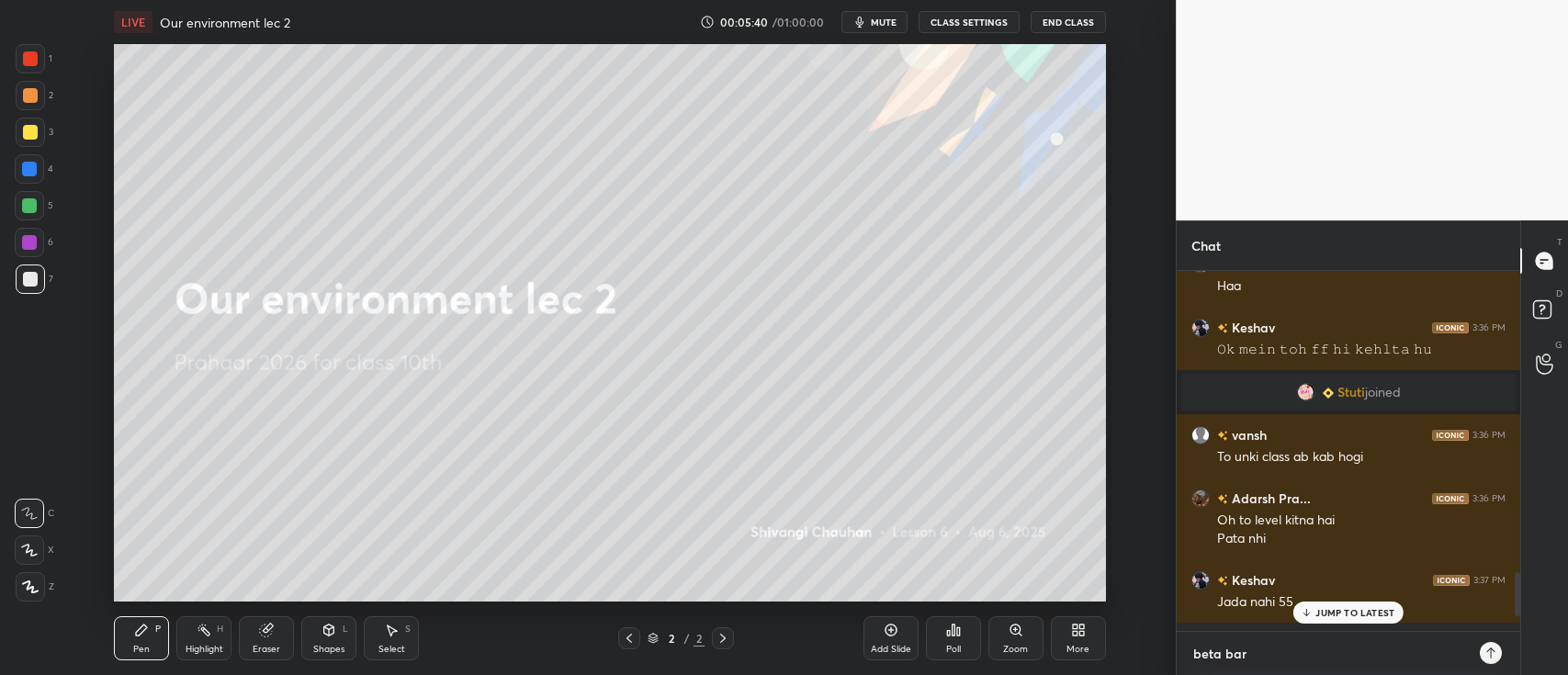 type on "beta bar" 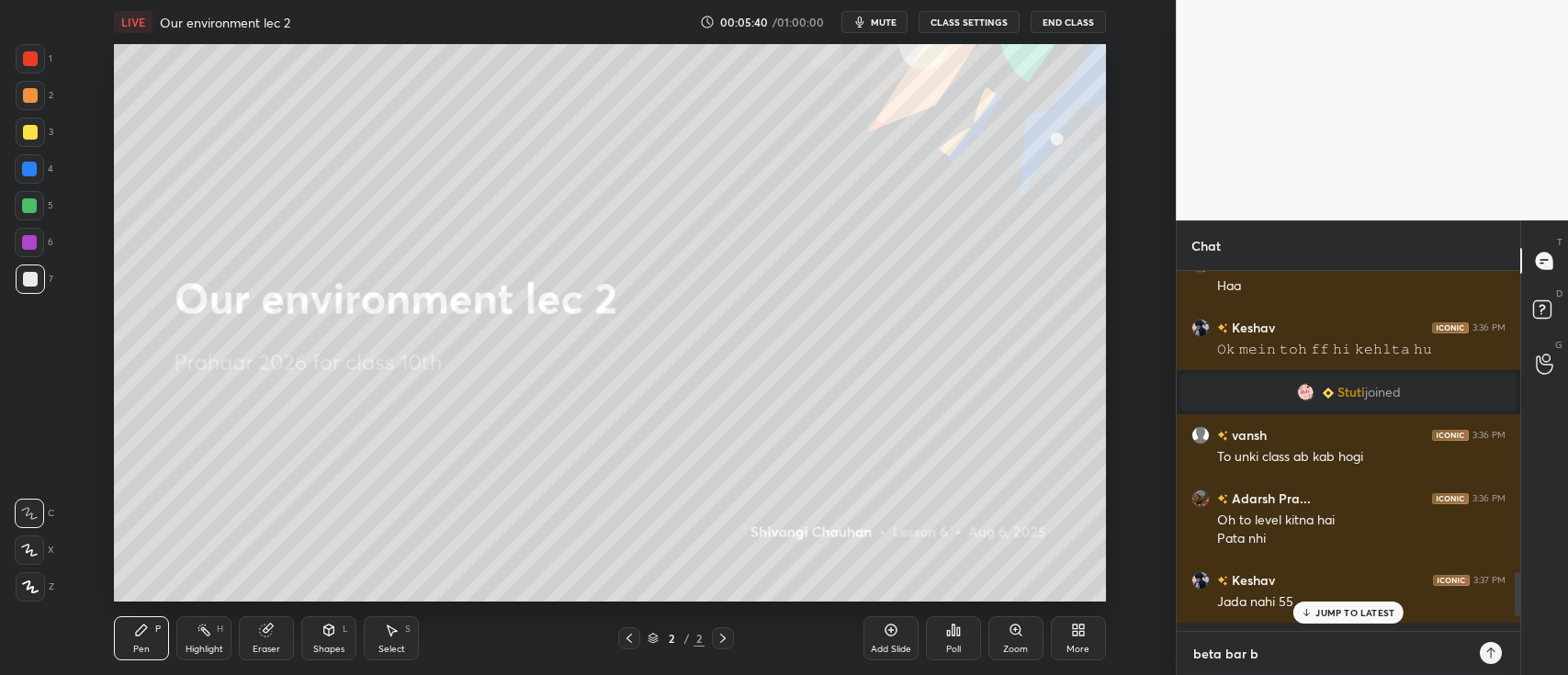 type on "beta bar ba" 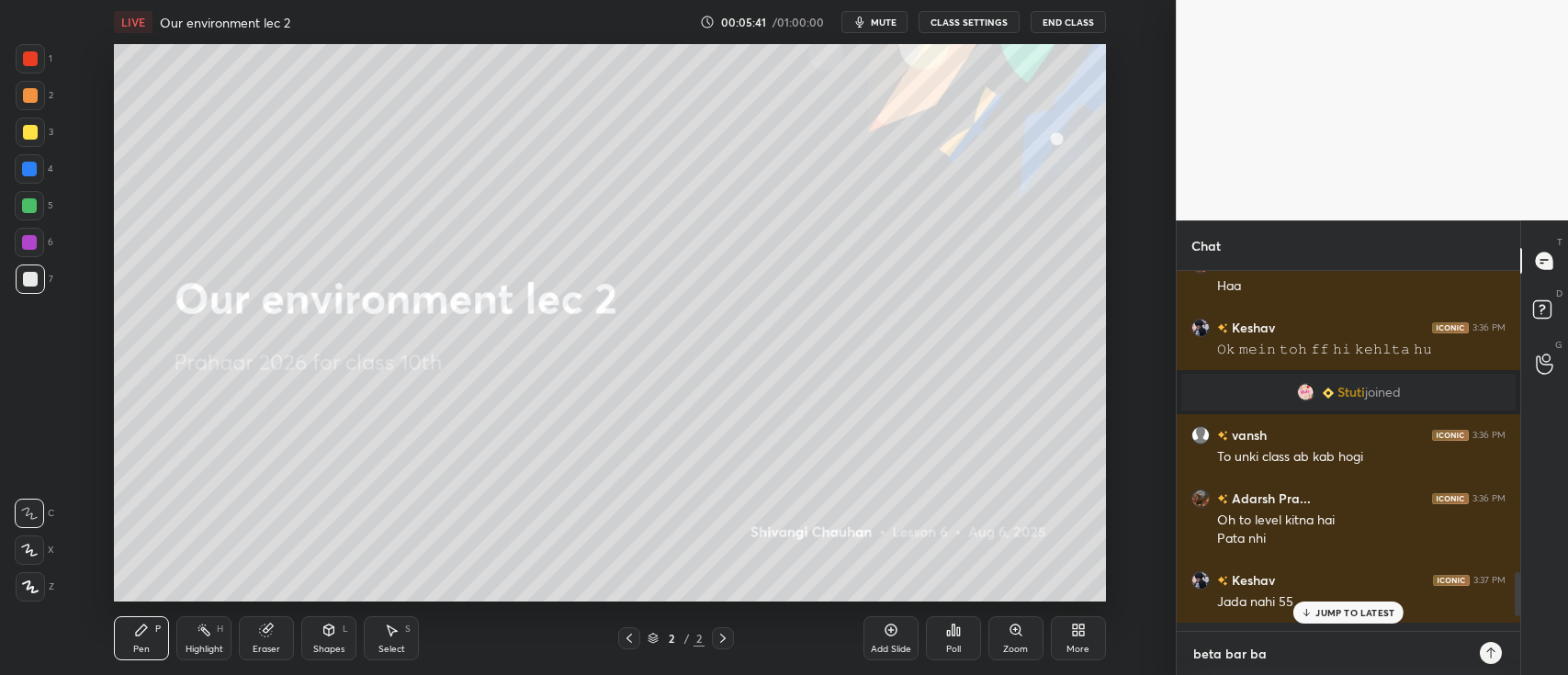 type on "beta bar bar" 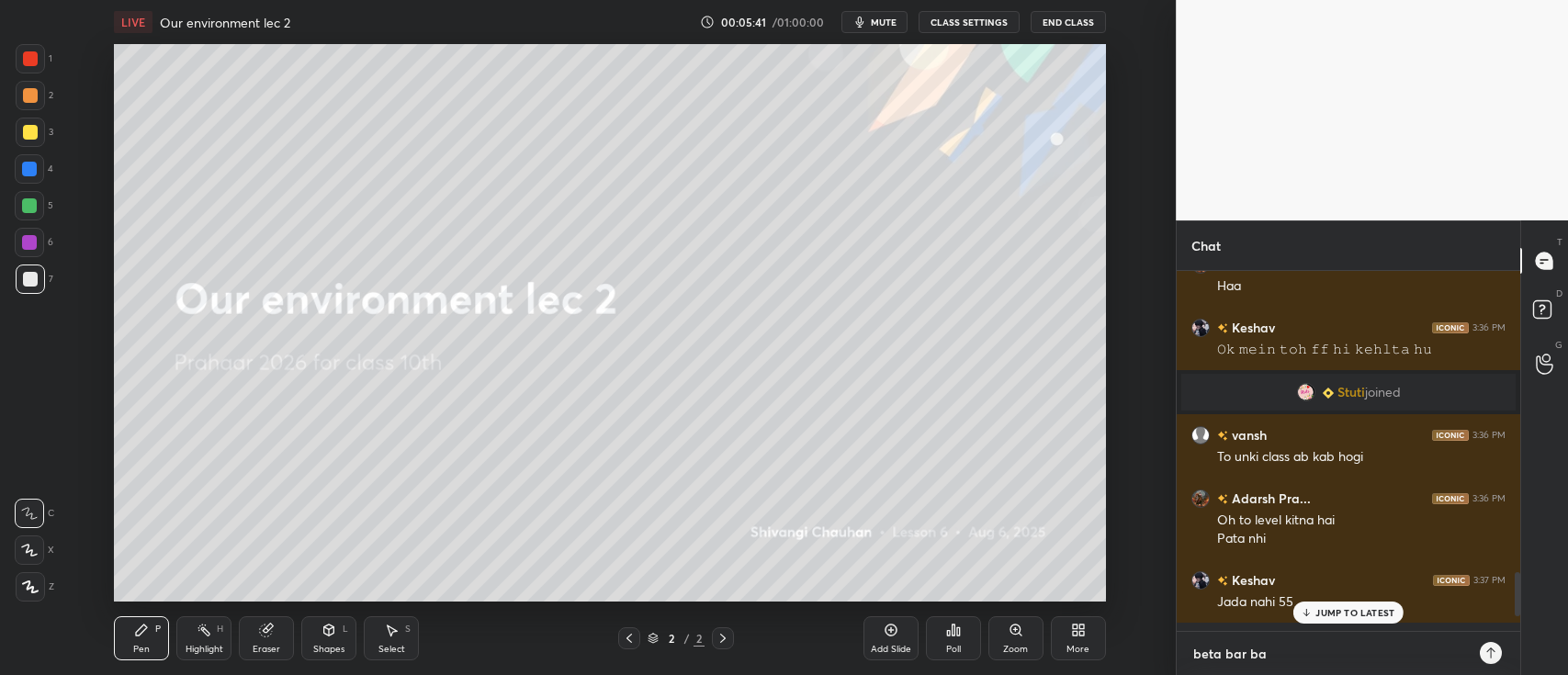 type on "x" 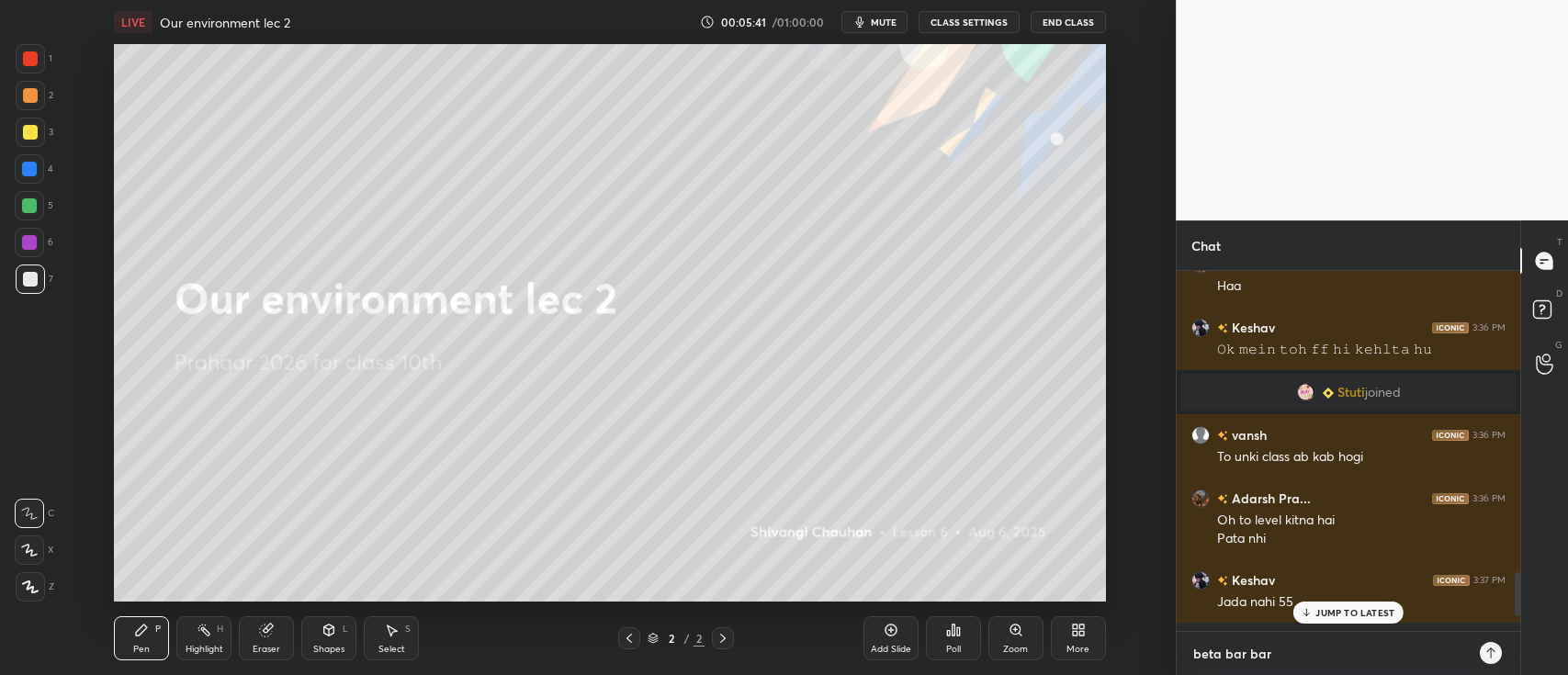 type on "beta bar bar" 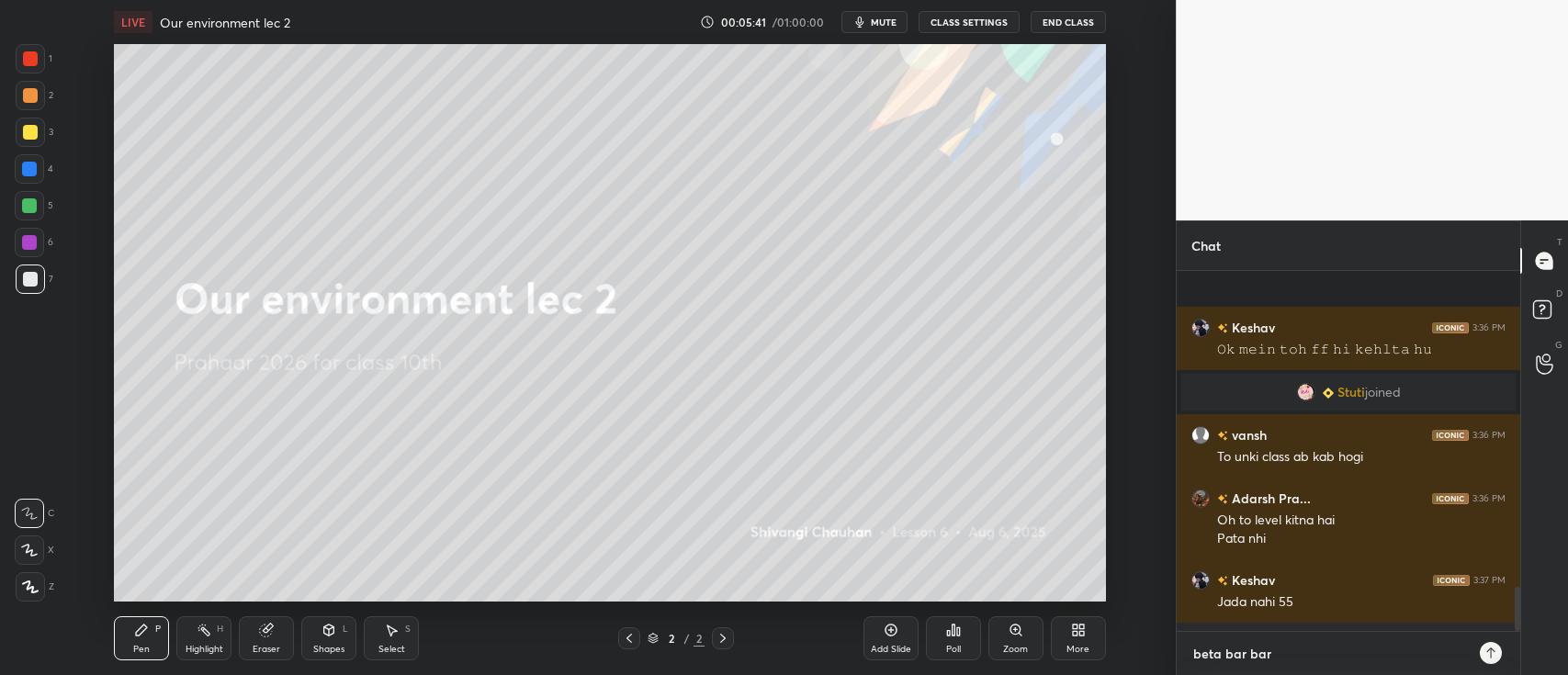 scroll, scrollTop: 2569, scrollLeft: 0, axis: vertical 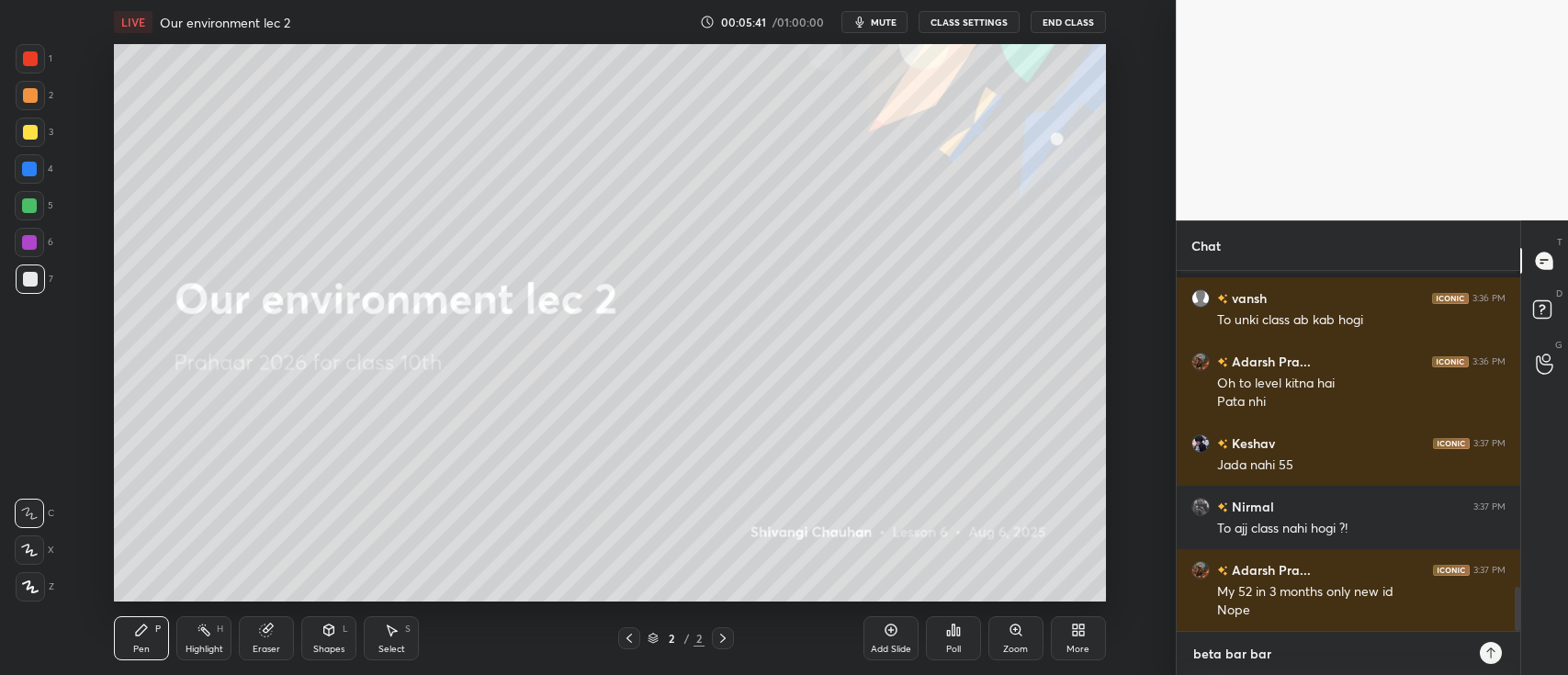 type on "beta bar bar l" 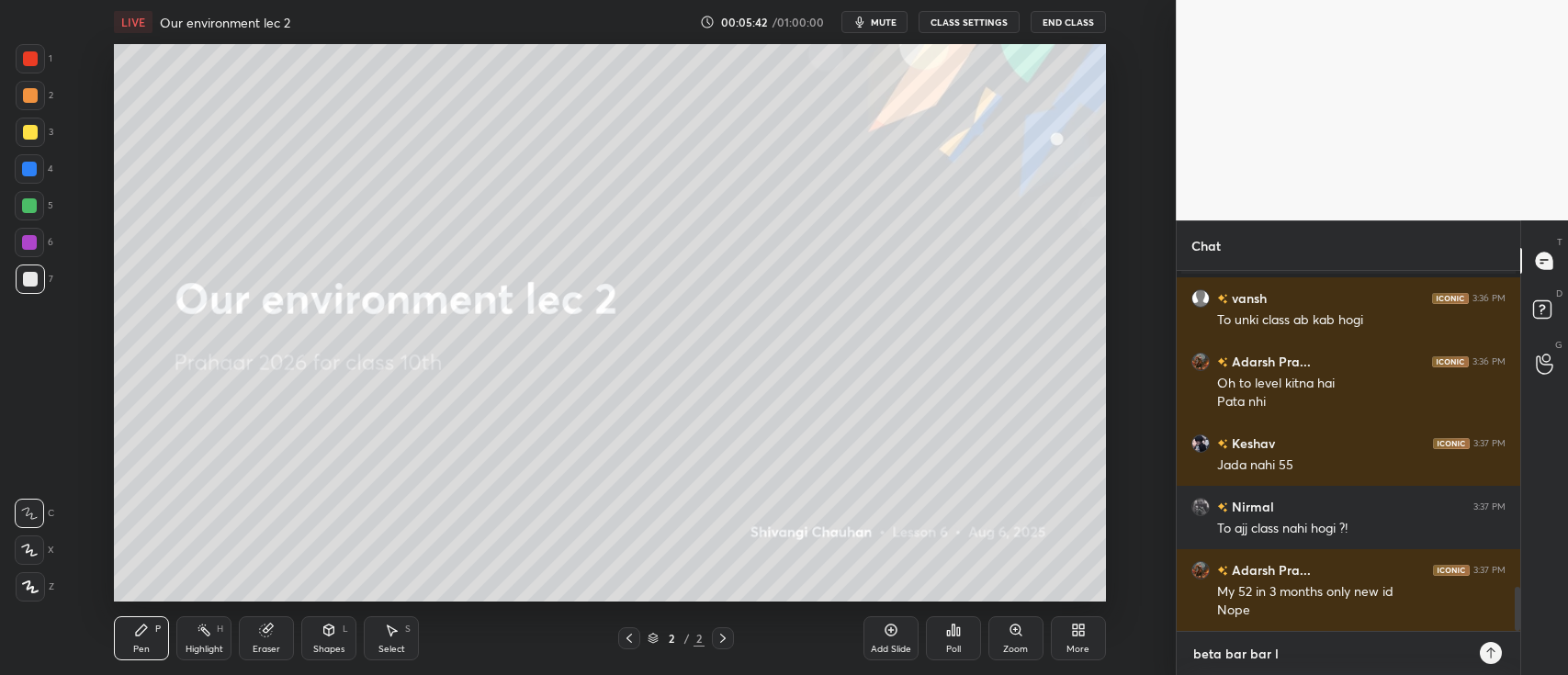 type on "beta bar bar la" 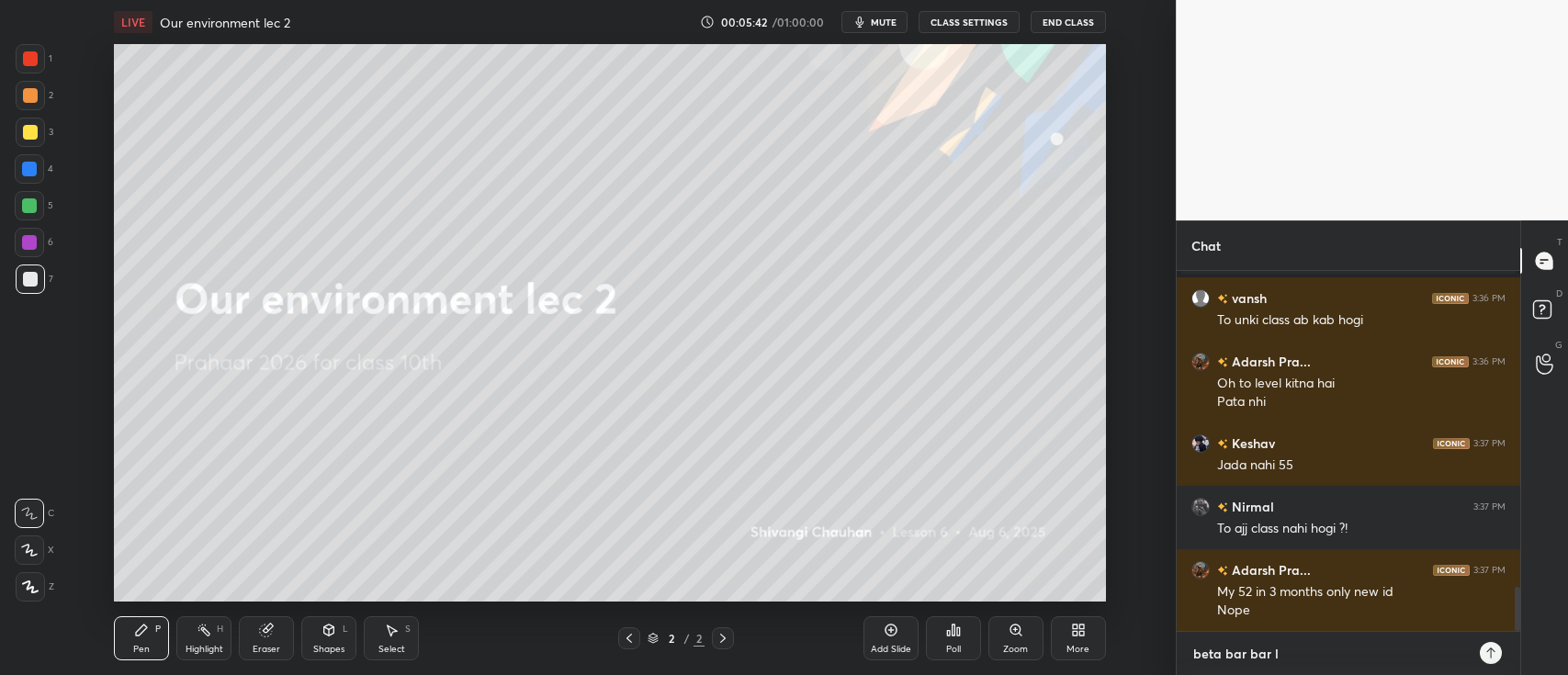 type on "x" 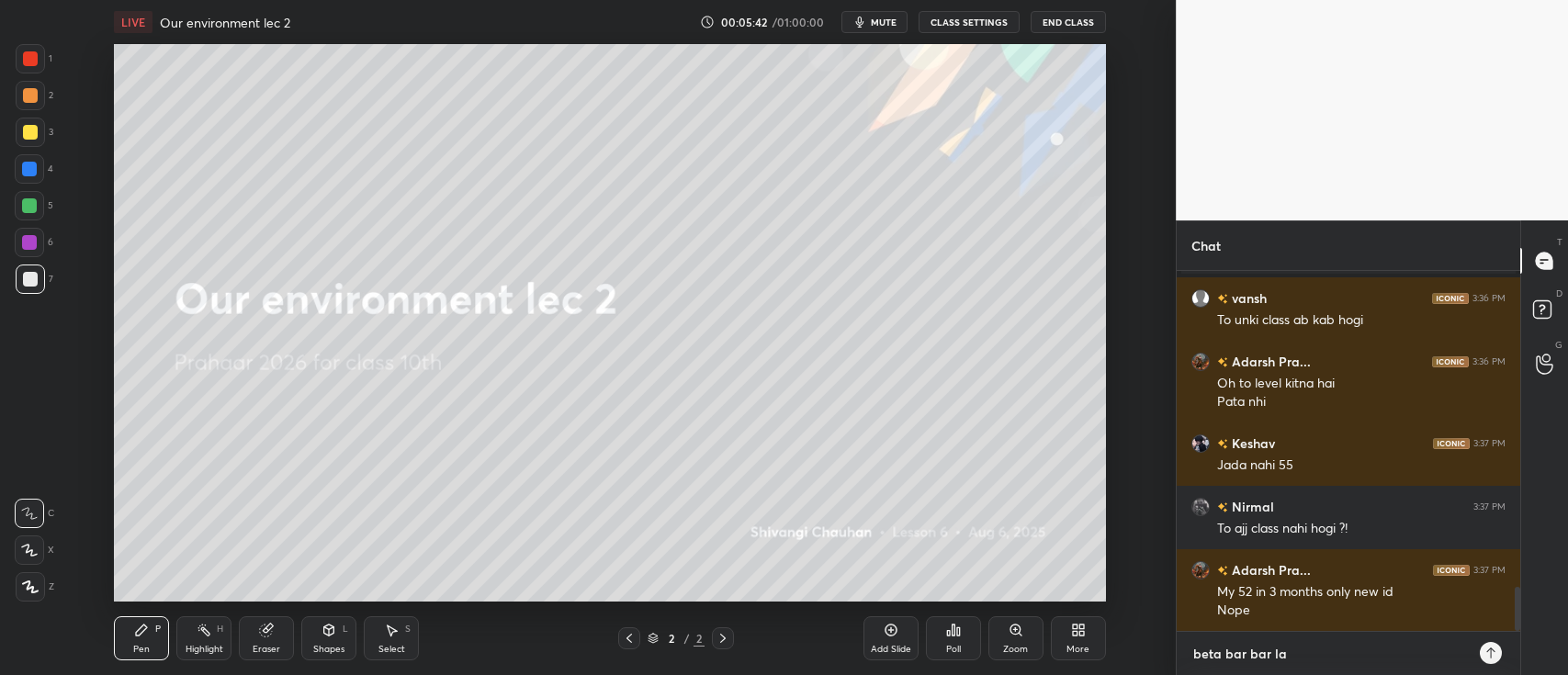 type on "beta bar bar lag" 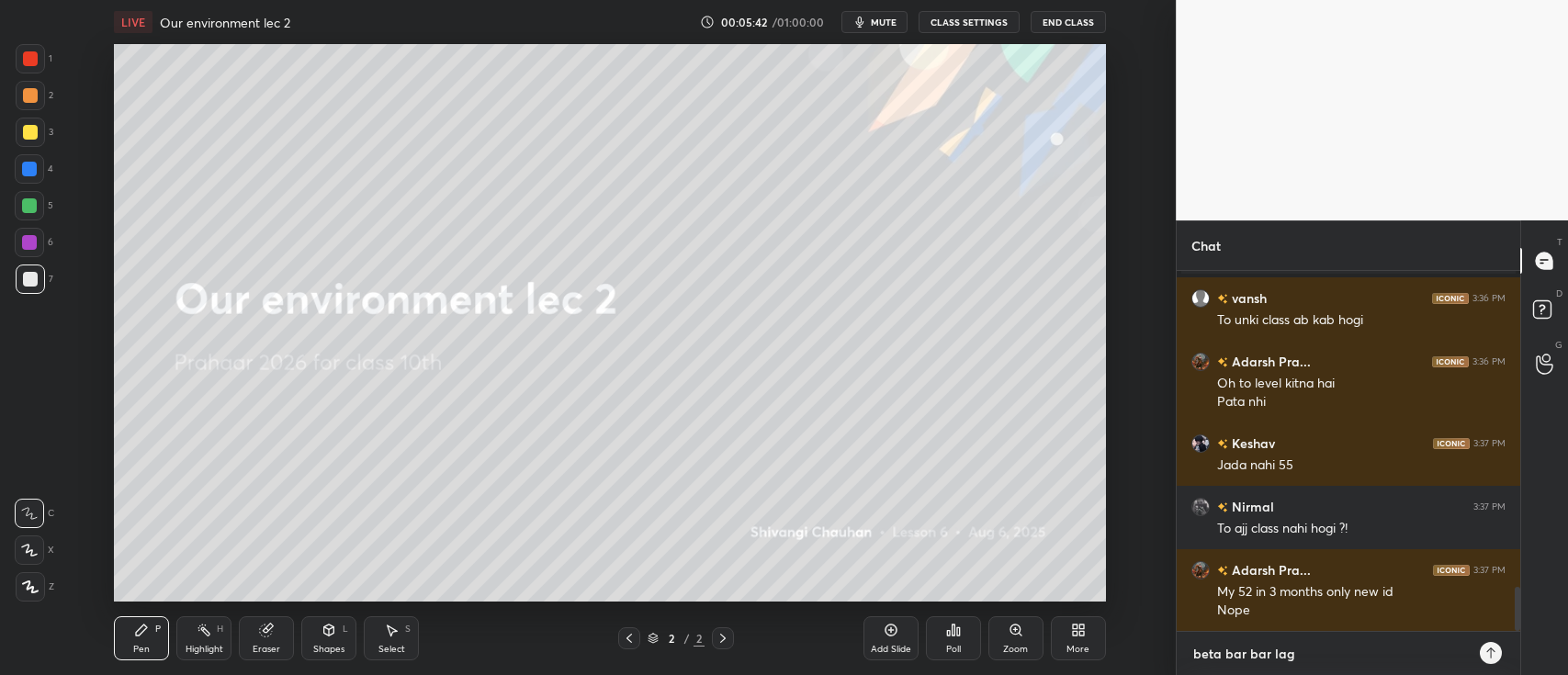 type on "beta bar bar lag" 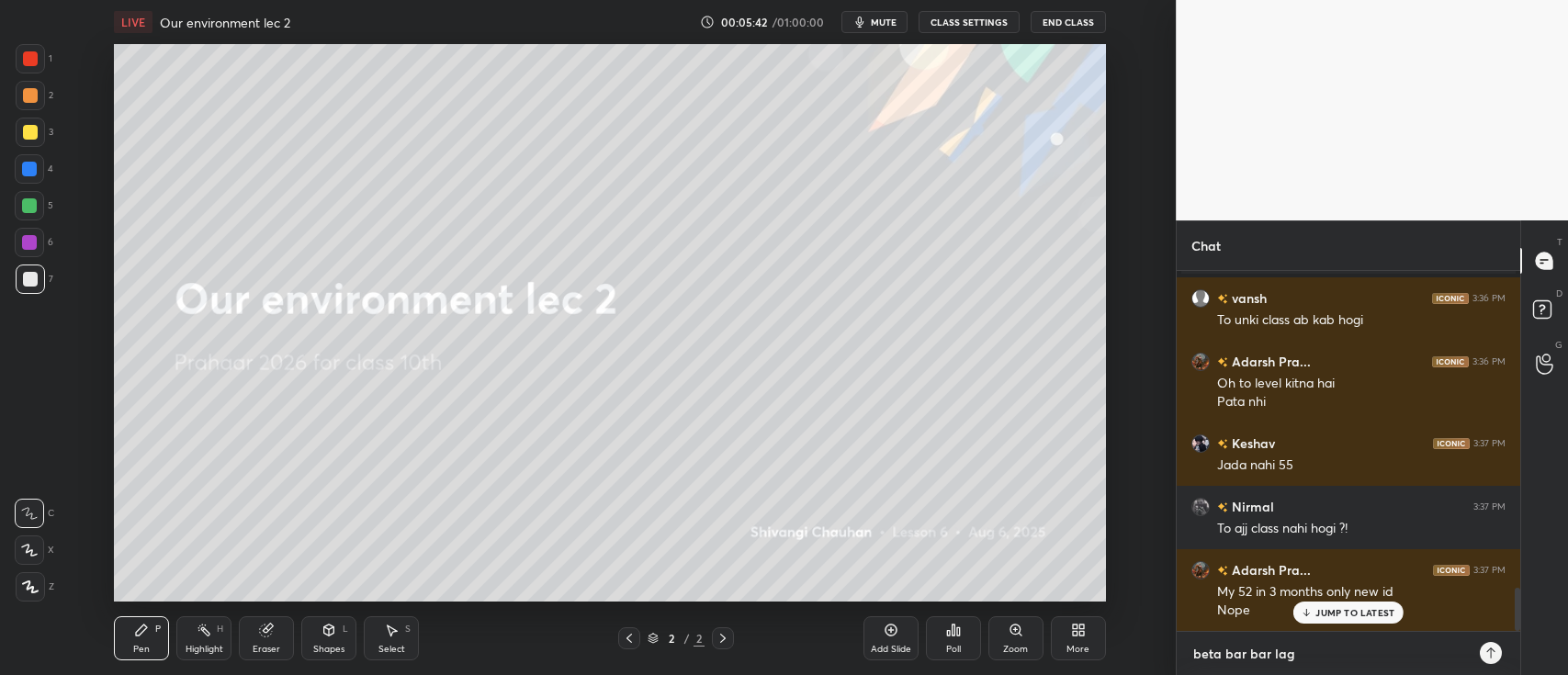 scroll, scrollTop: 2631, scrollLeft: 0, axis: vertical 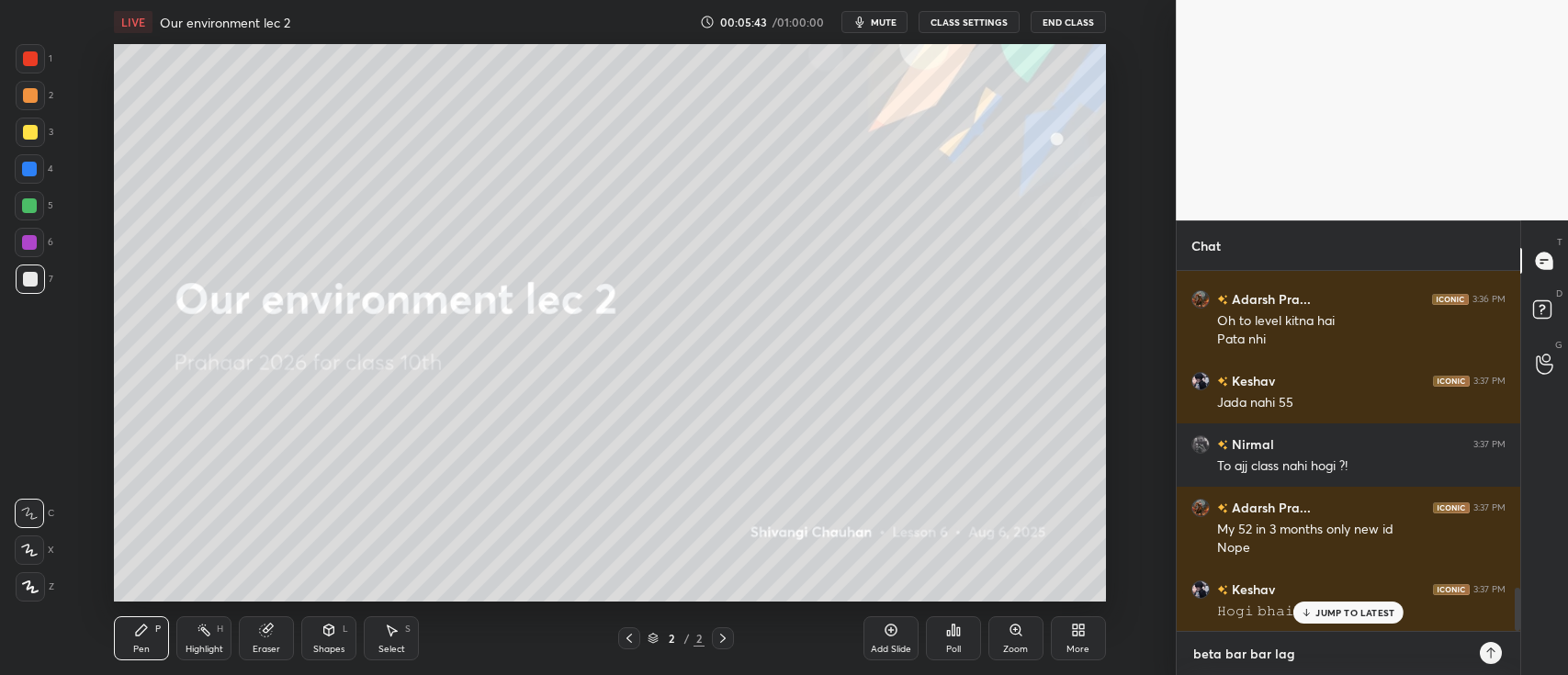type on "beta bar bar lag h" 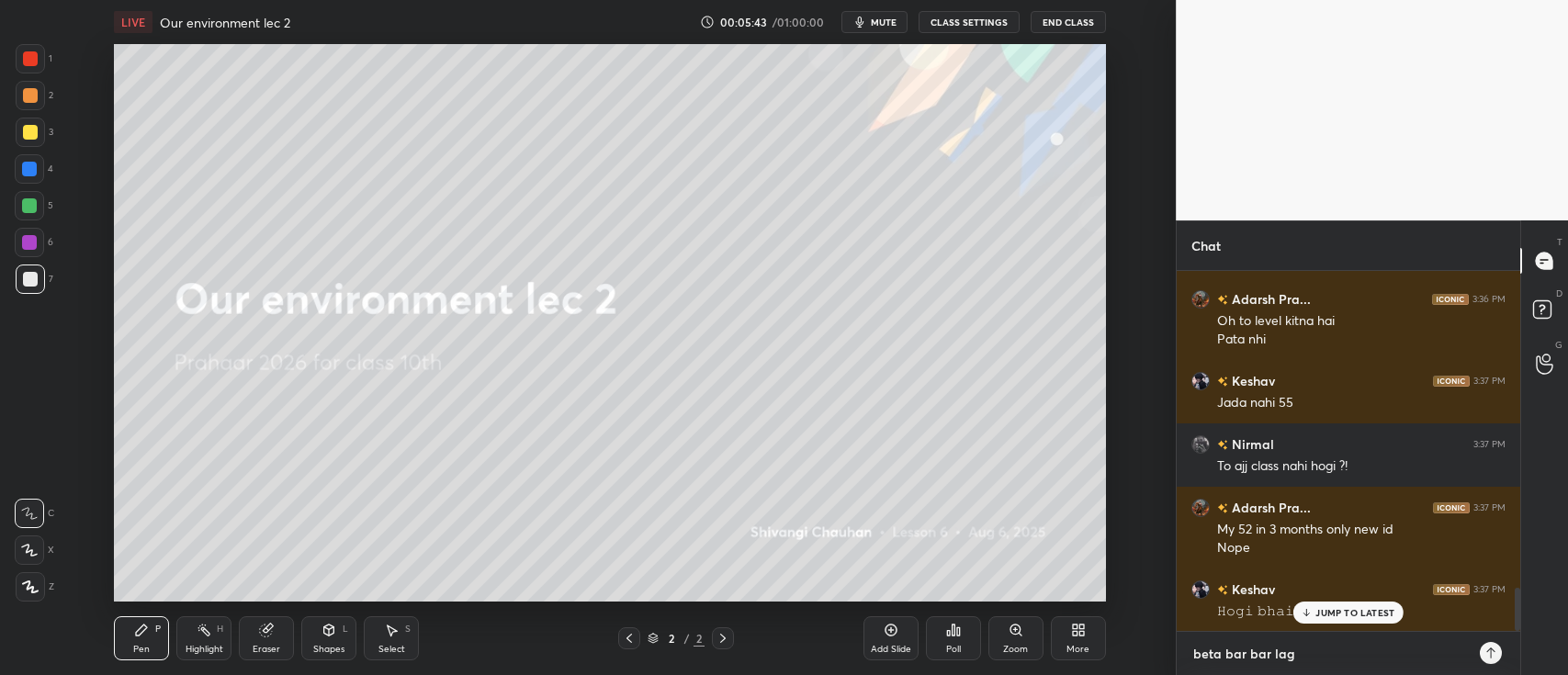 type on "x" 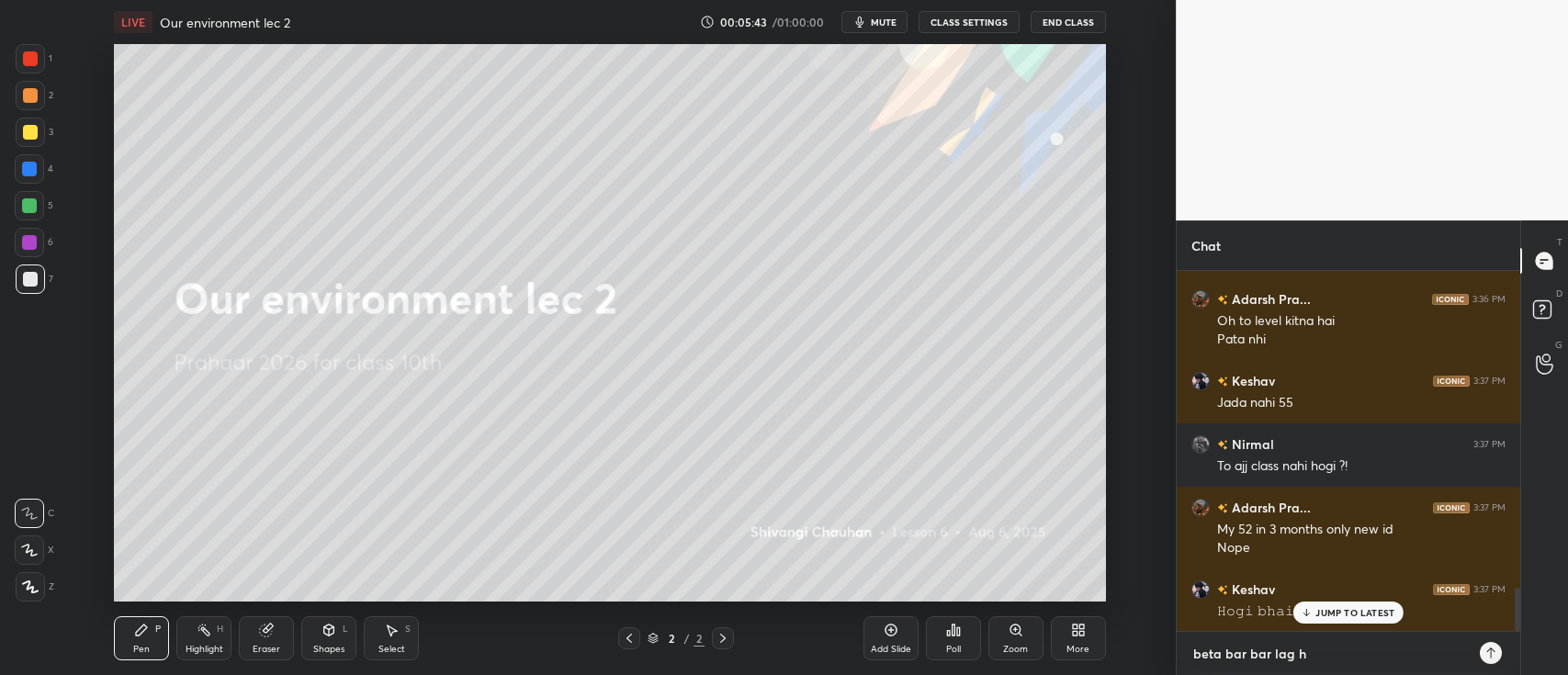 type on "beta bar bar lag ho" 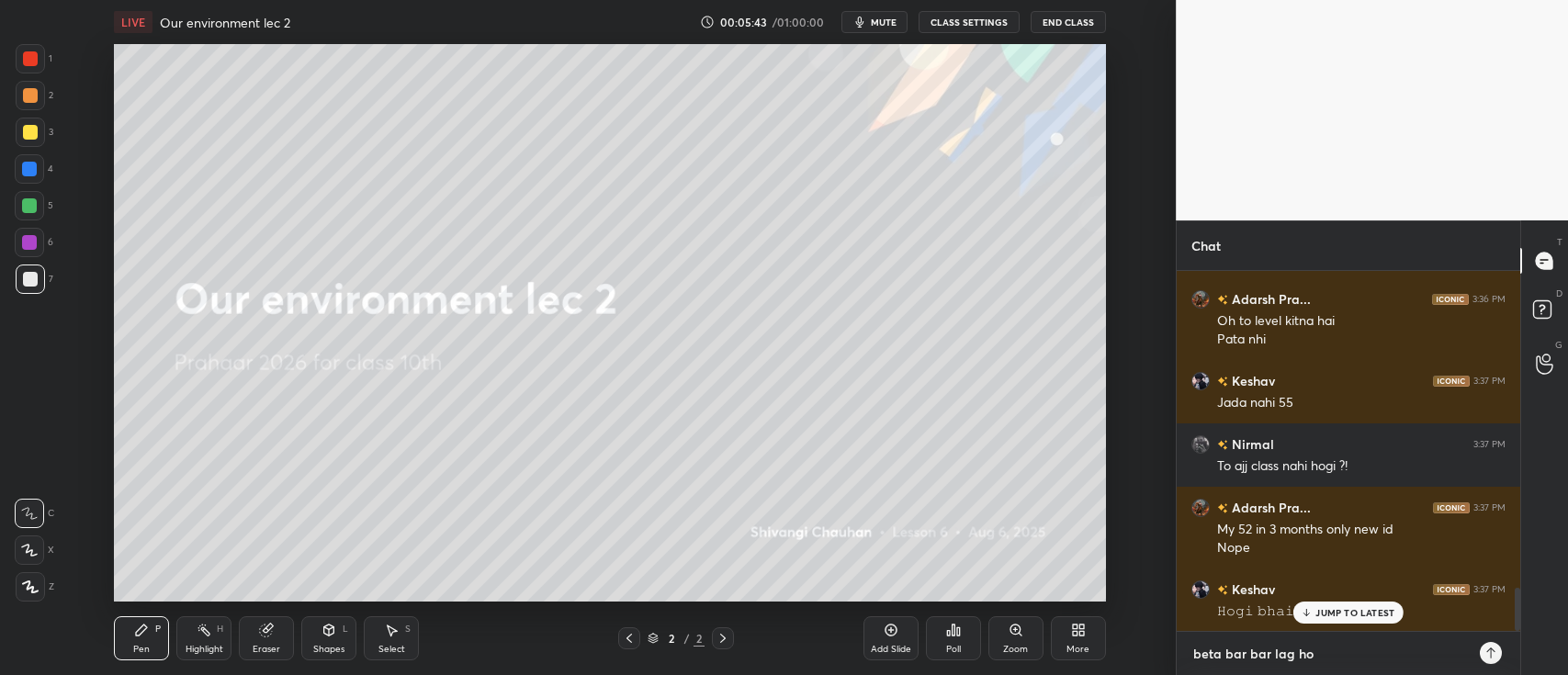 type on "beta bar bar lag hor" 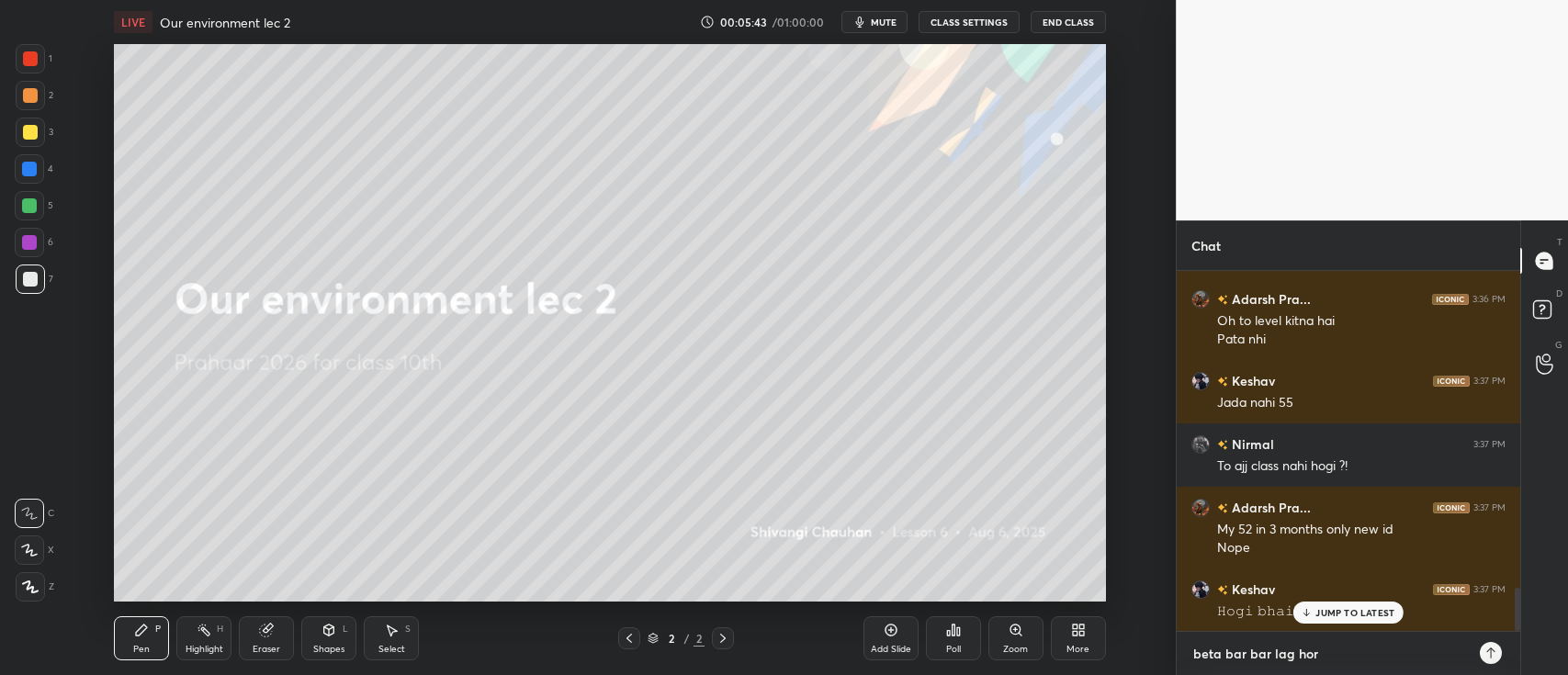 type on "beta bar bar lag hora" 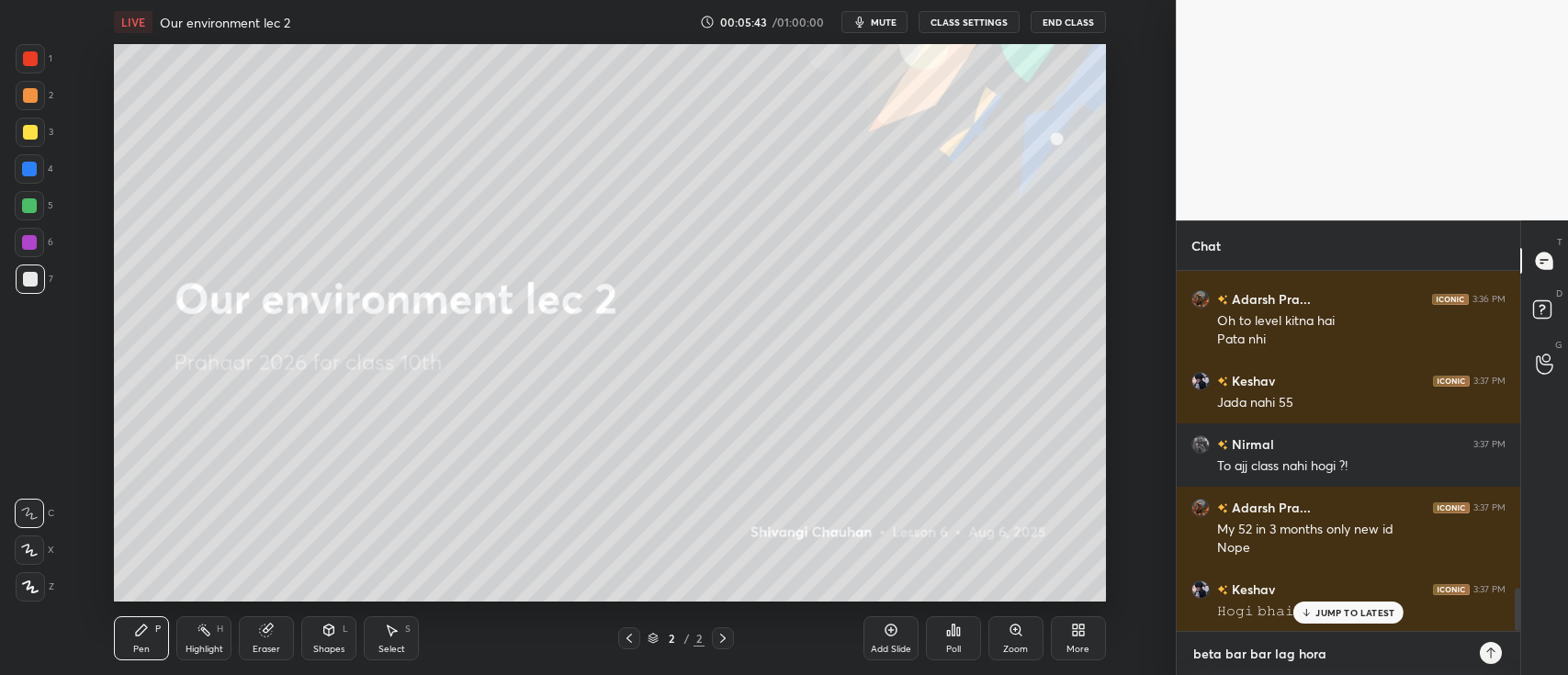 type on "beta bar bar lag hora" 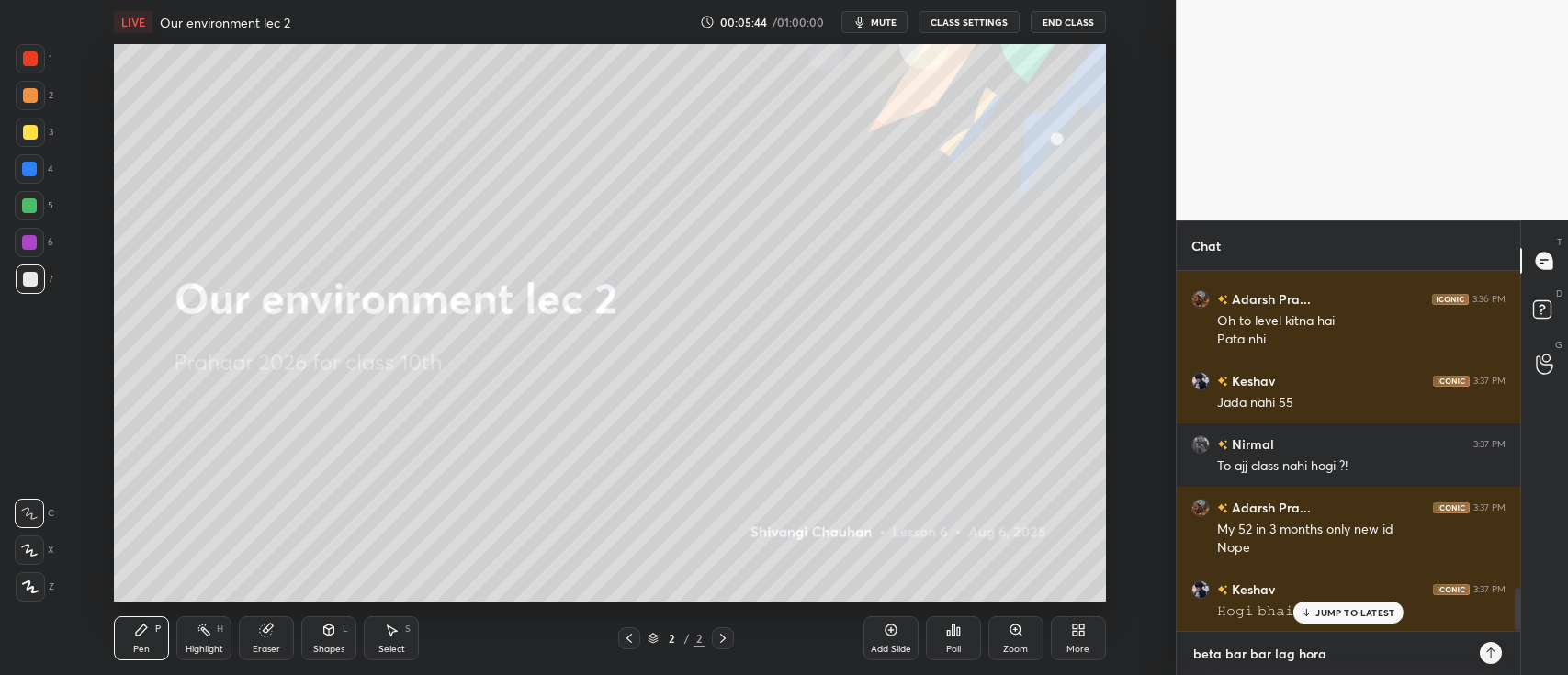 type on "beta bar bar lag hora h" 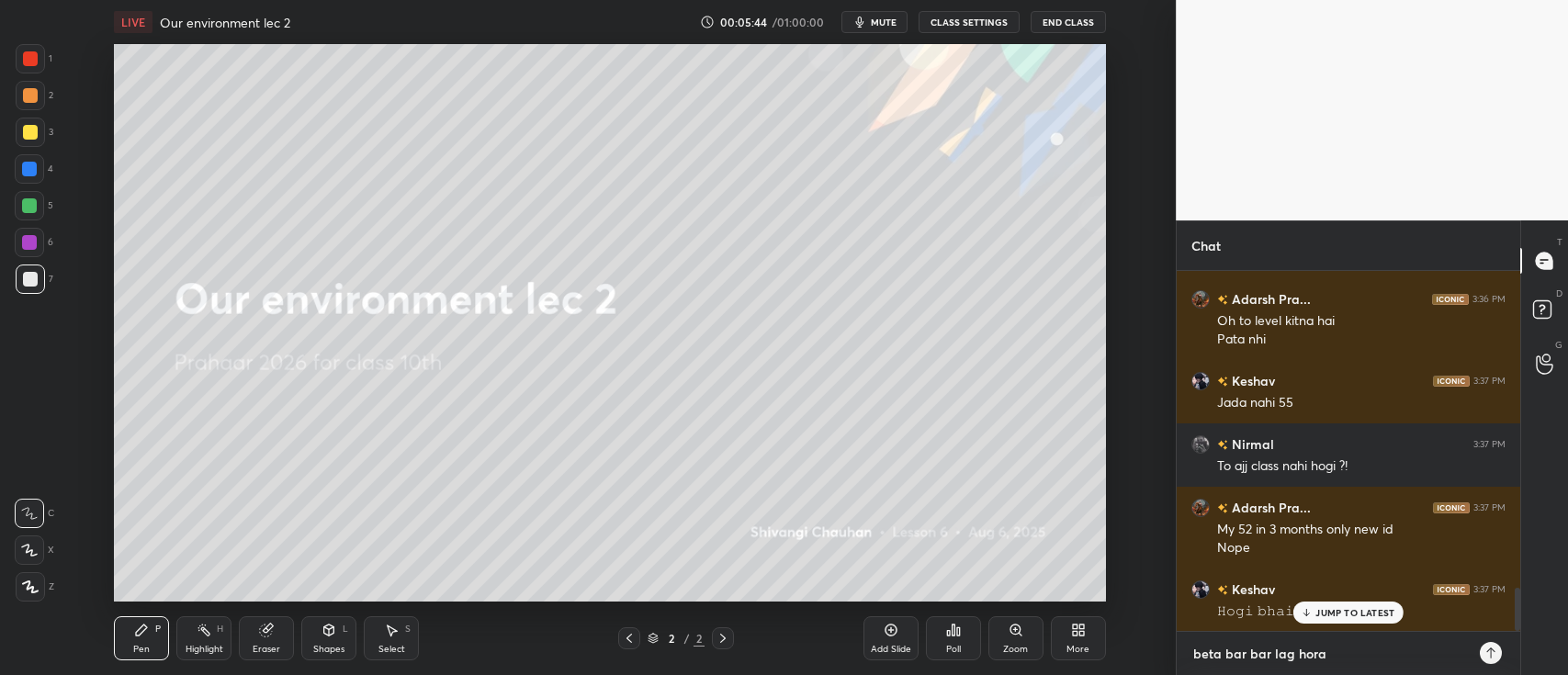 type on "x" 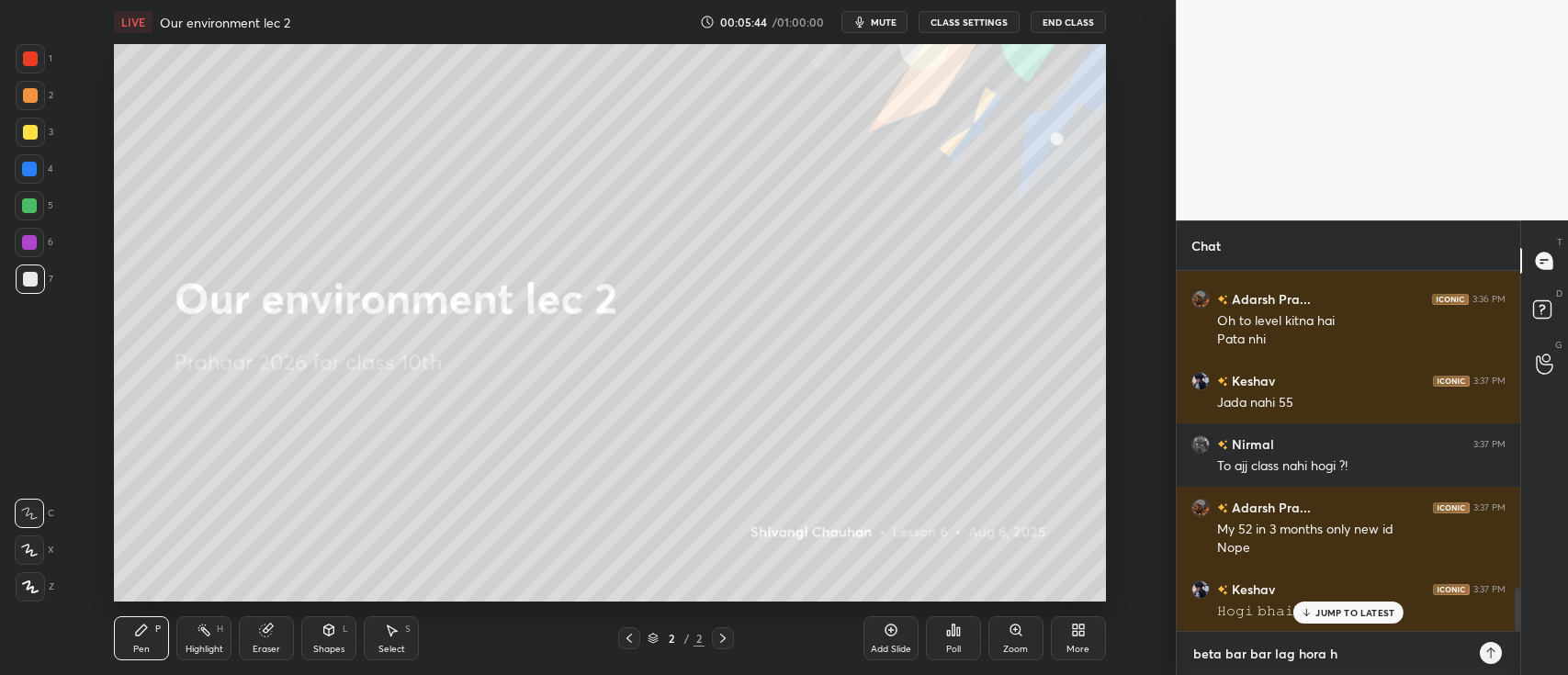 type on "beta bar bar lag hora h," 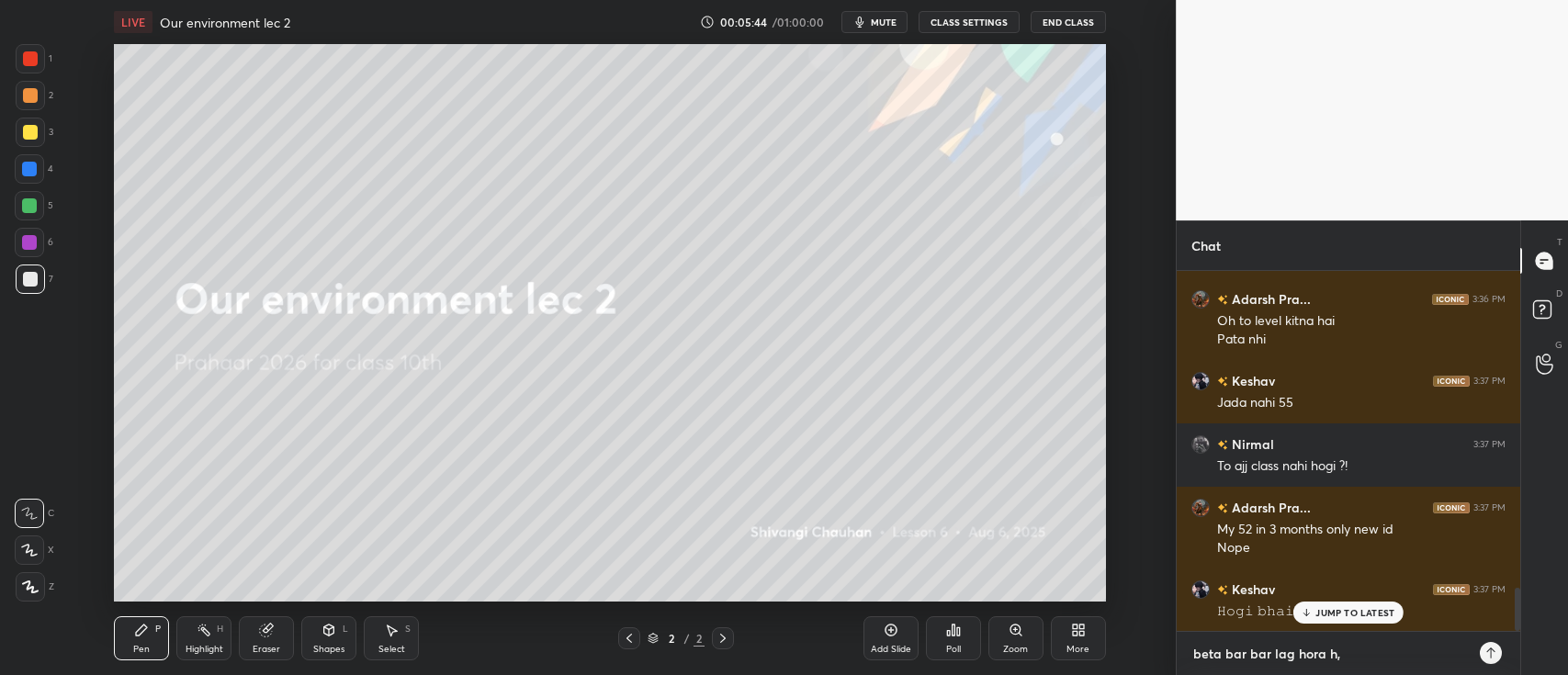 type on "beta bar bar lag hora h," 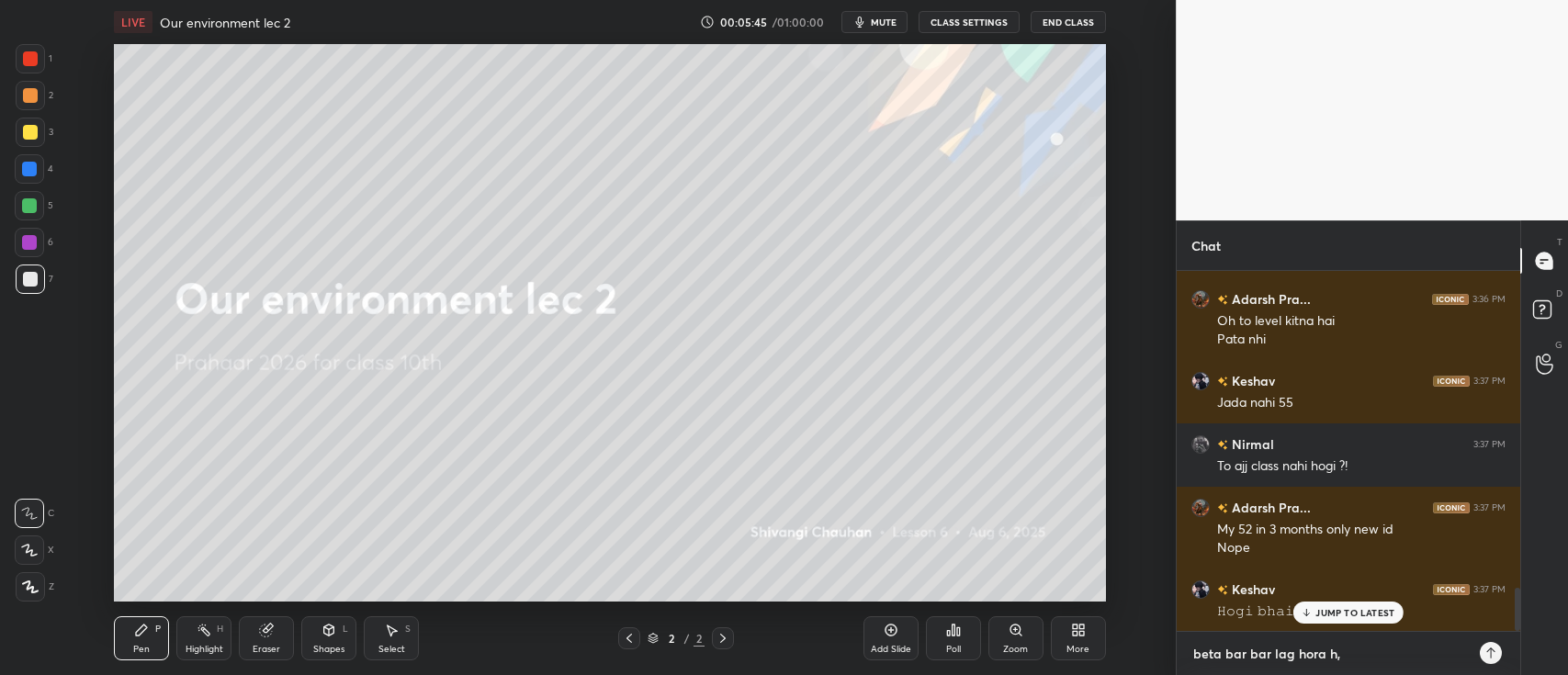 type 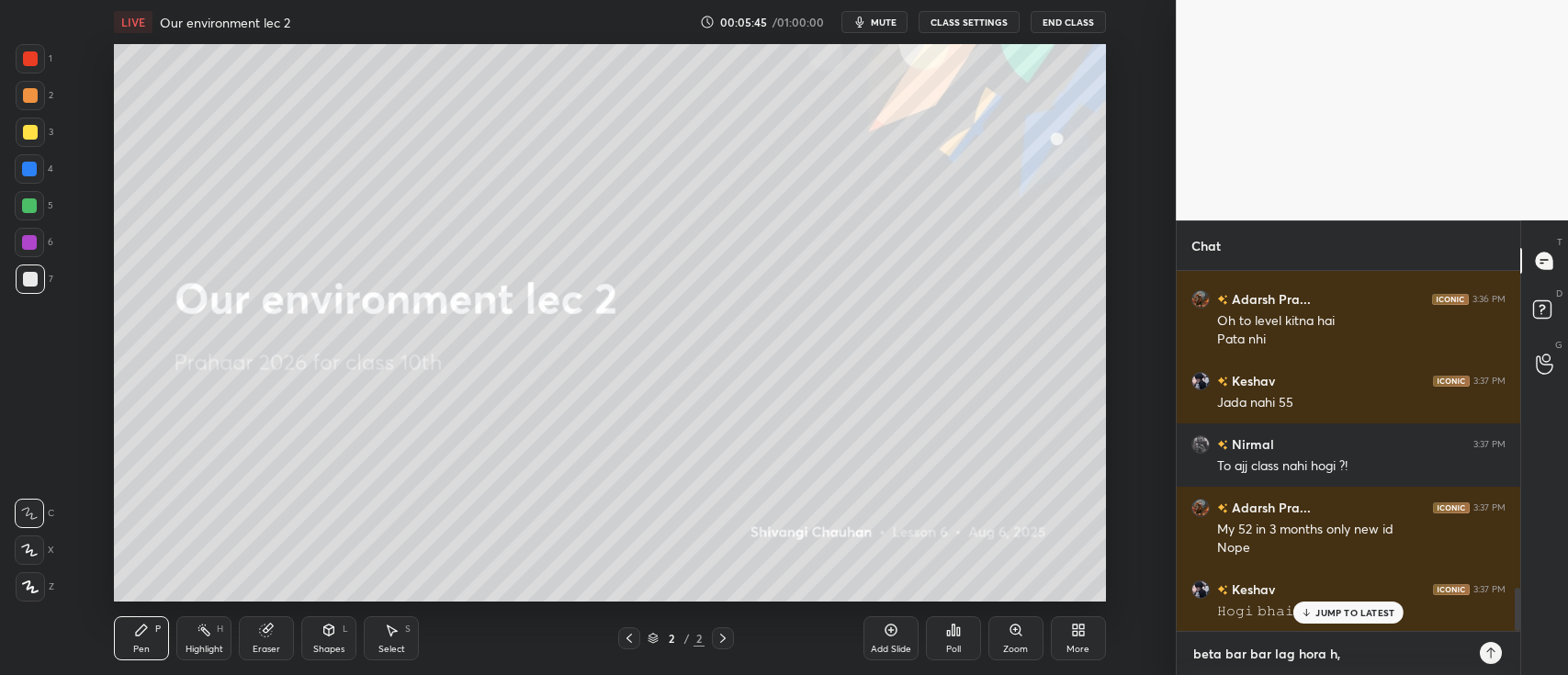 type on "x" 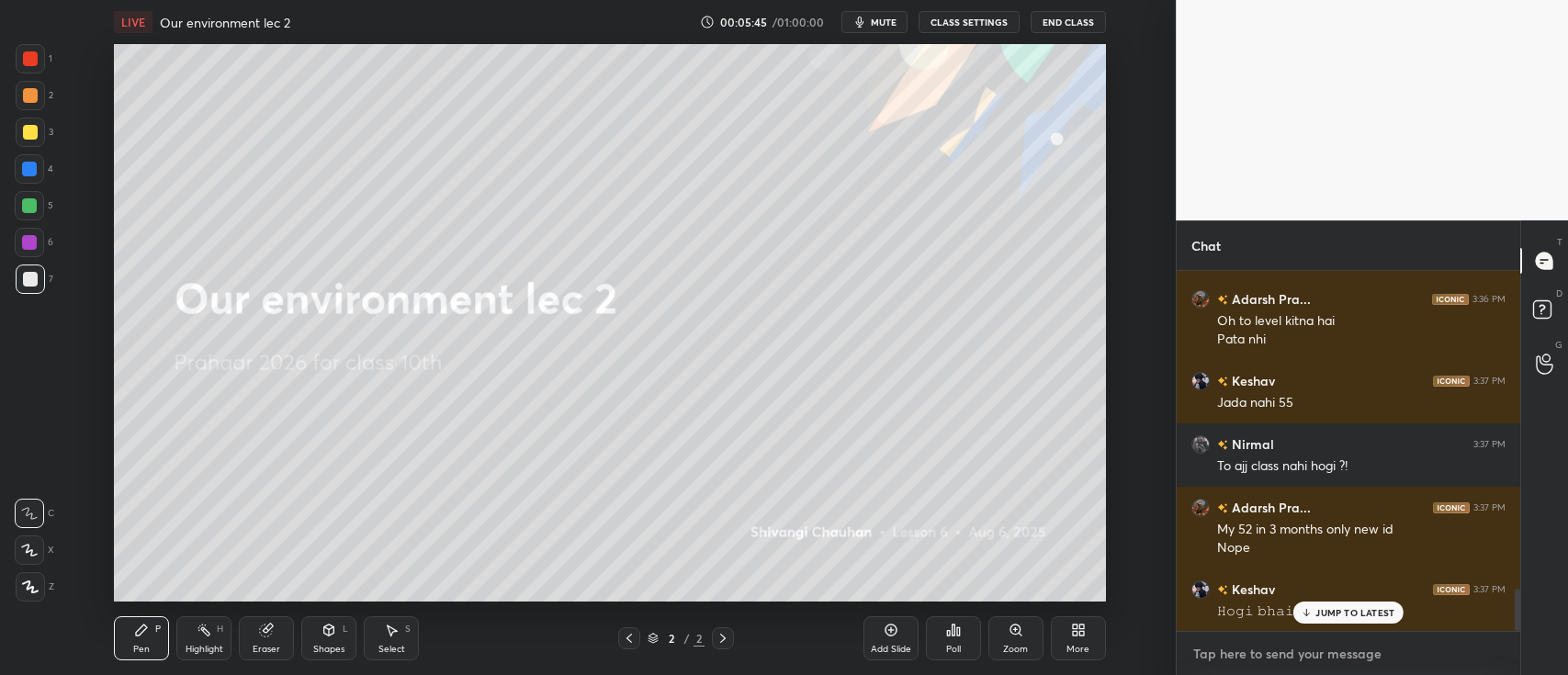 scroll, scrollTop: 2734, scrollLeft: 0, axis: vertical 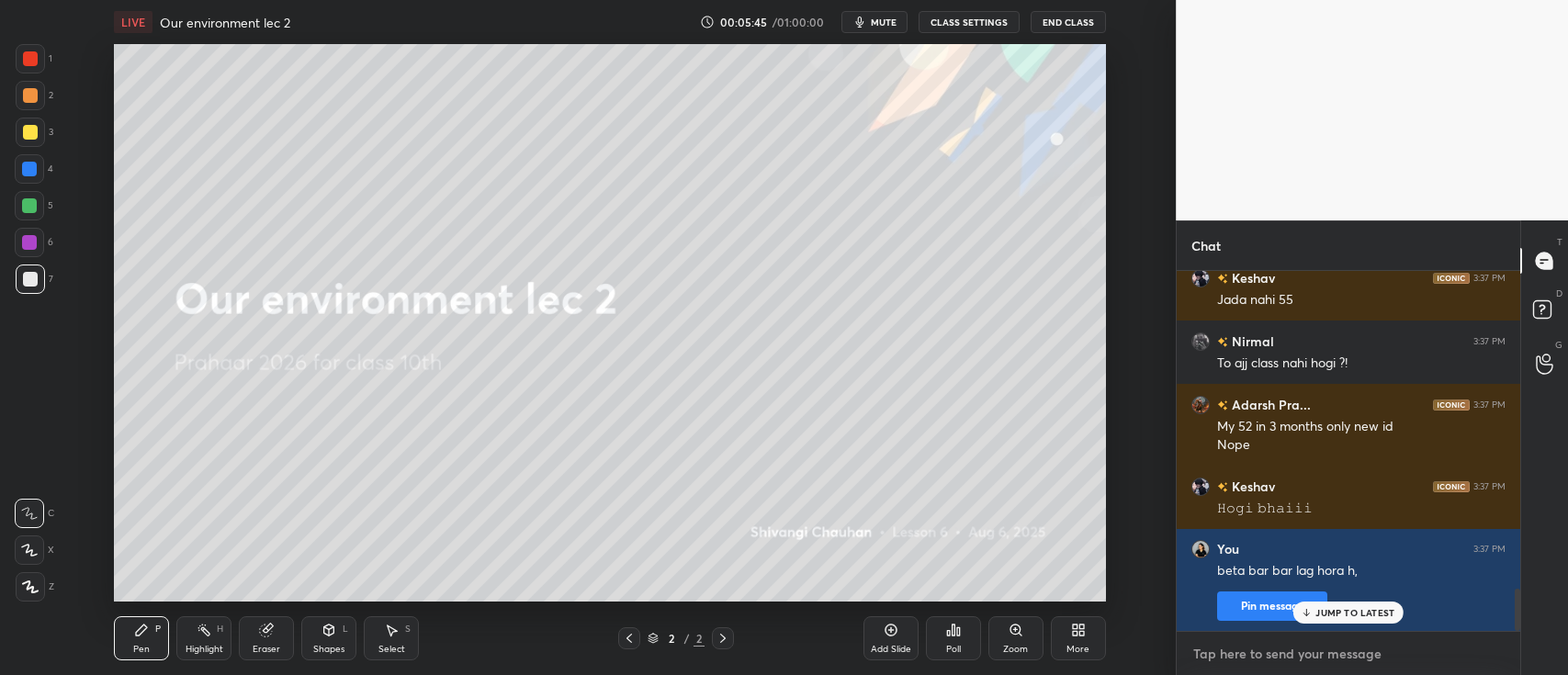 type on "m" 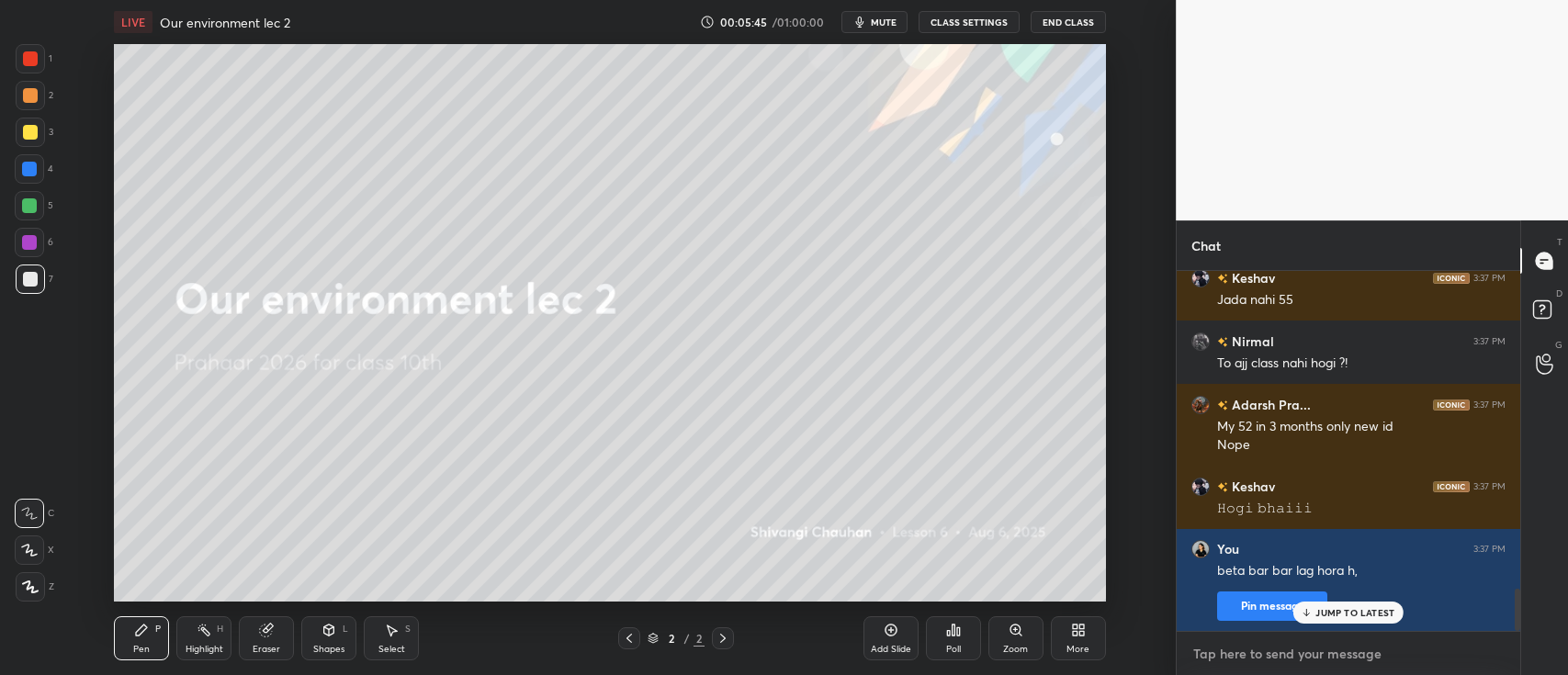 type on "x" 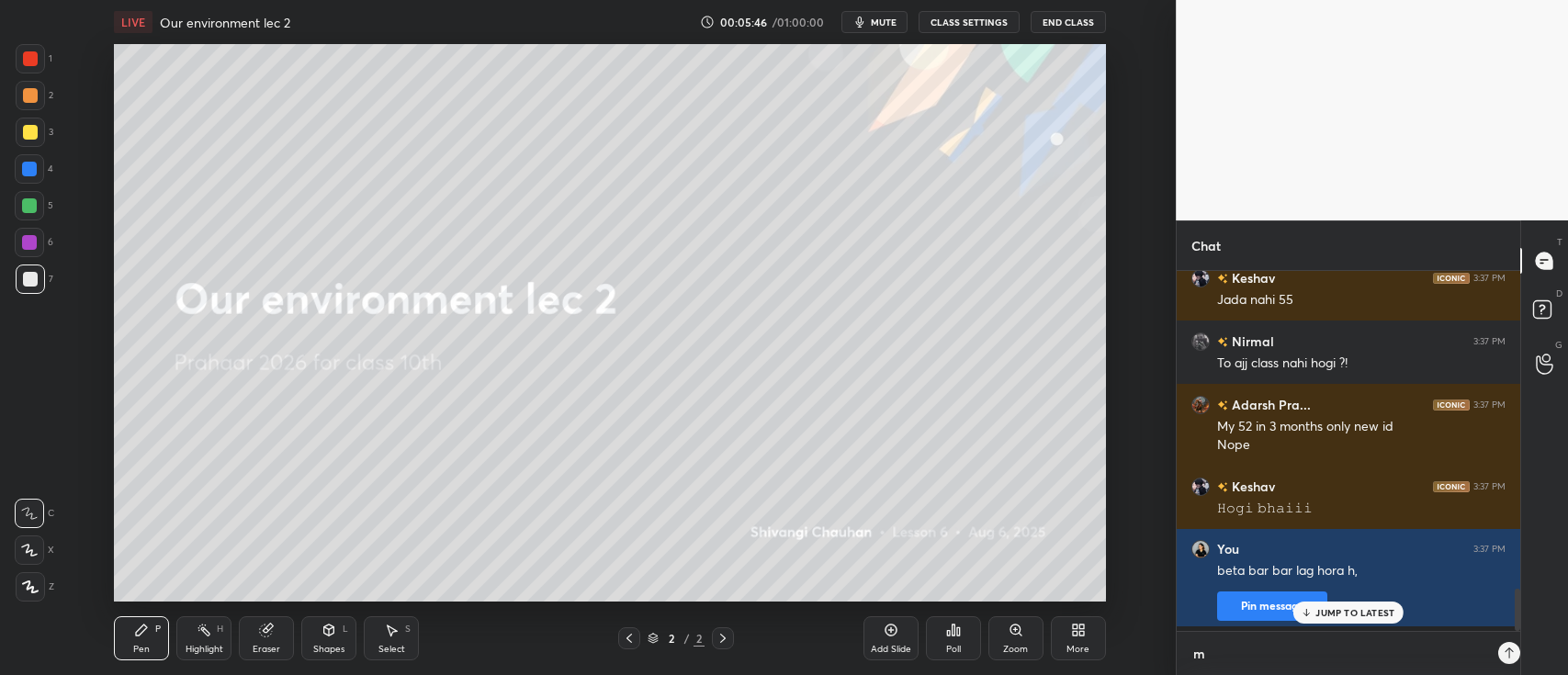 scroll, scrollTop: 351, scrollLeft: 338, axis: both 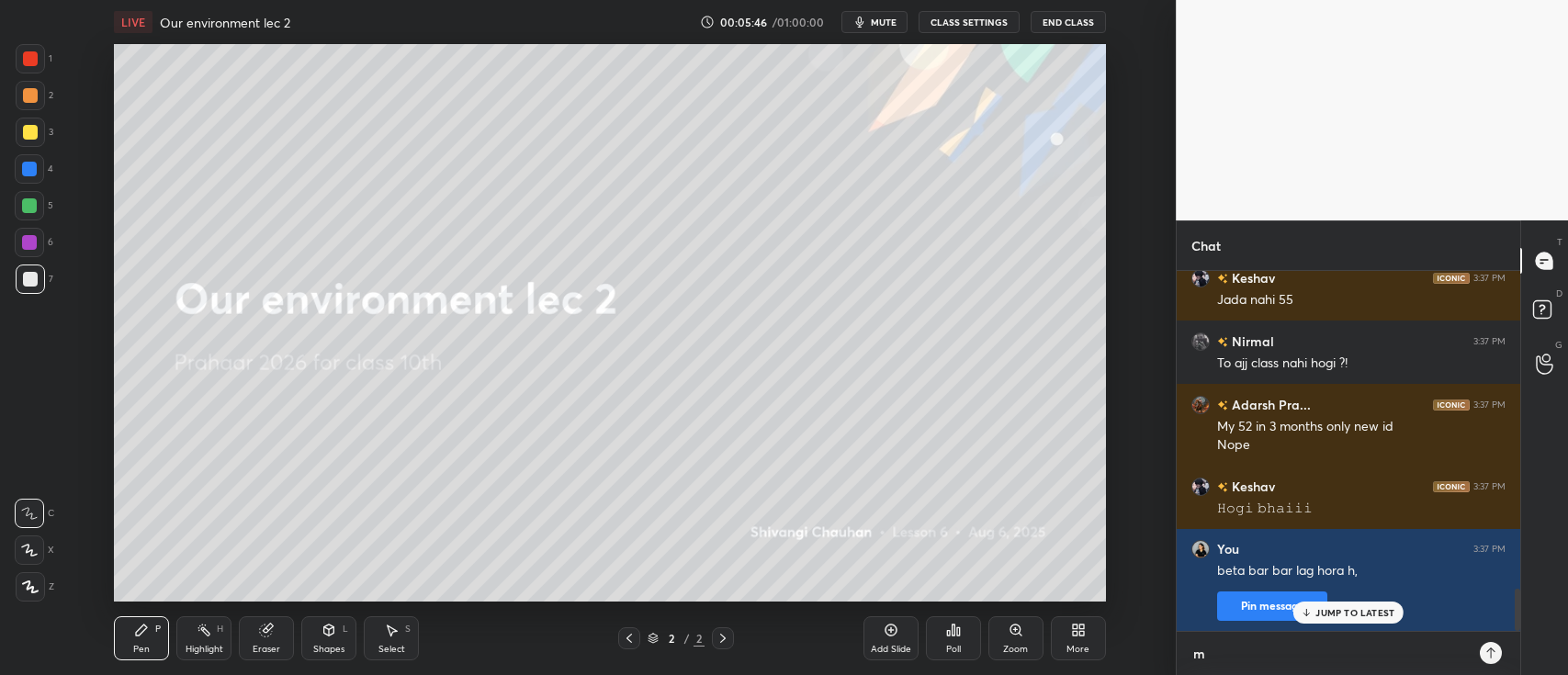 type on "ma" 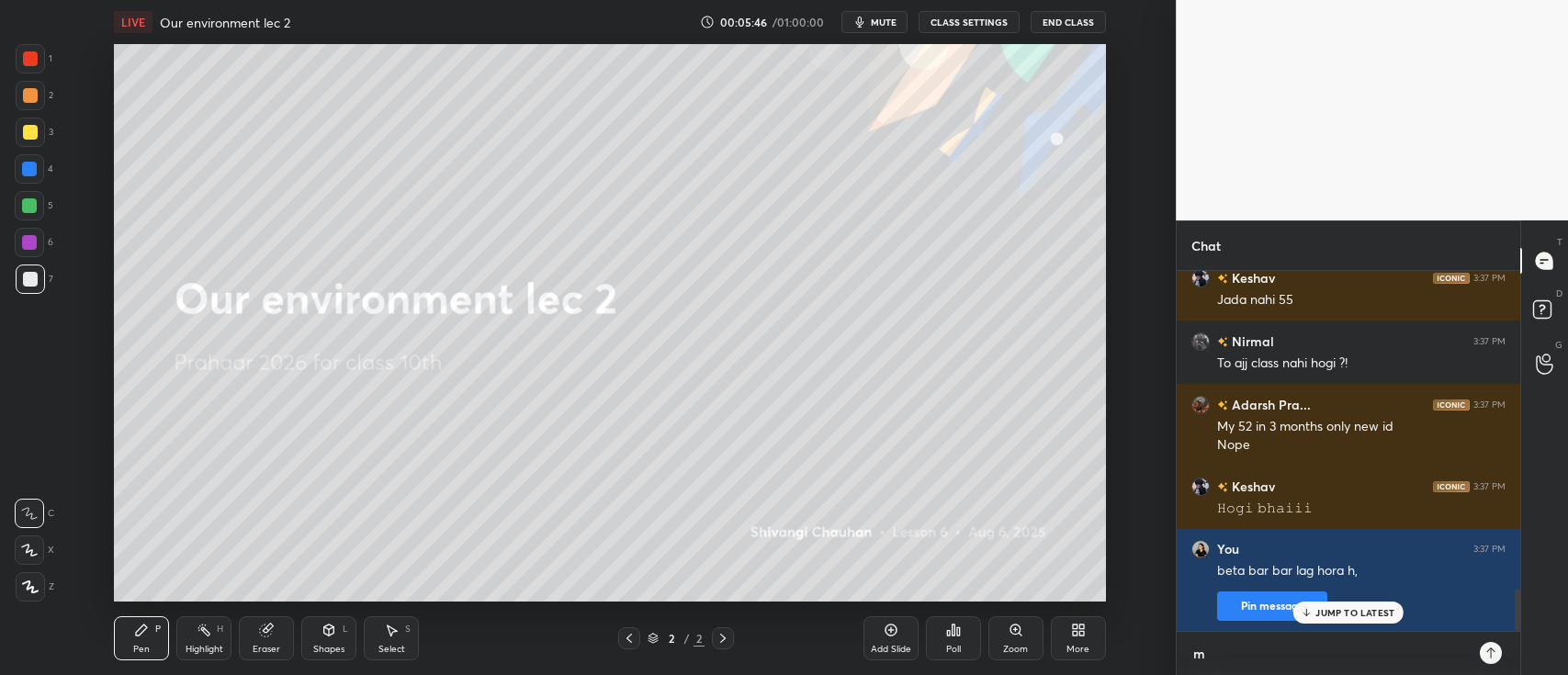 type on "x" 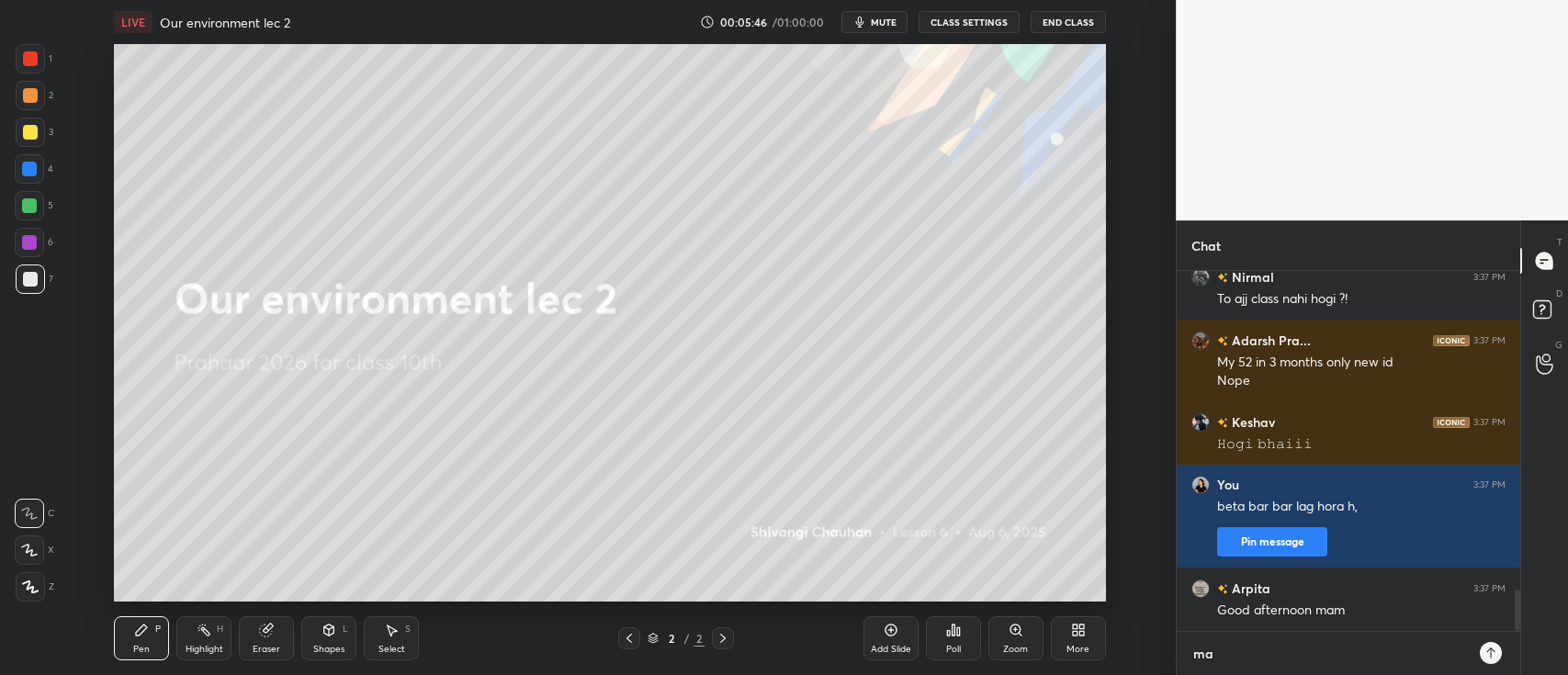 type on "mai" 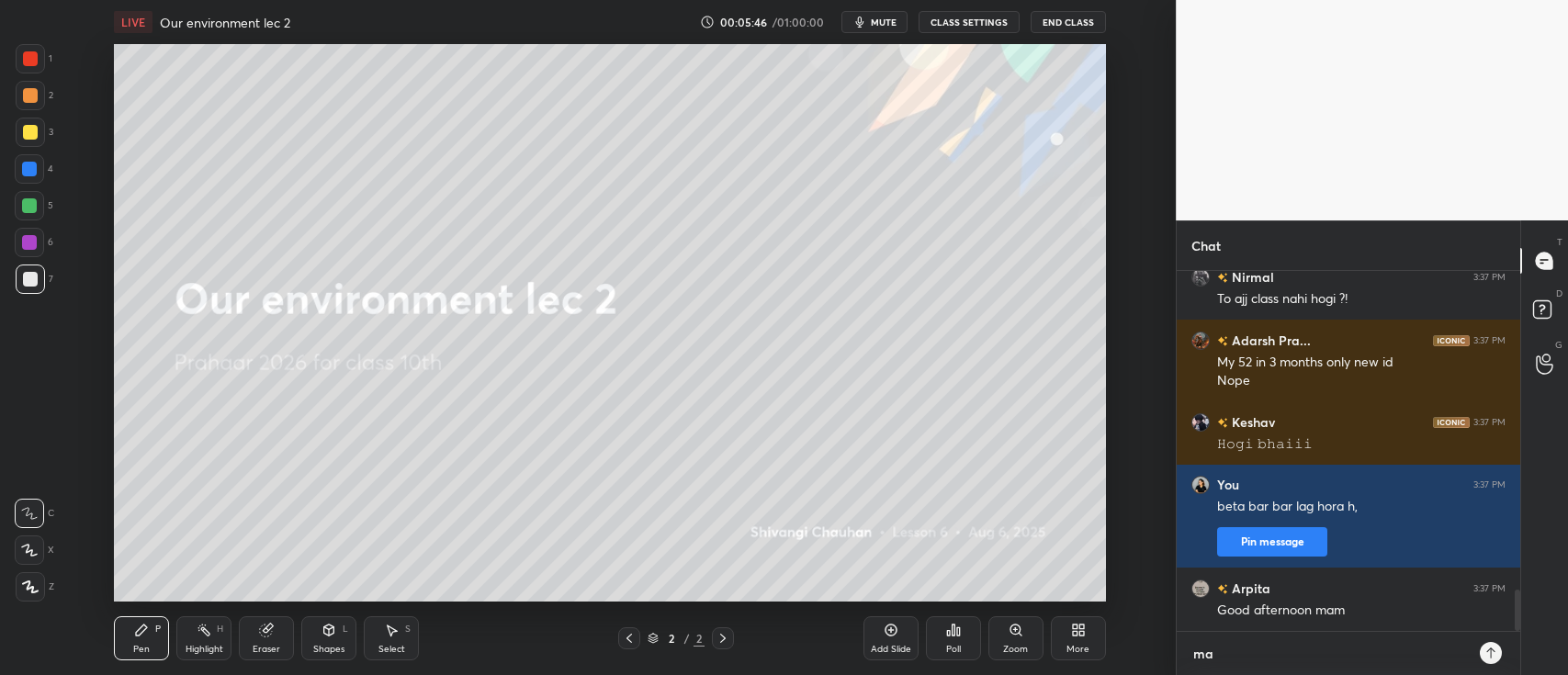 type on "x" 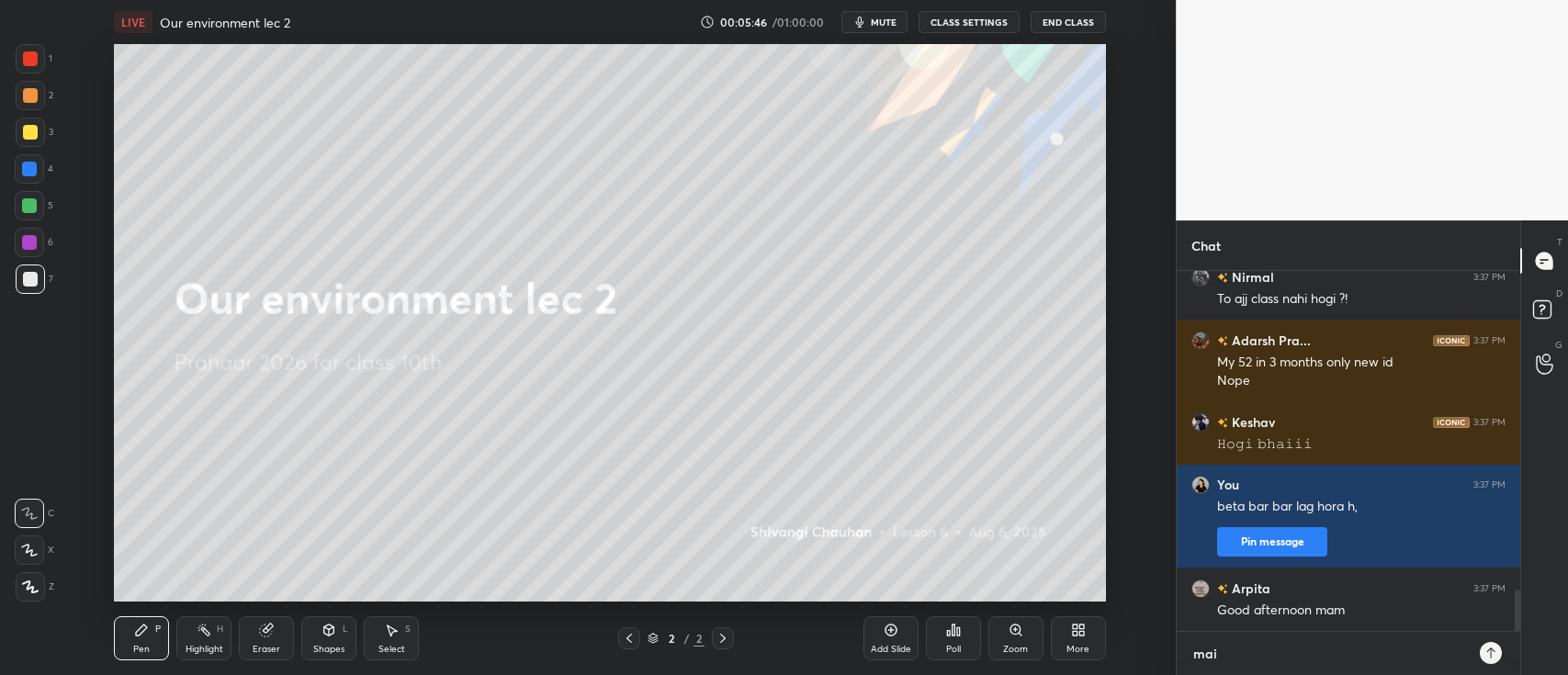 type on "mai" 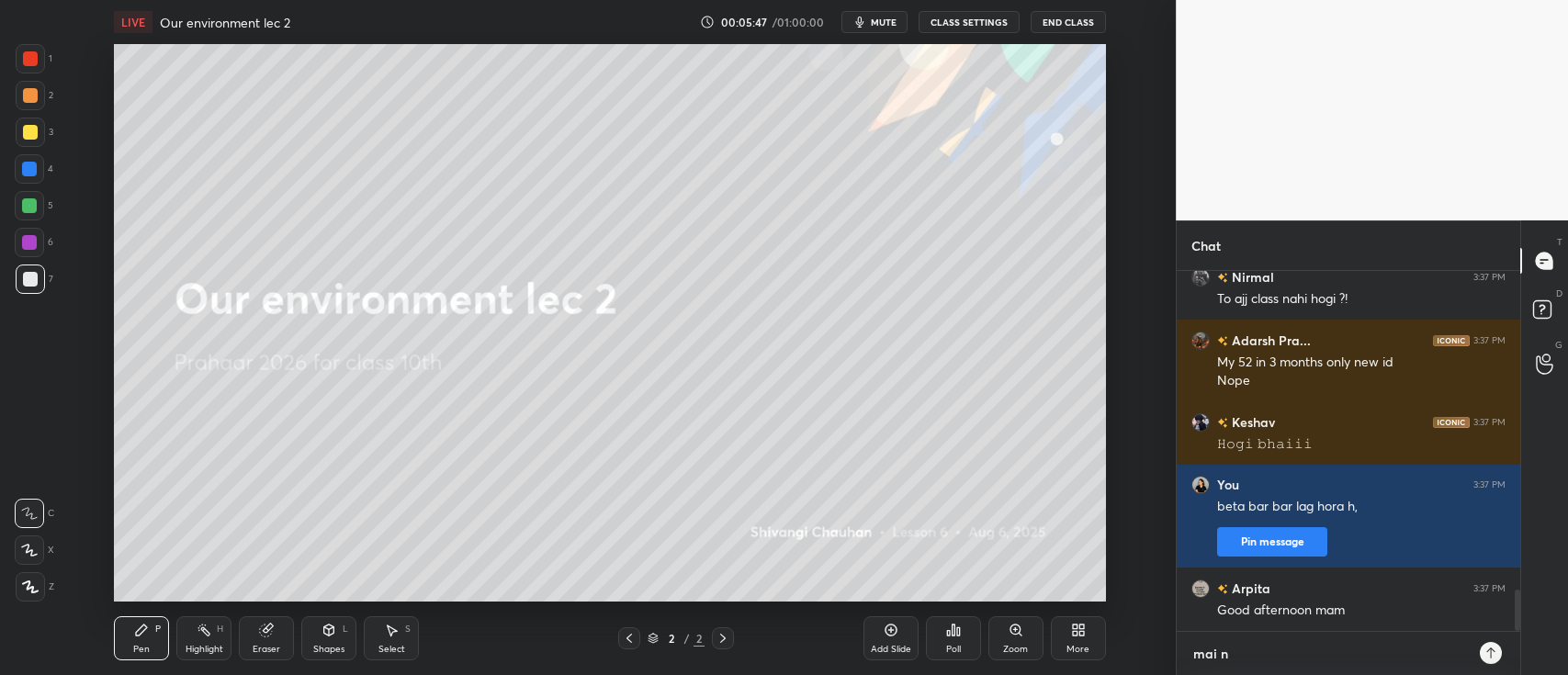 type on "mai ne" 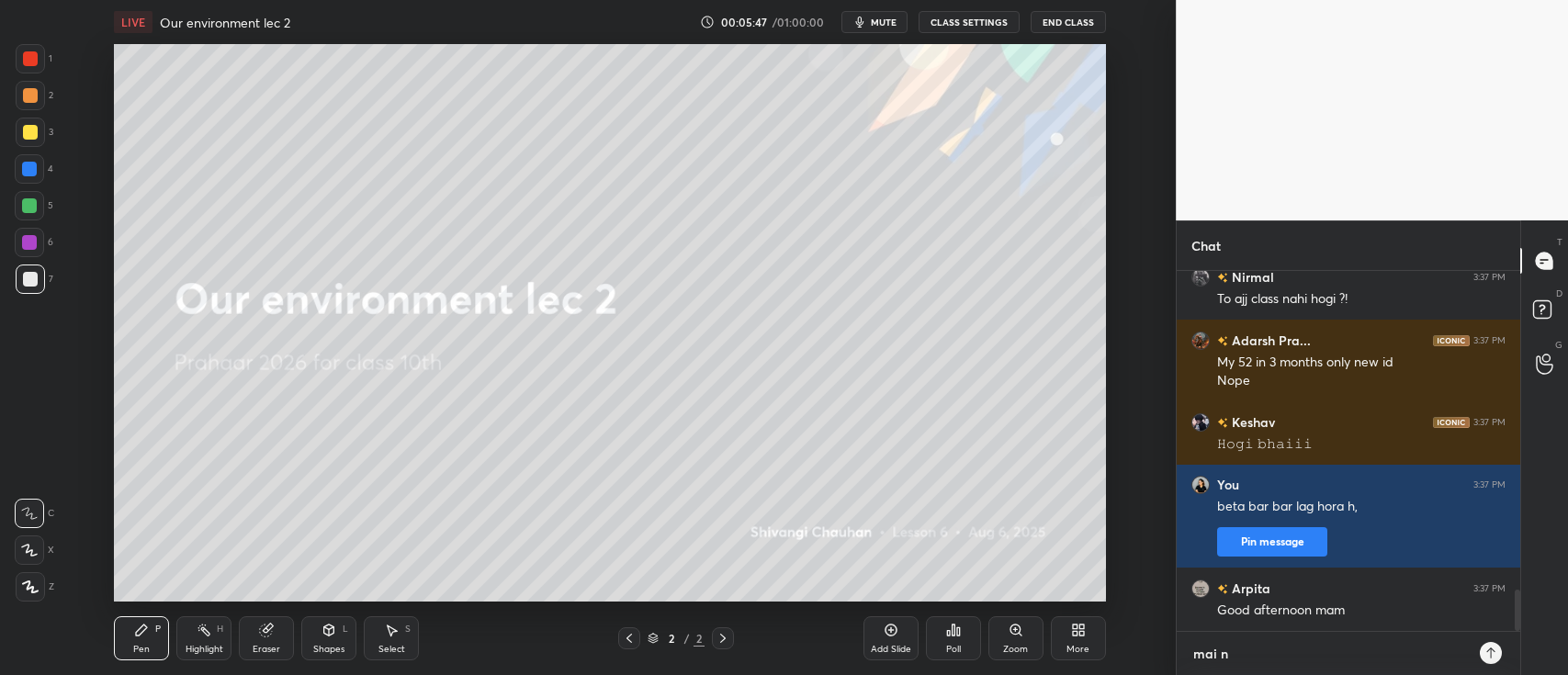 type on "x" 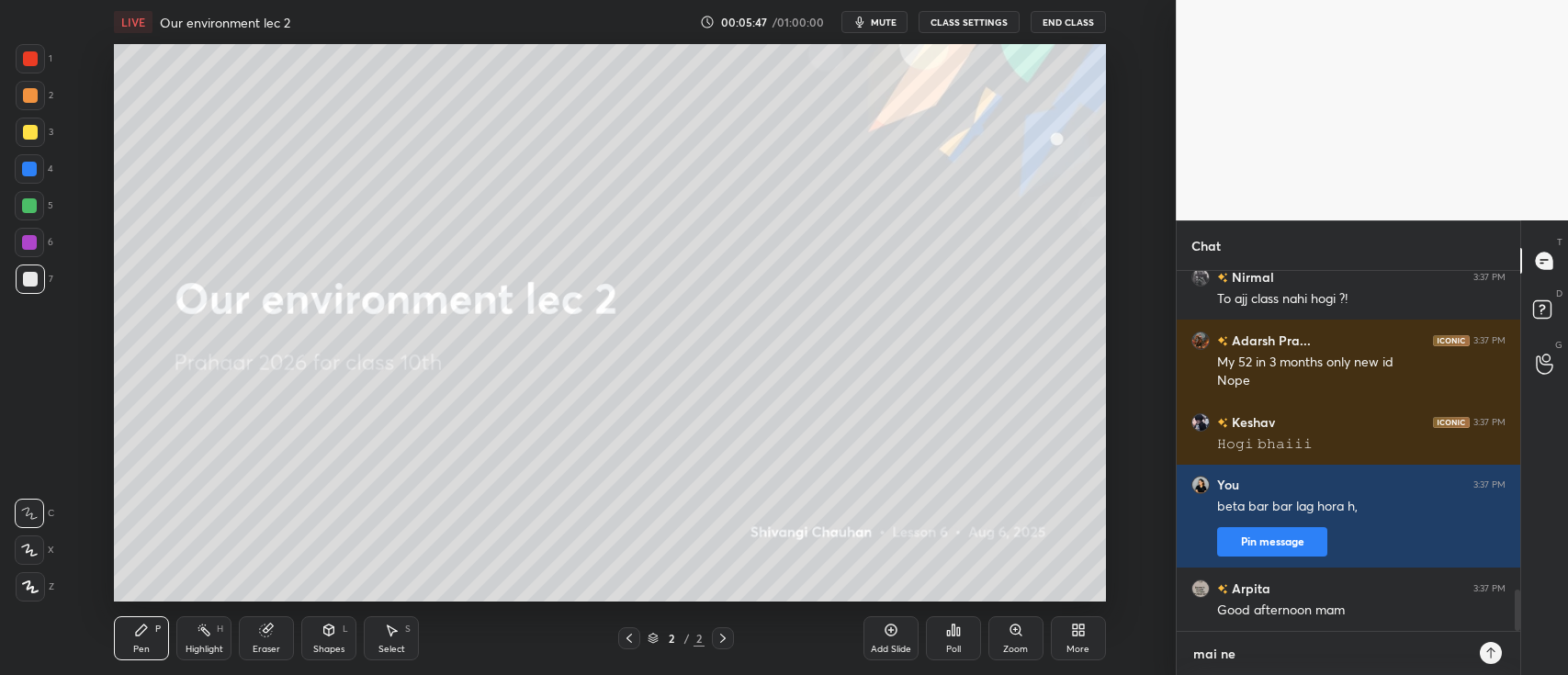 type on "mai nex" 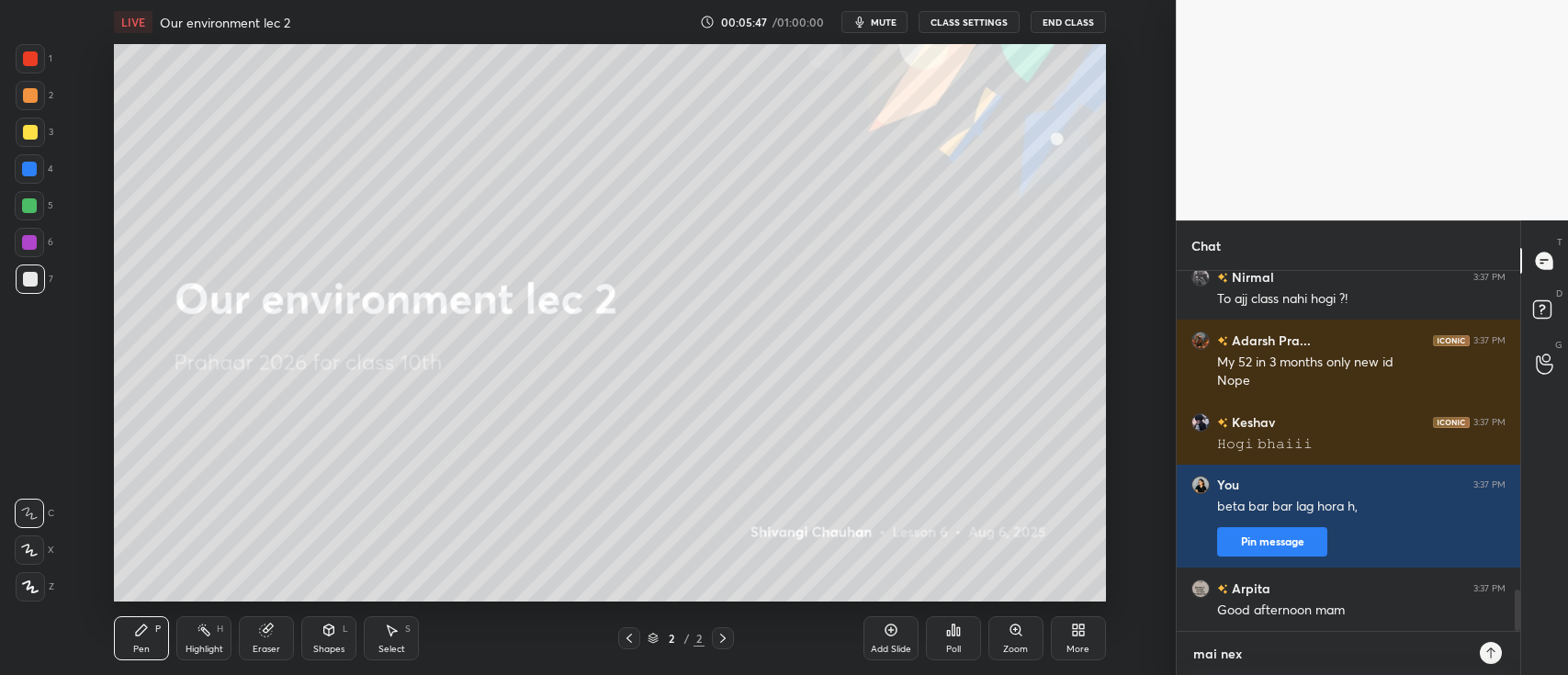 type on "mai next" 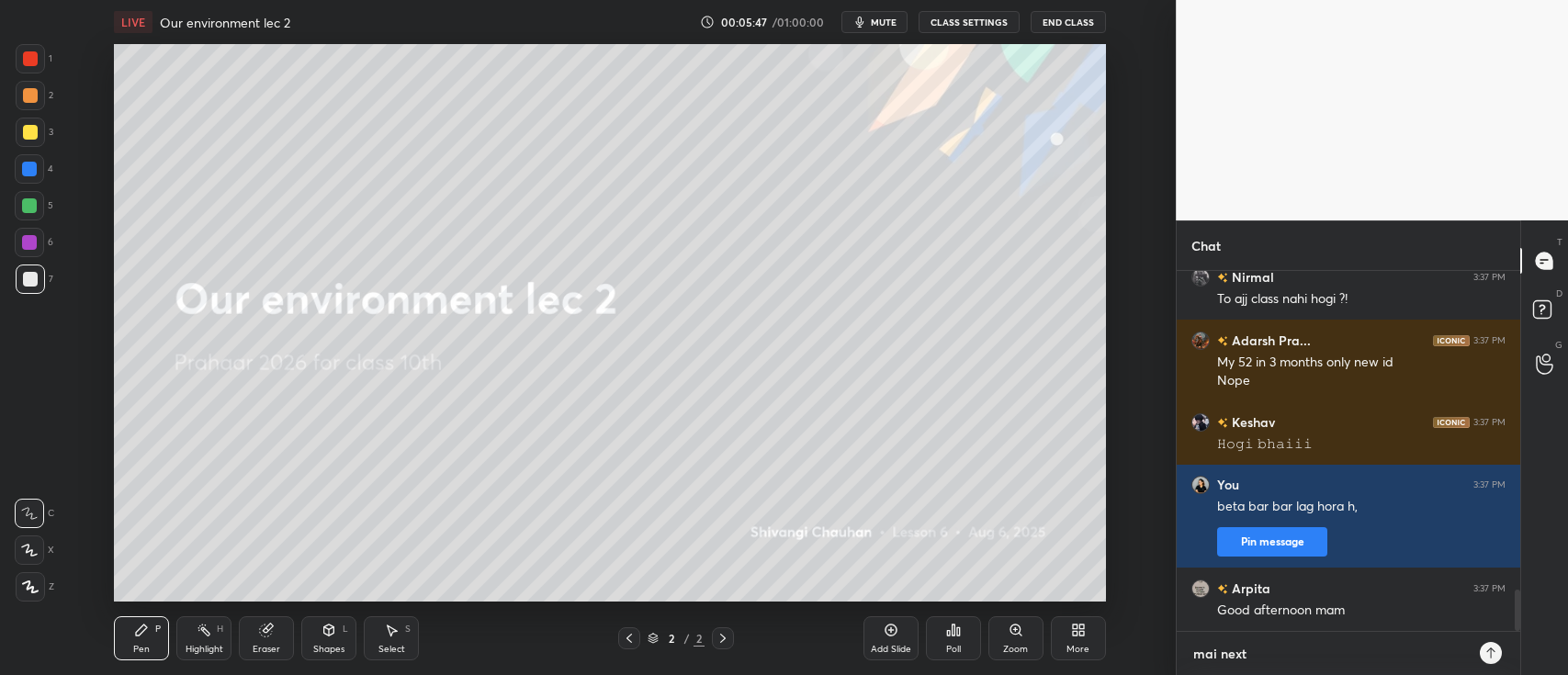 type on "mai next" 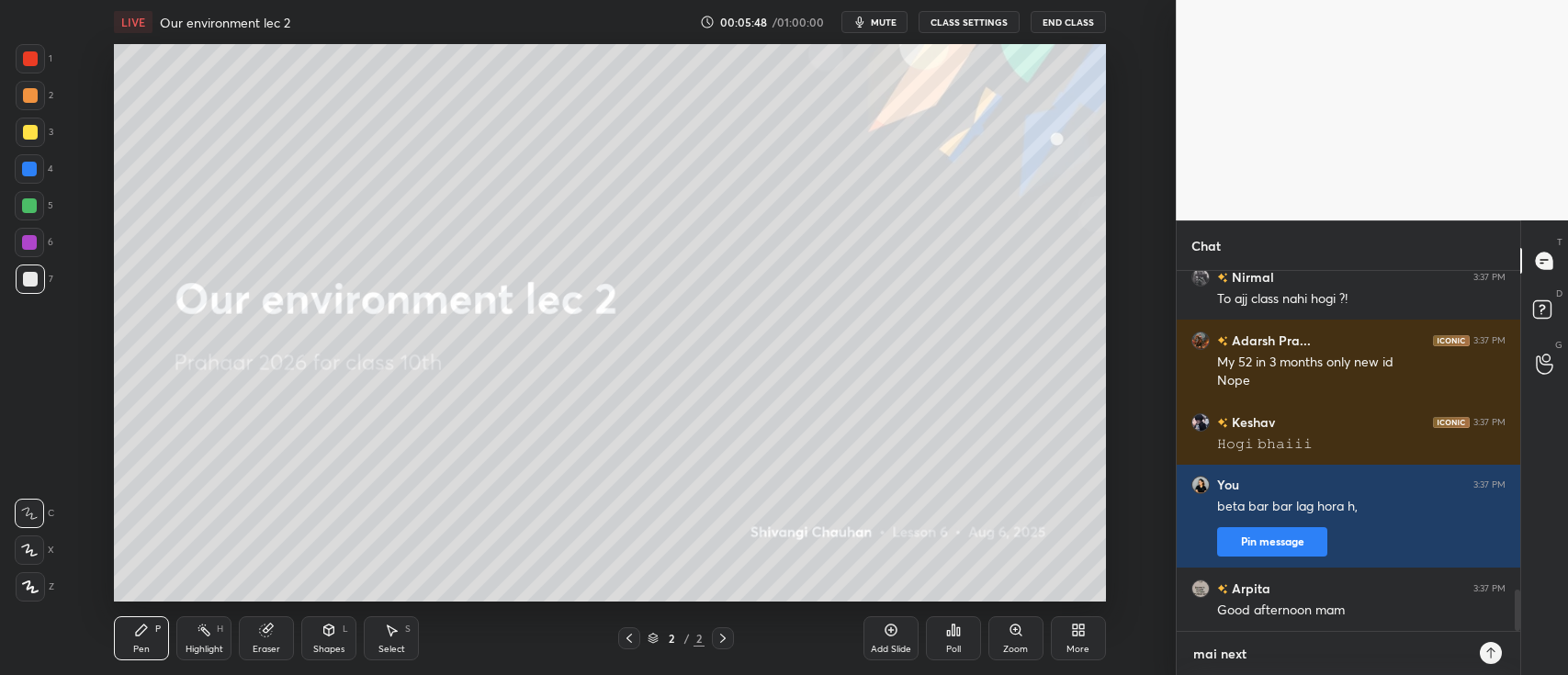 type on "mai next w" 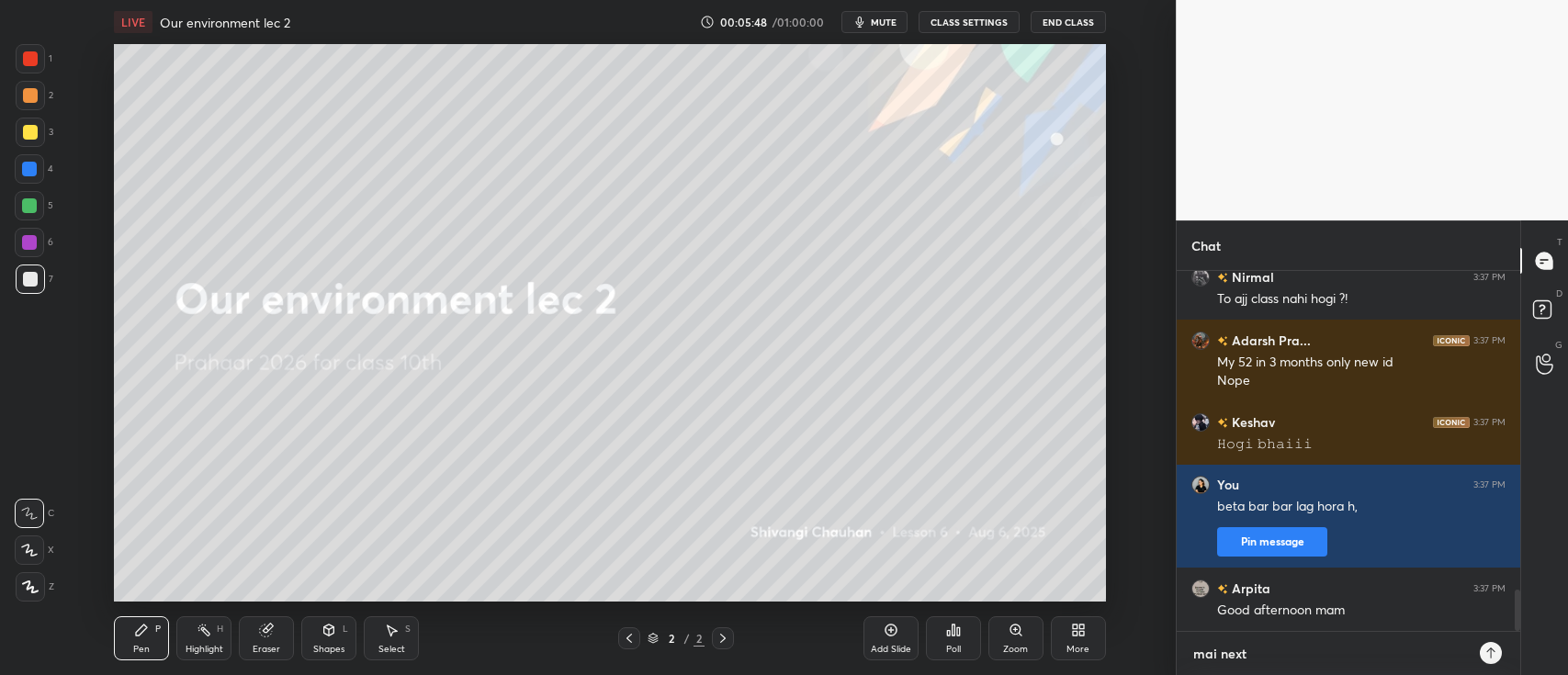type on "x" 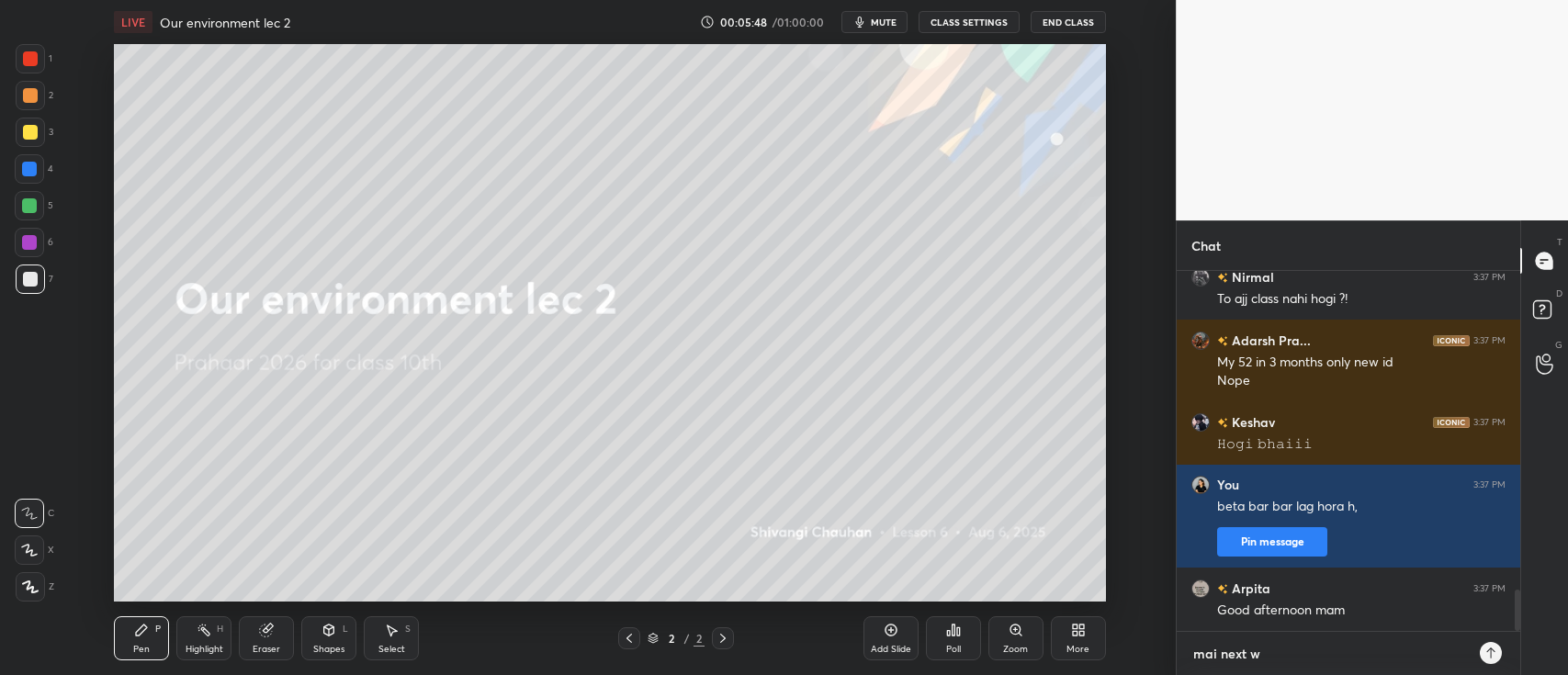 type on "mai next we" 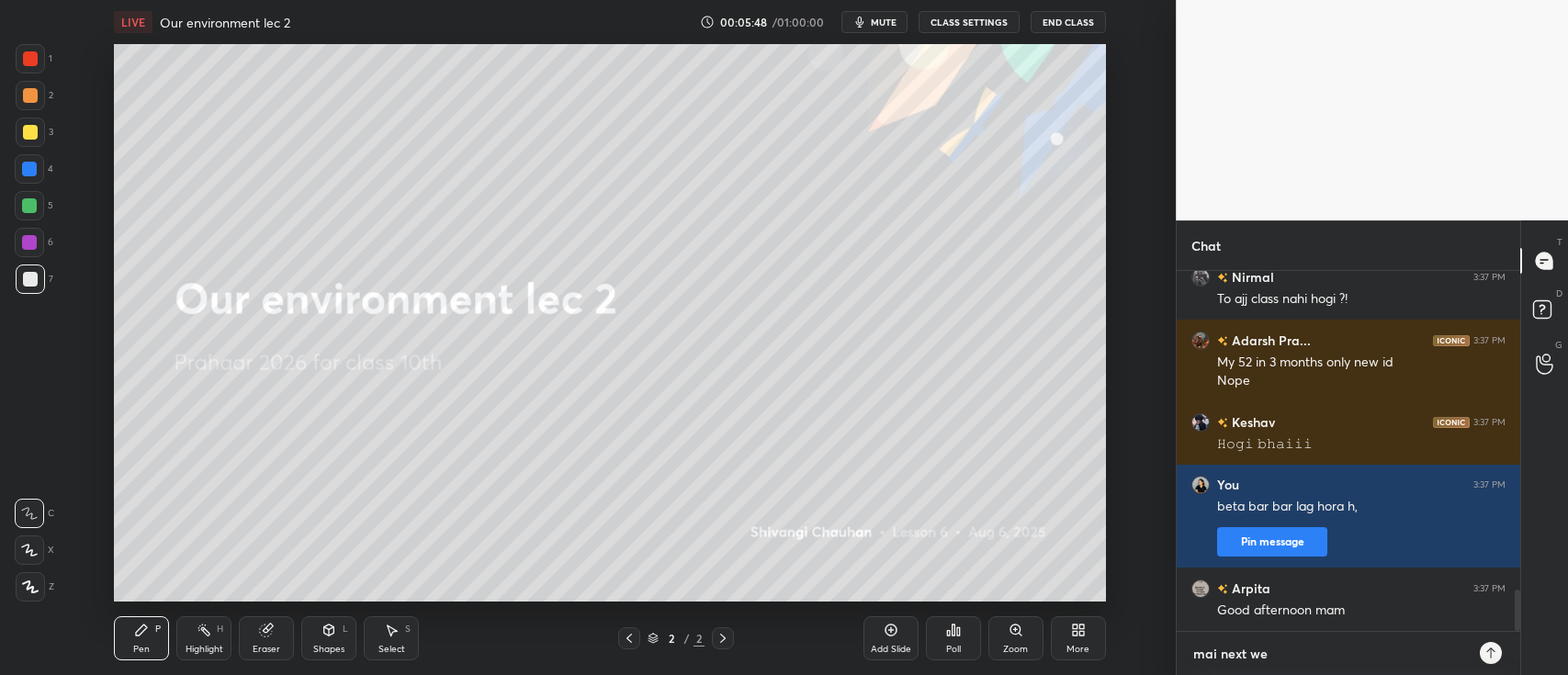 type on "mai next wee" 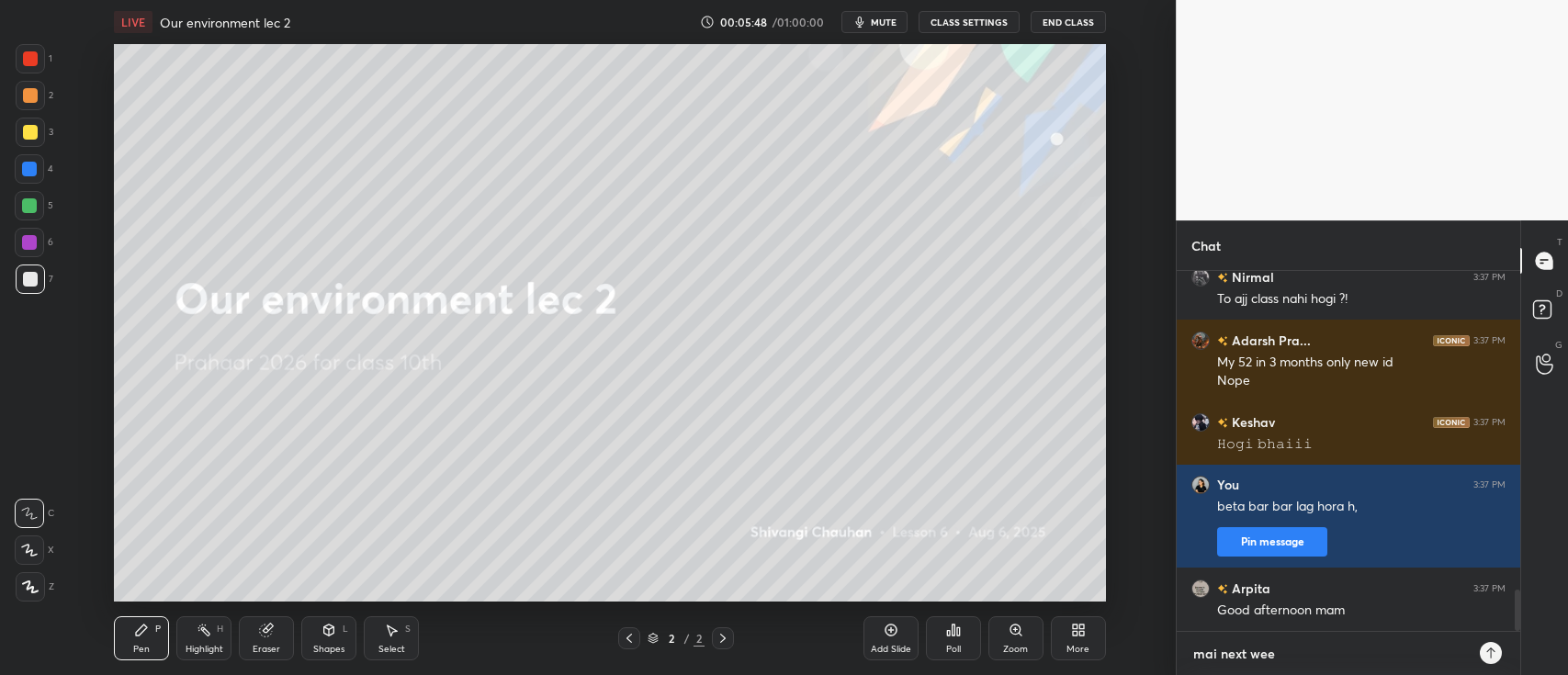 type on "x" 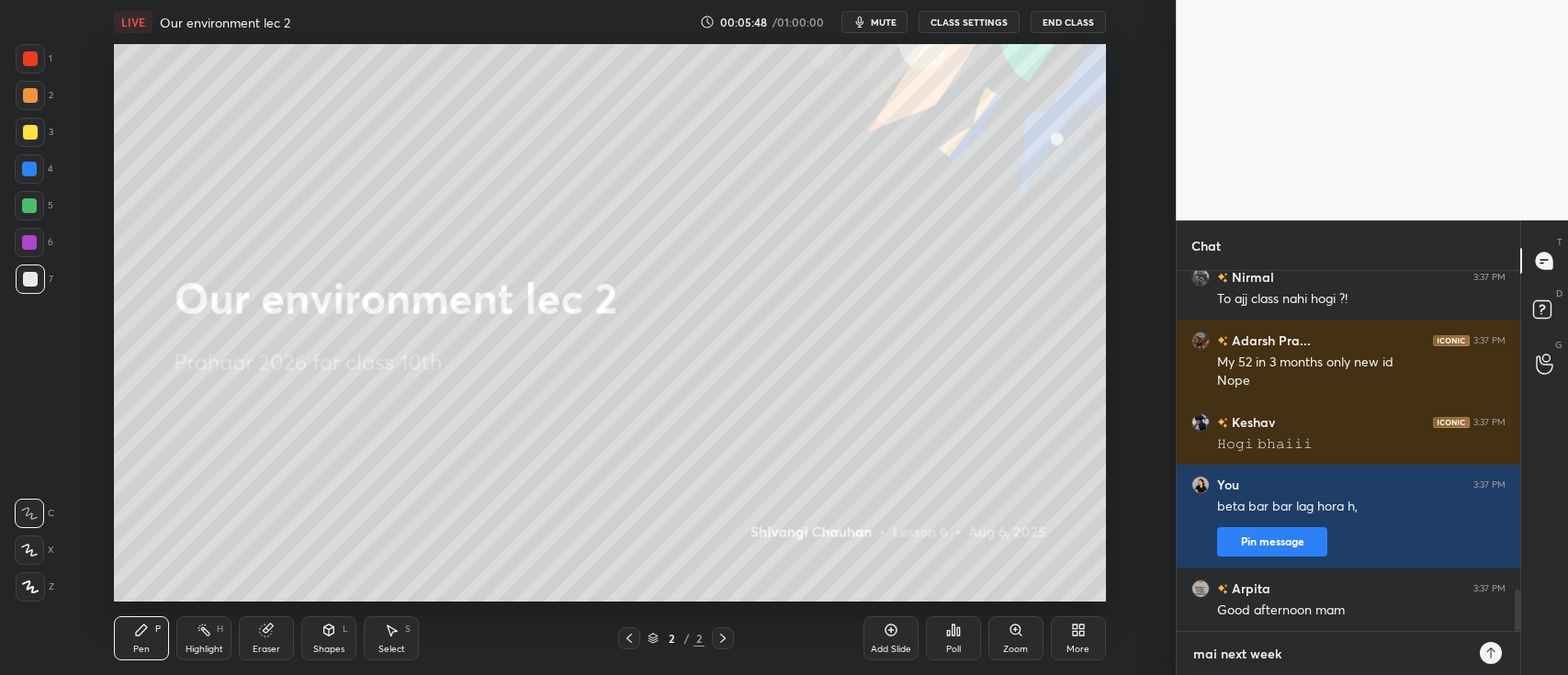 type on "mai next week" 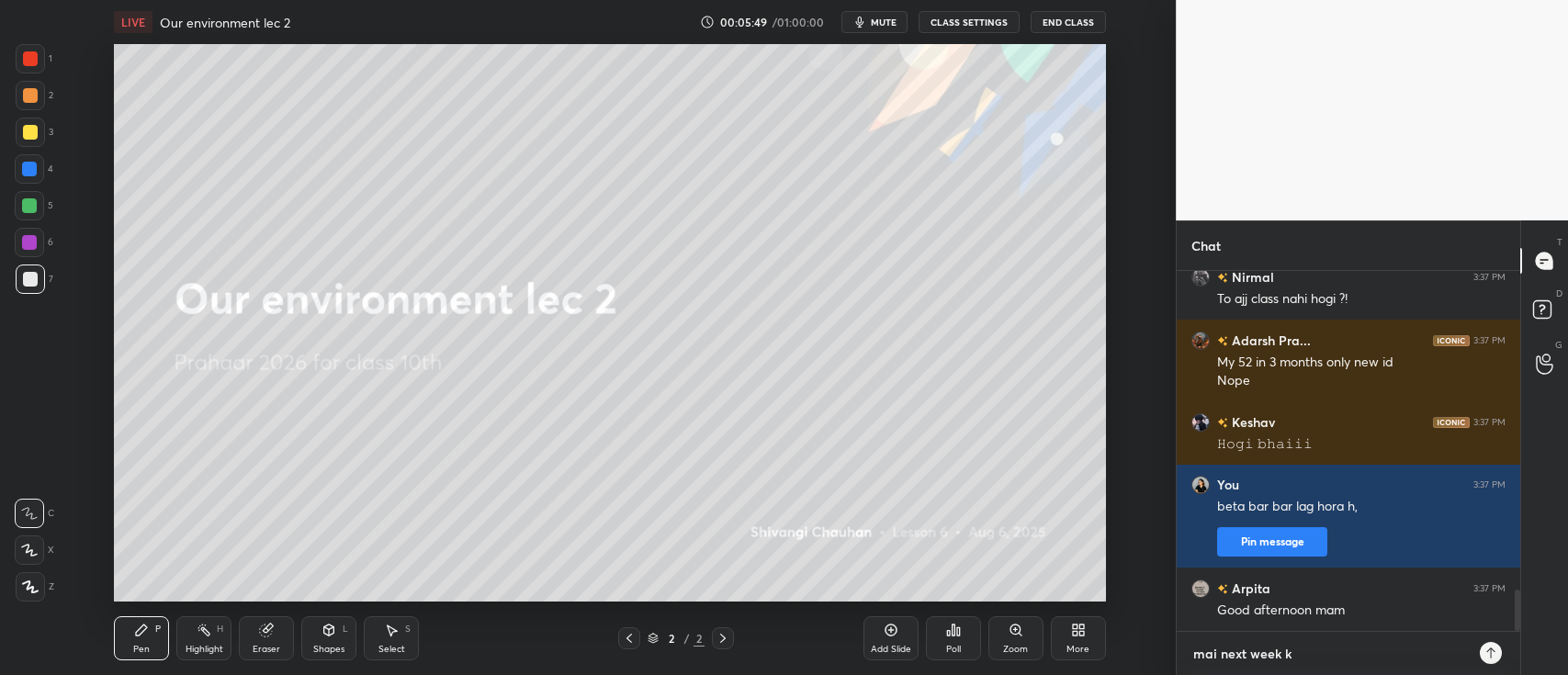 type on "mai next week kr" 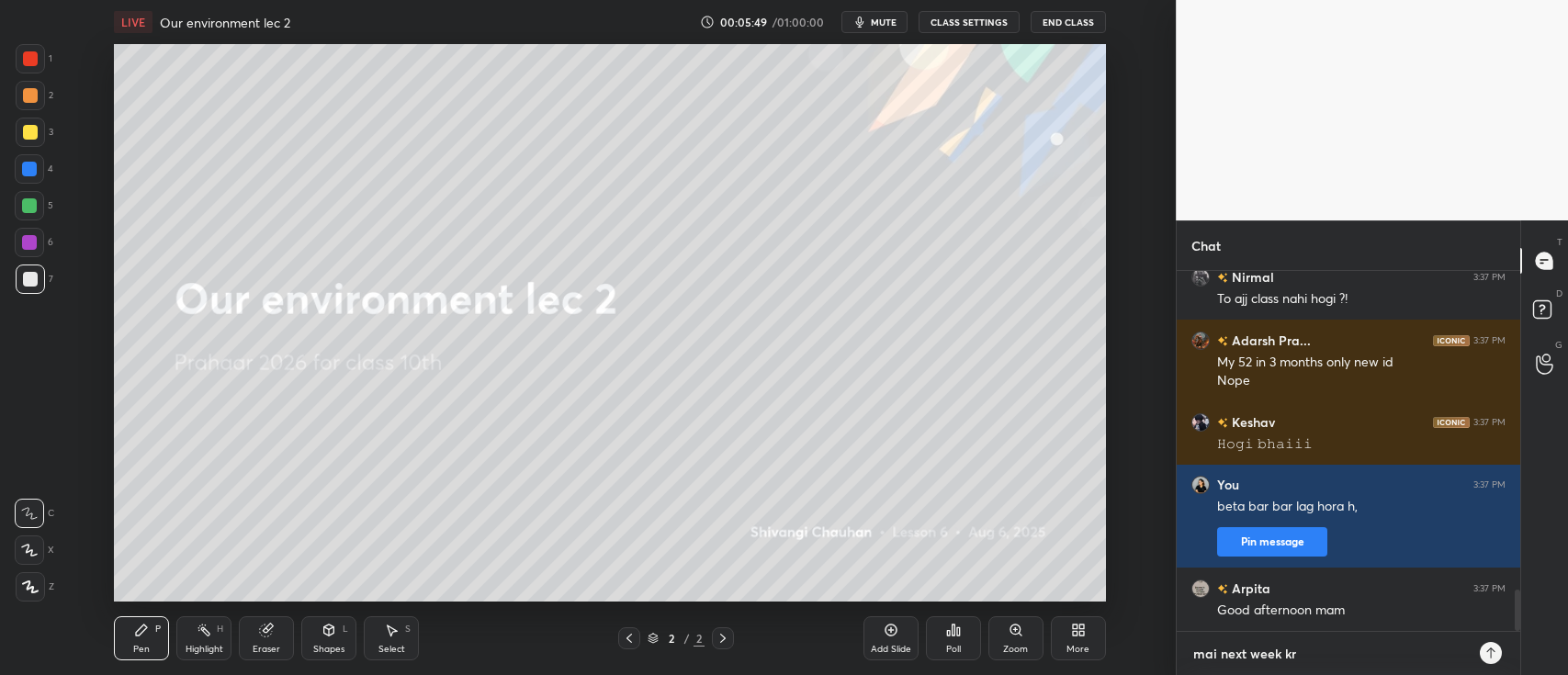 type on "x" 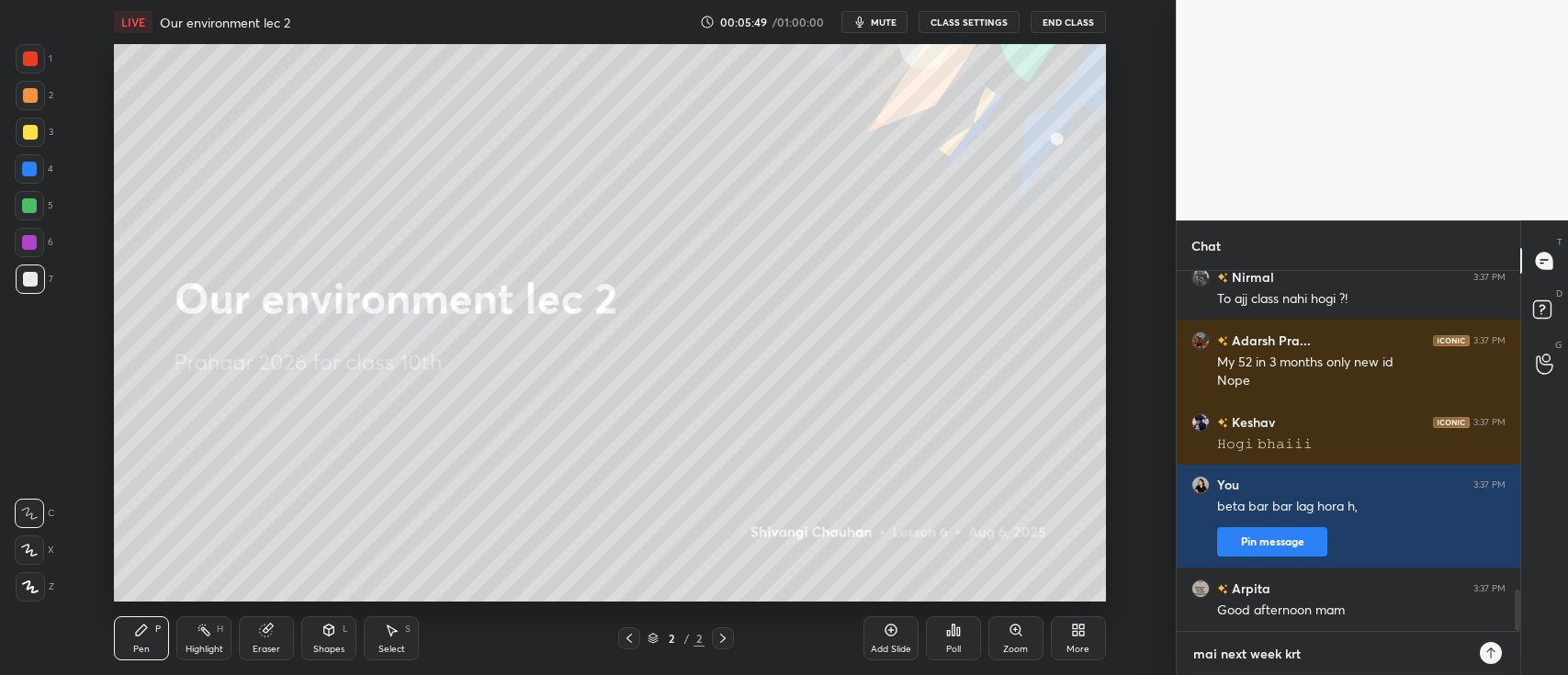 type on "mai next week krti" 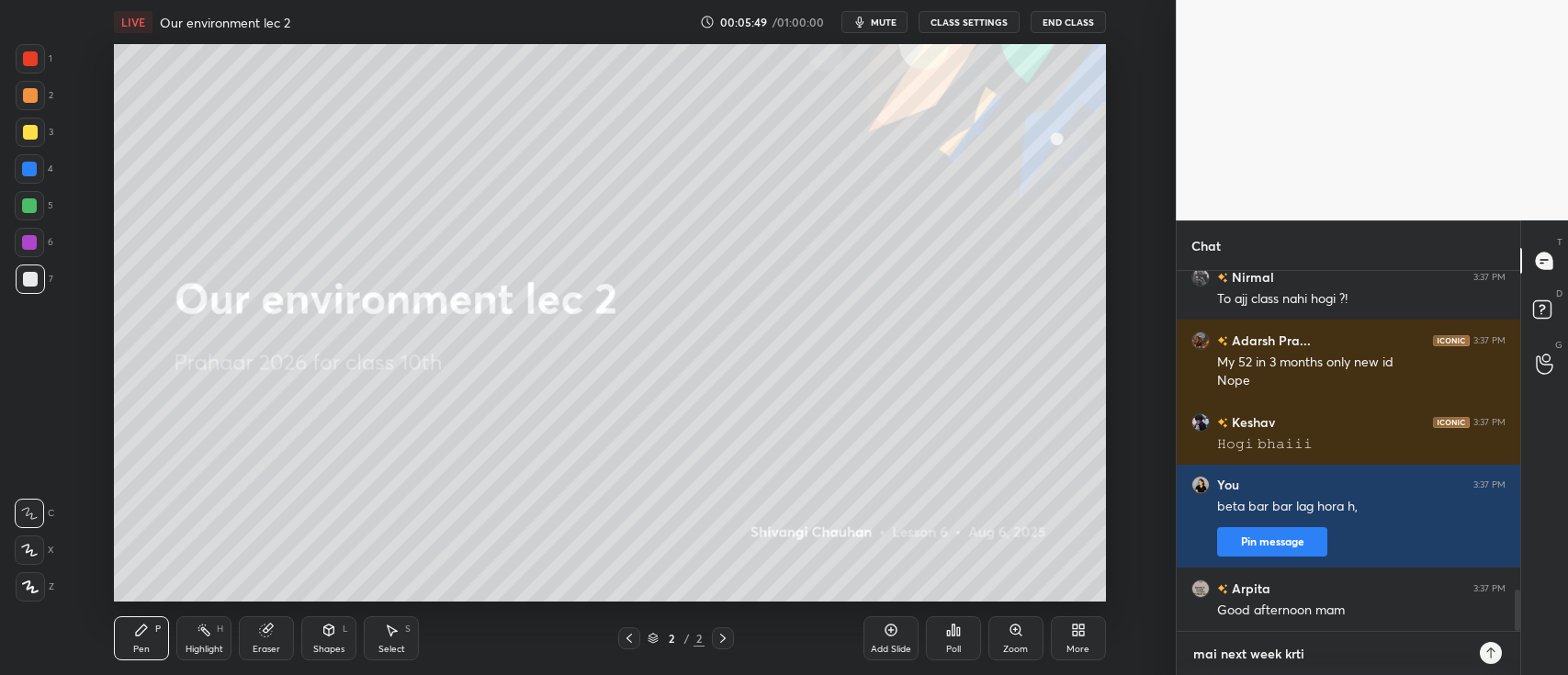 type on "mai next week krti" 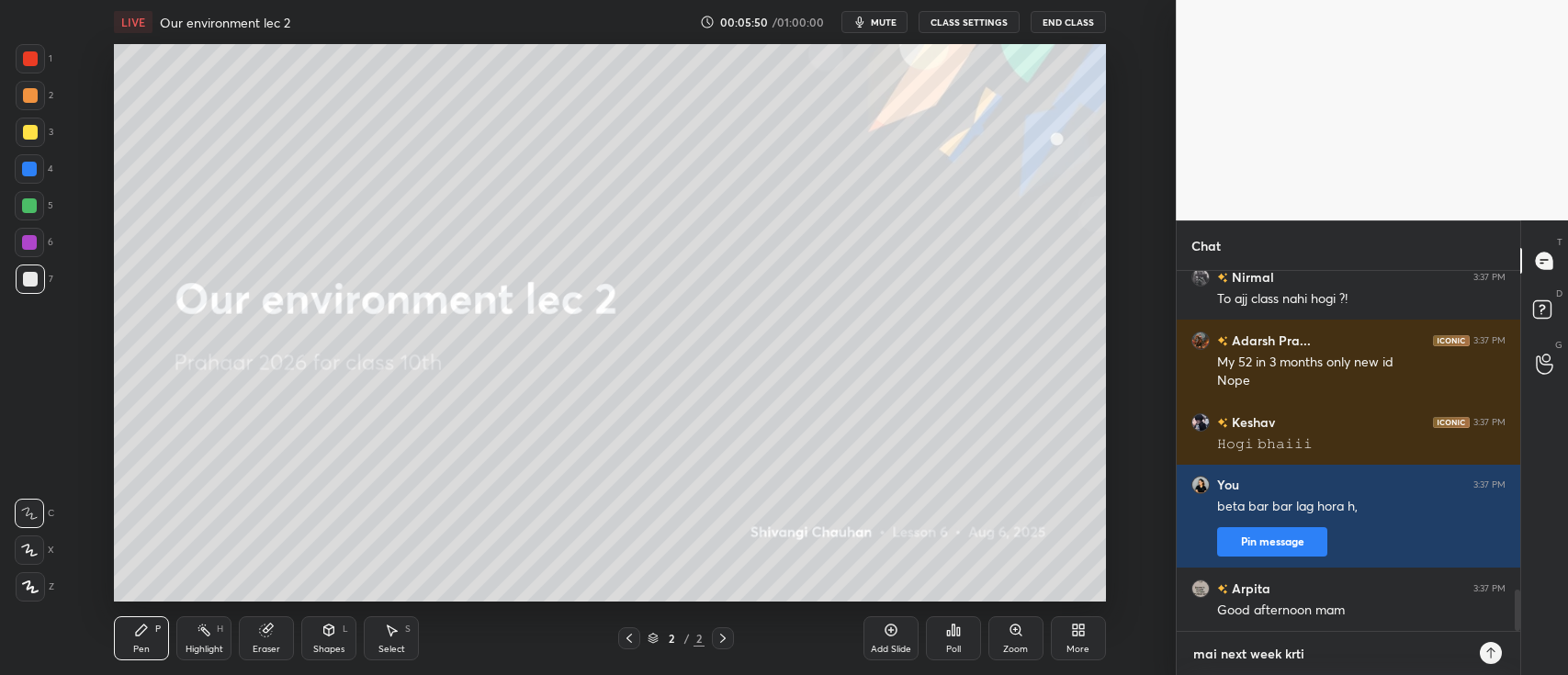 type on "mai next week krti h" 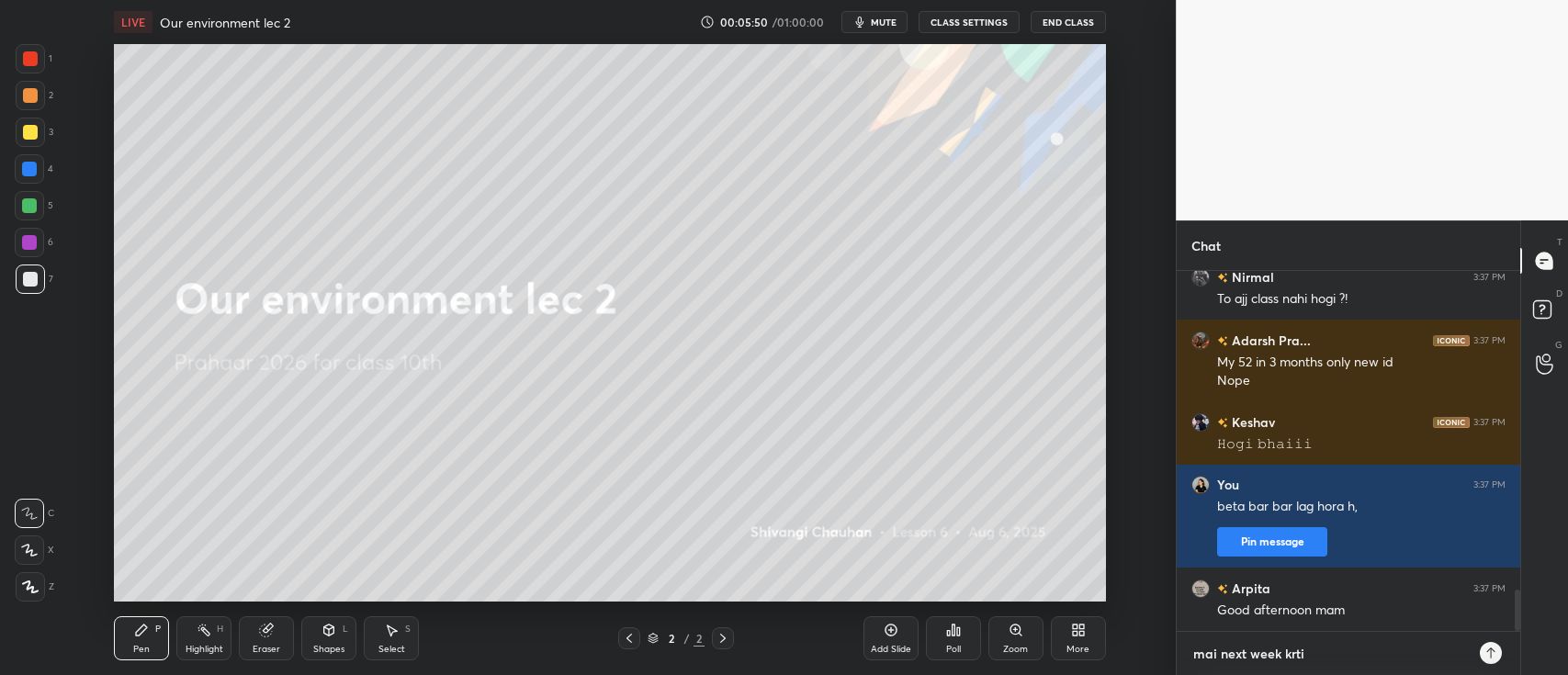 type on "x" 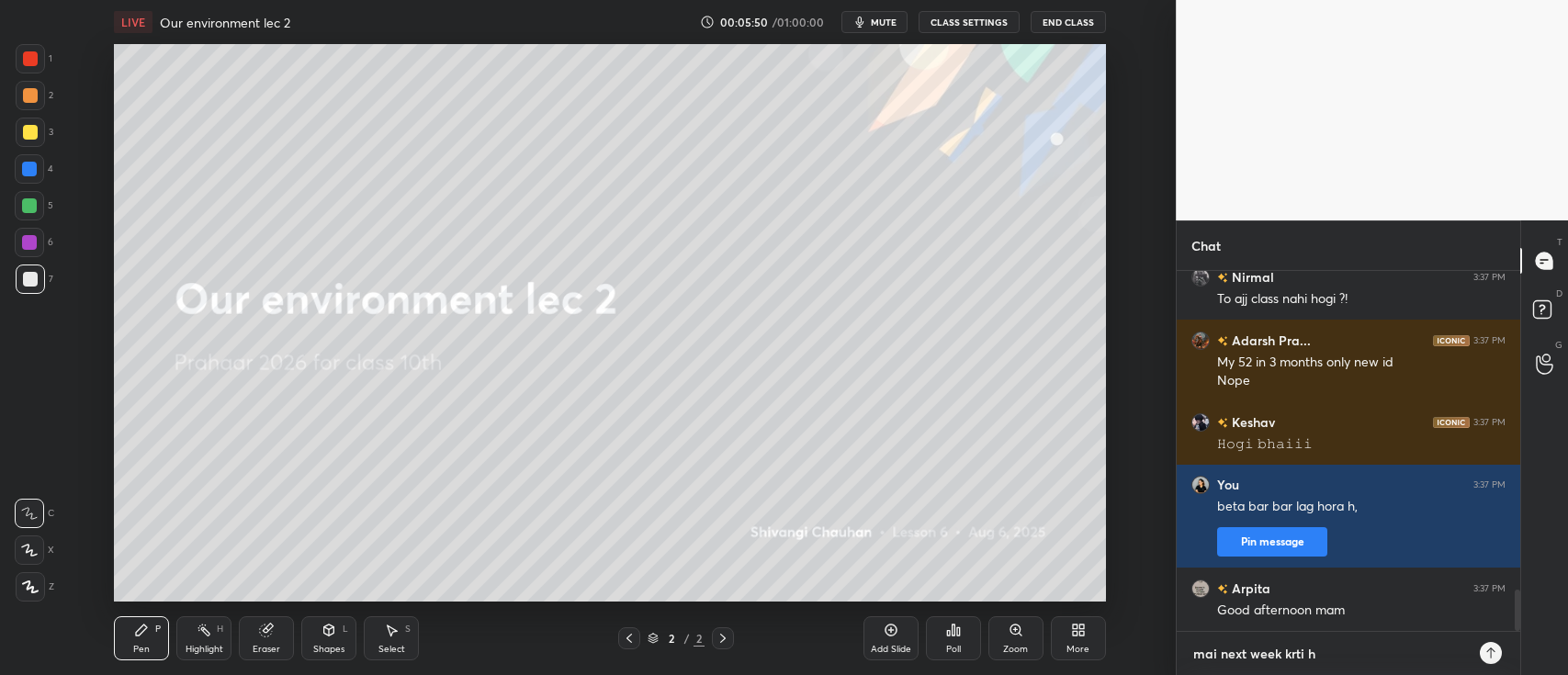 type on "mai next week krti hu" 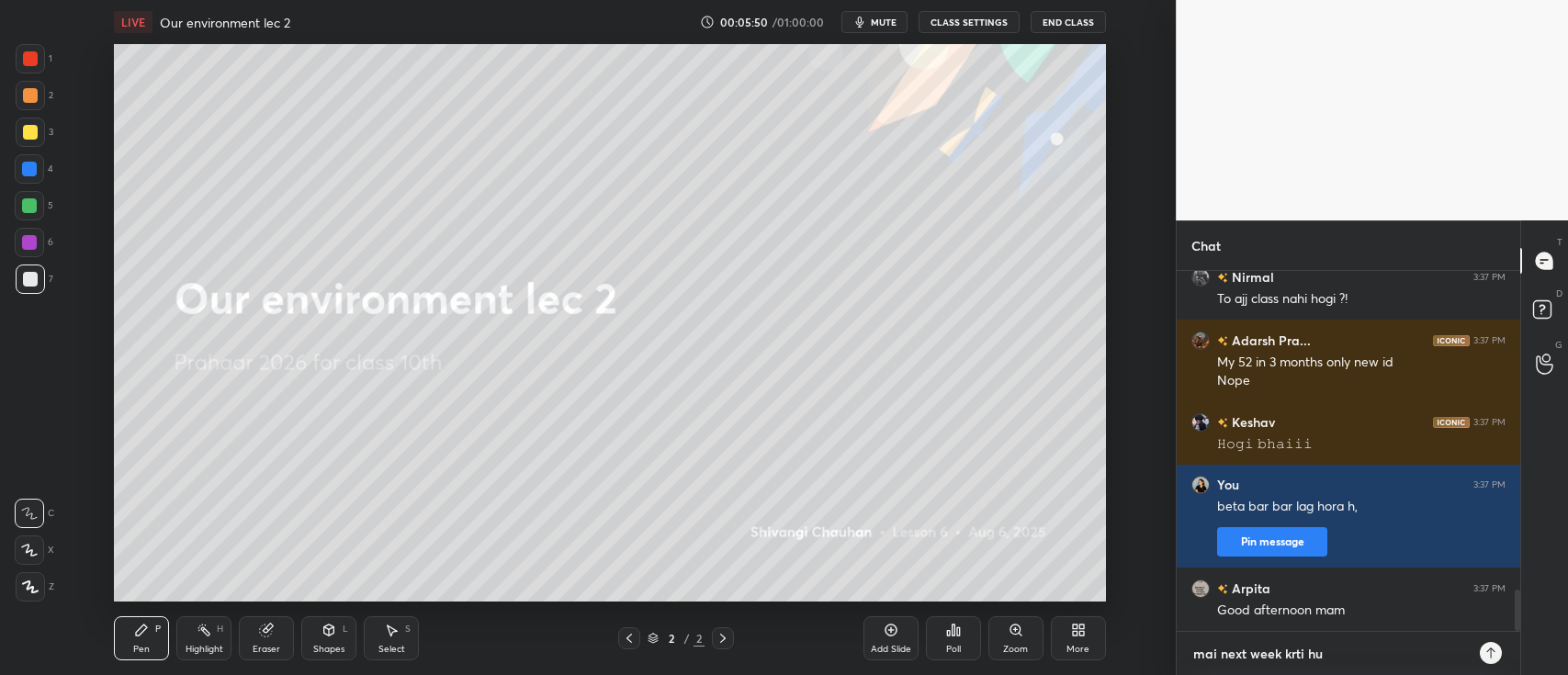 type on "mai next week krti hu" 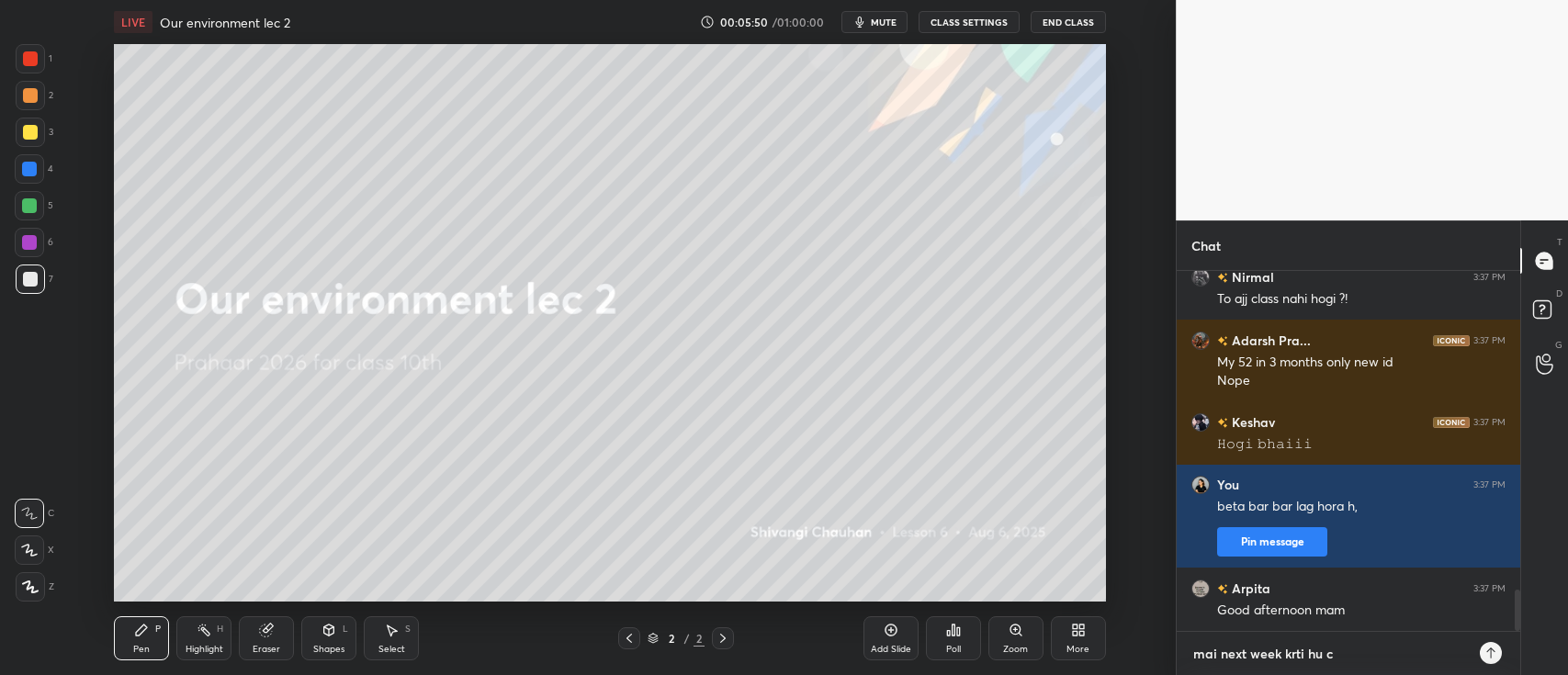 type on "mai next week krti hu cl" 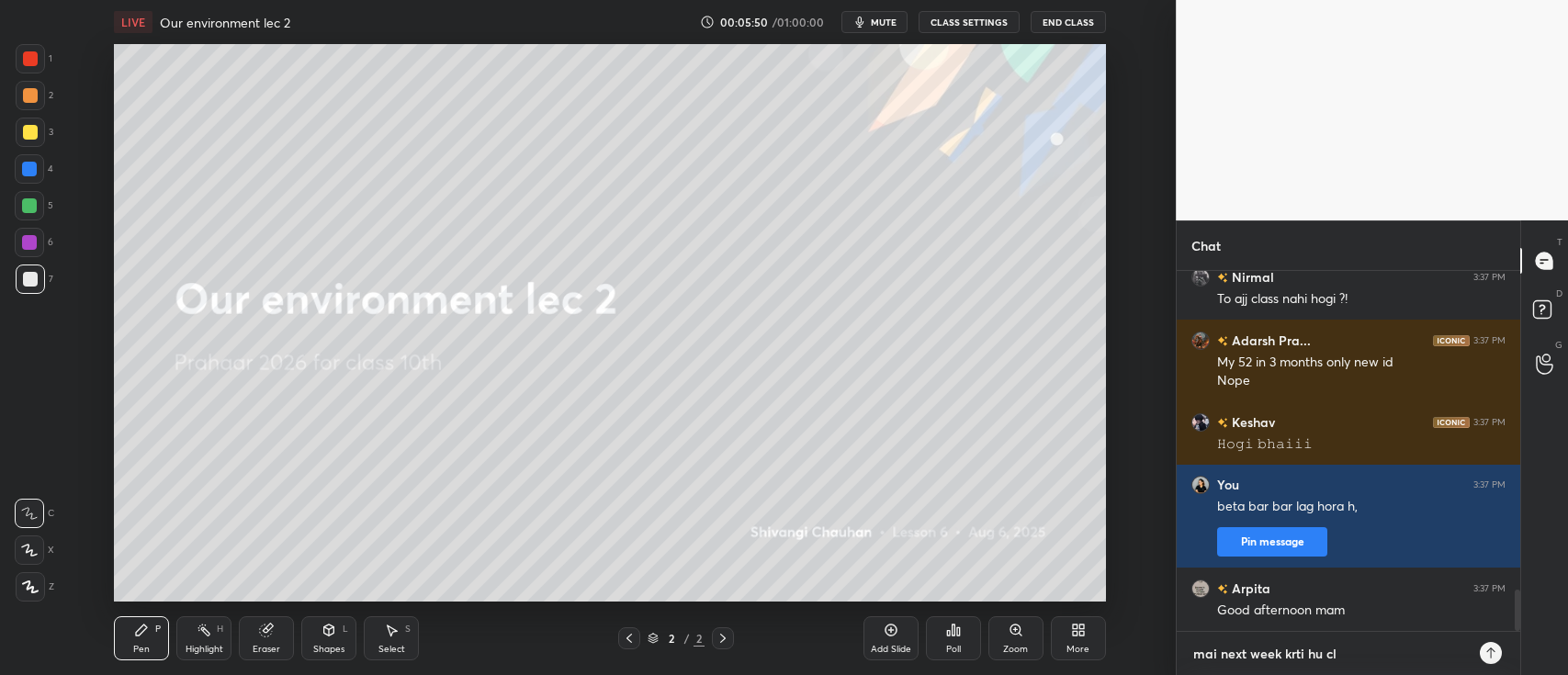 type on "x" 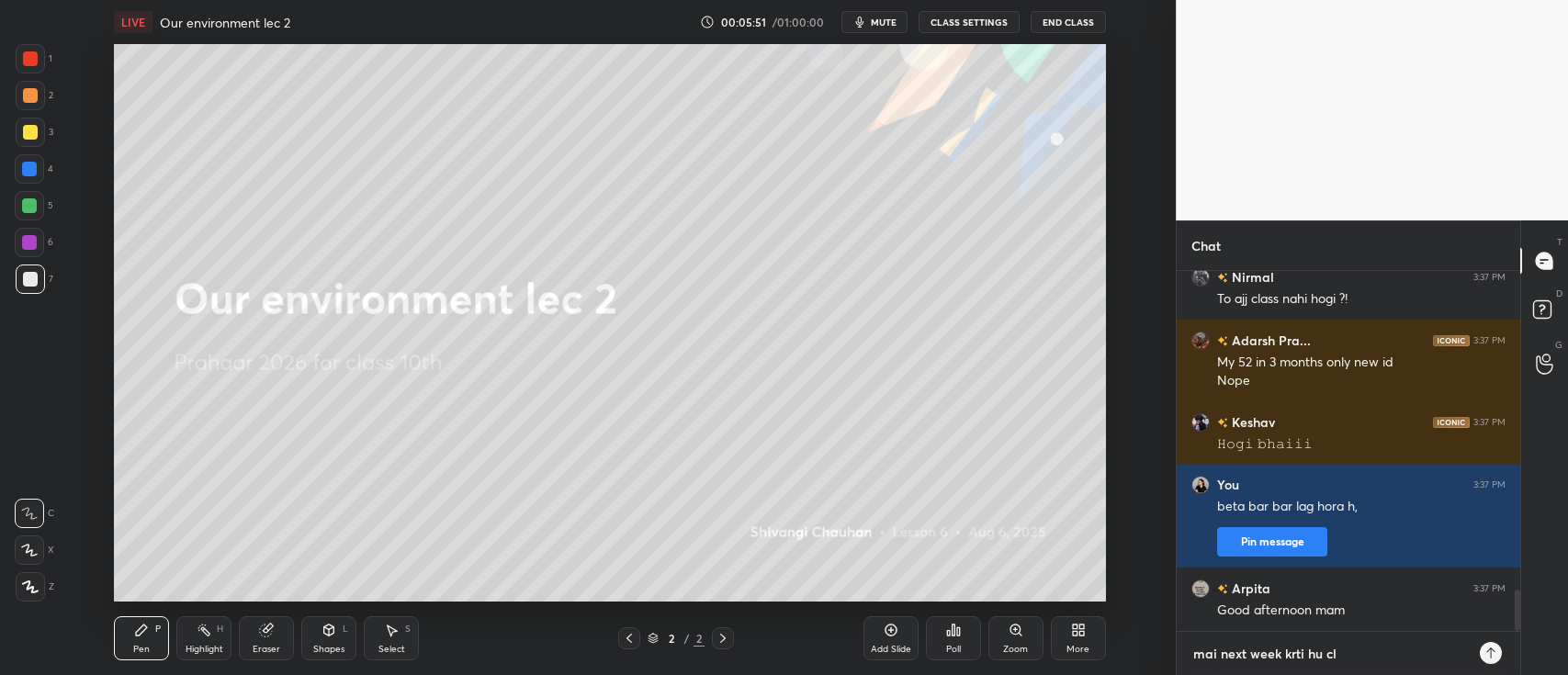 type on "mai next week krti hu cla" 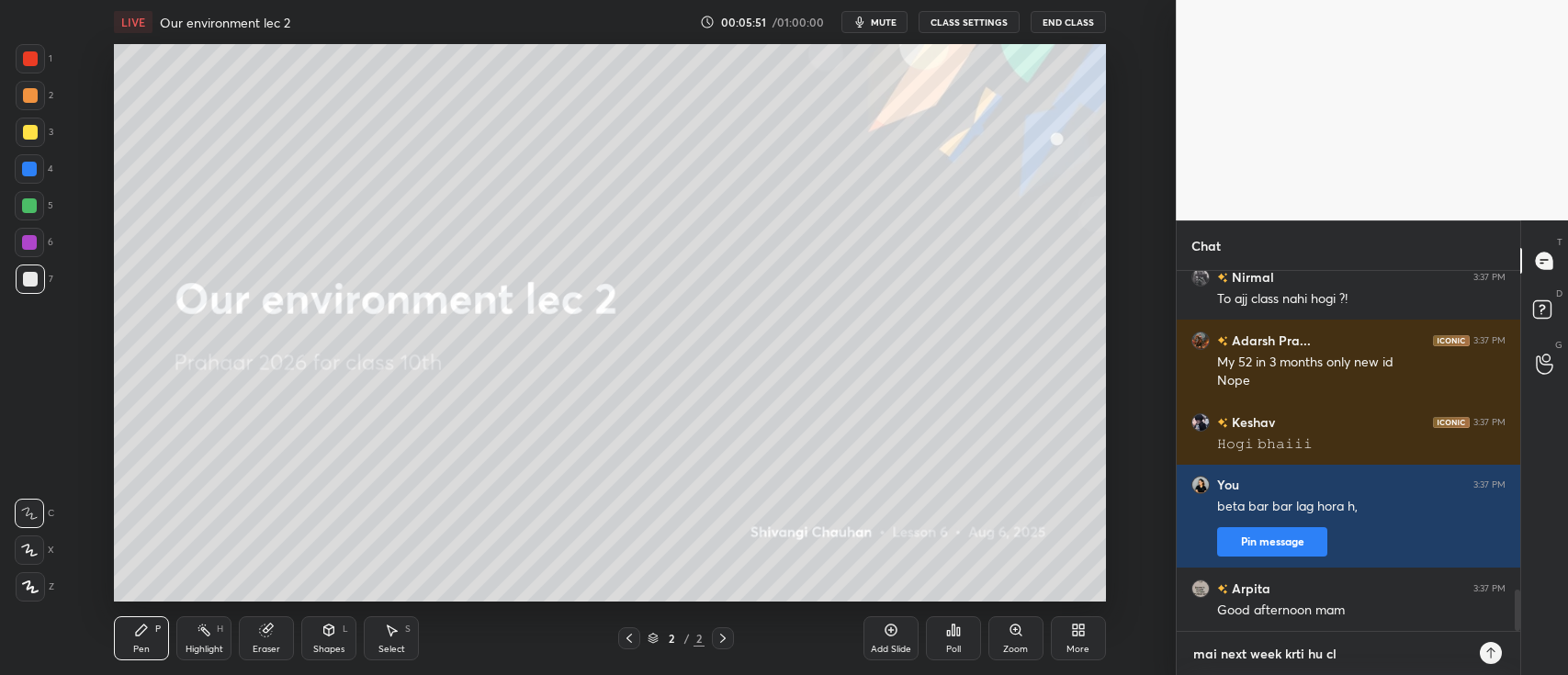 type on "x" 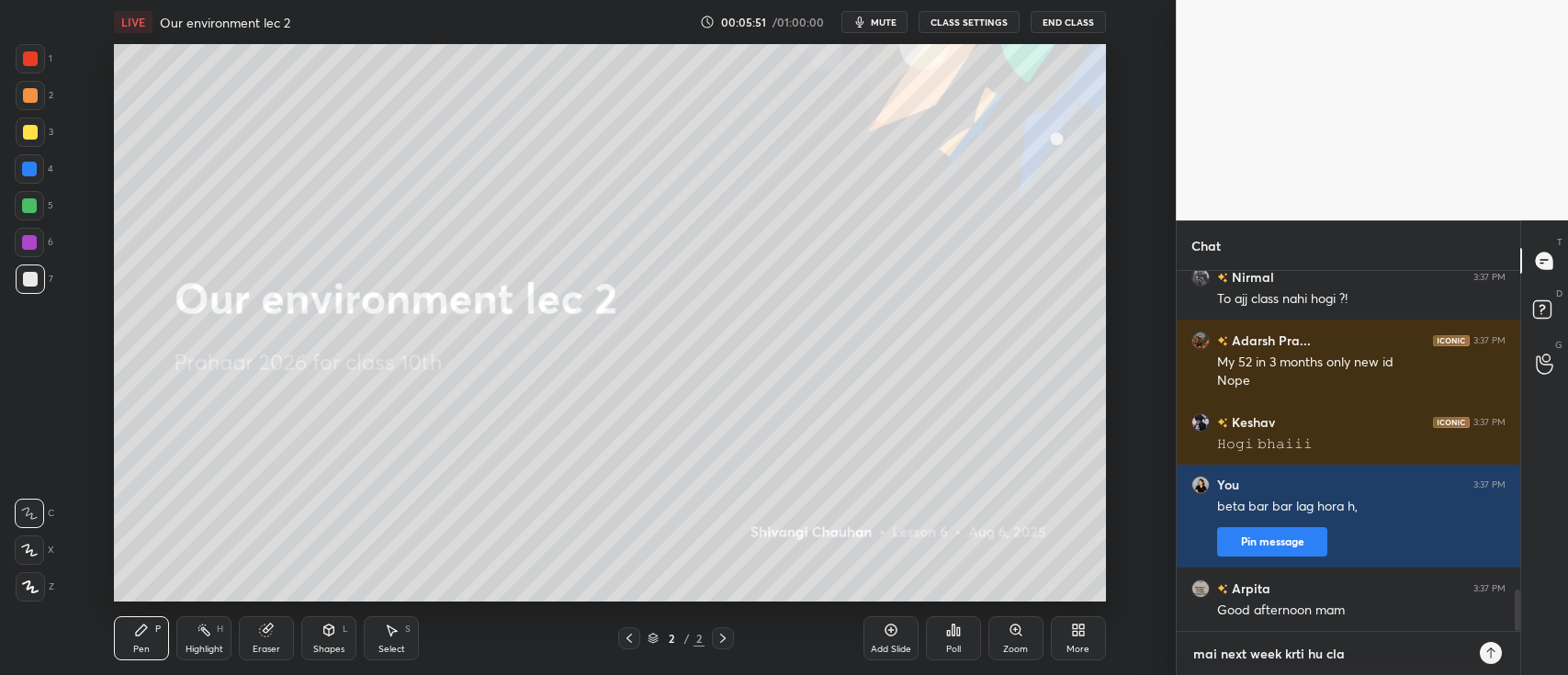 type on "mai next week krti hu clas" 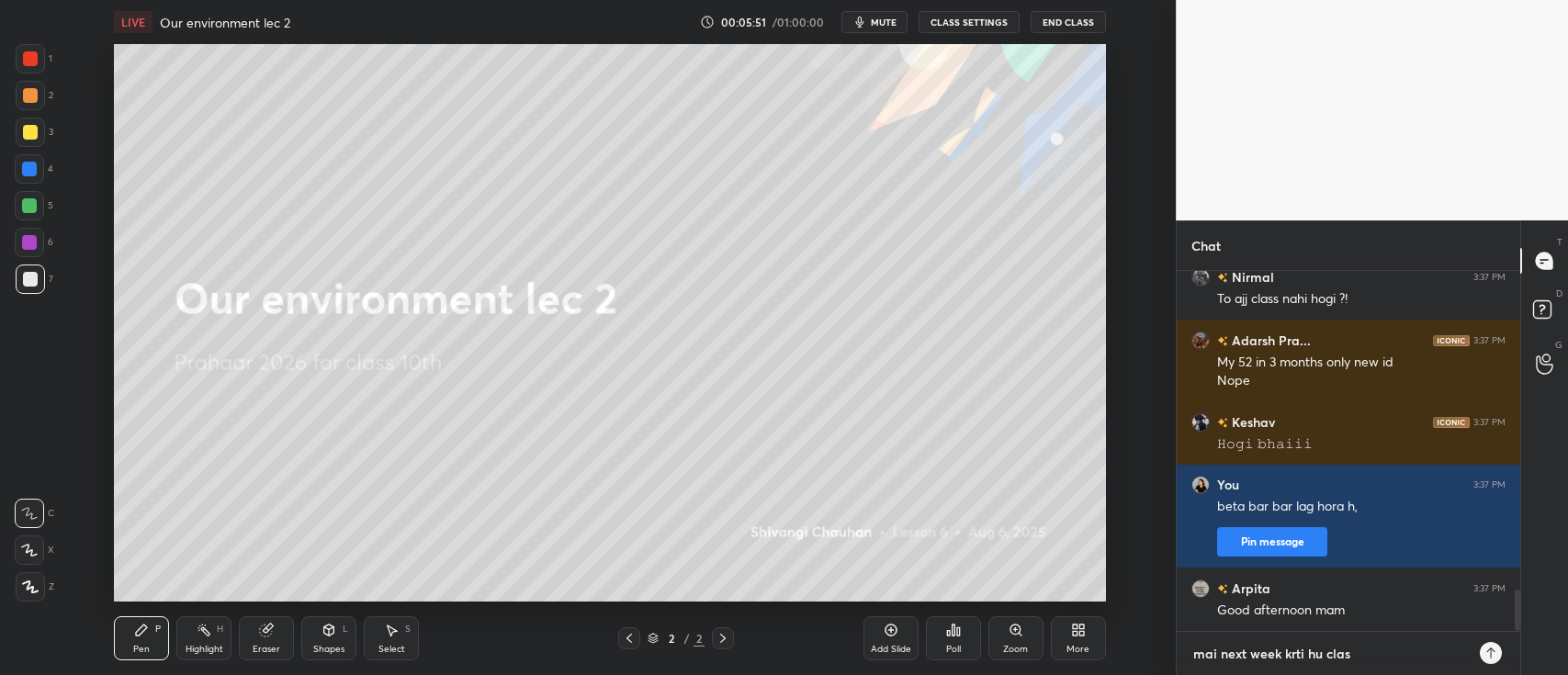 type on "mai next week krti hu class" 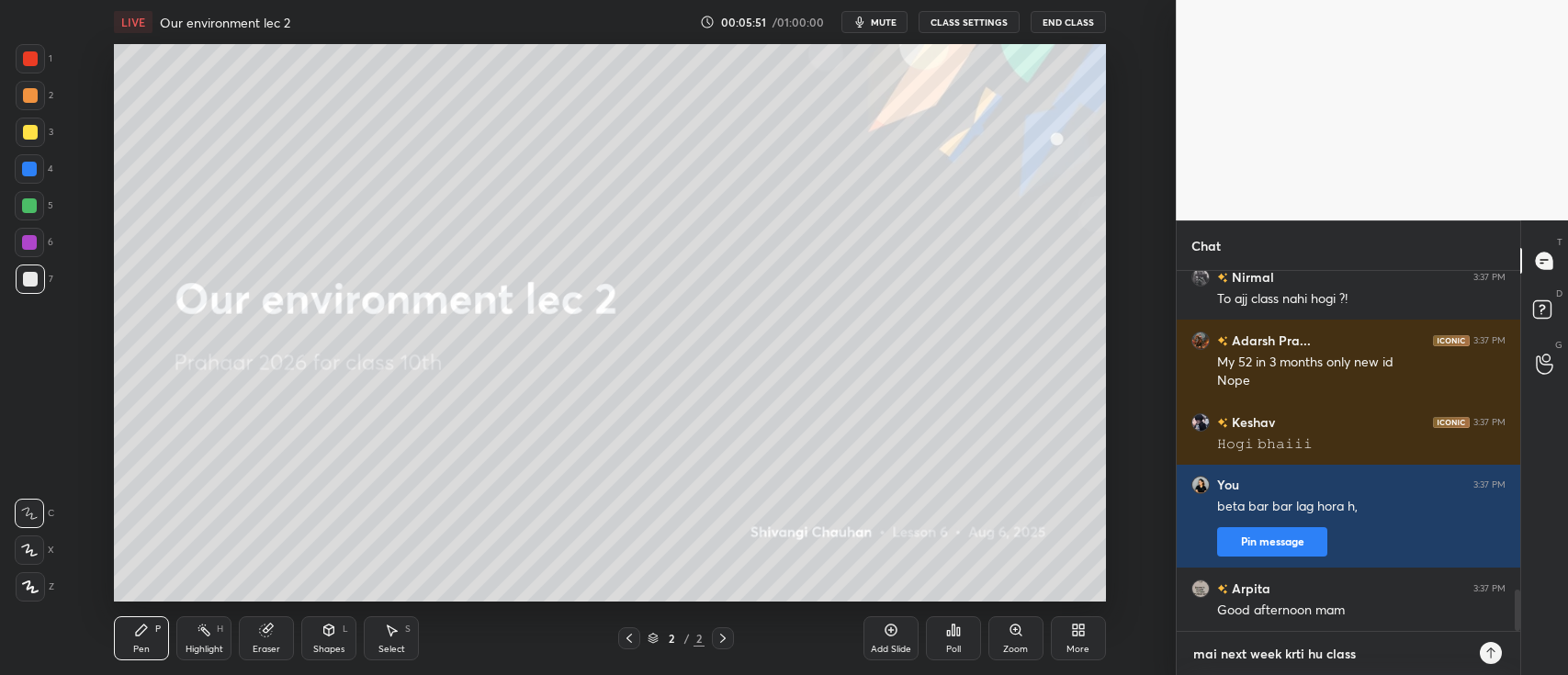 type on "mai next week krti hu class," 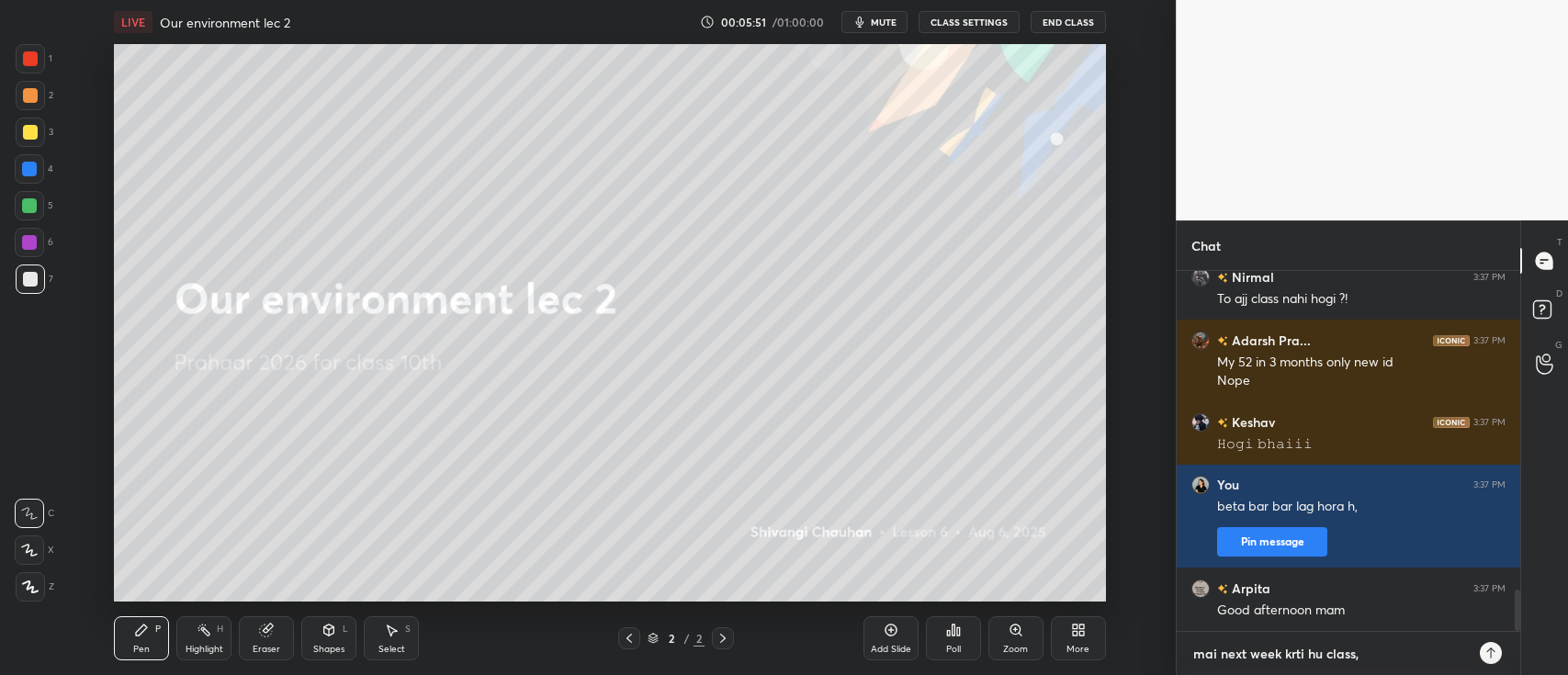 type on "x" 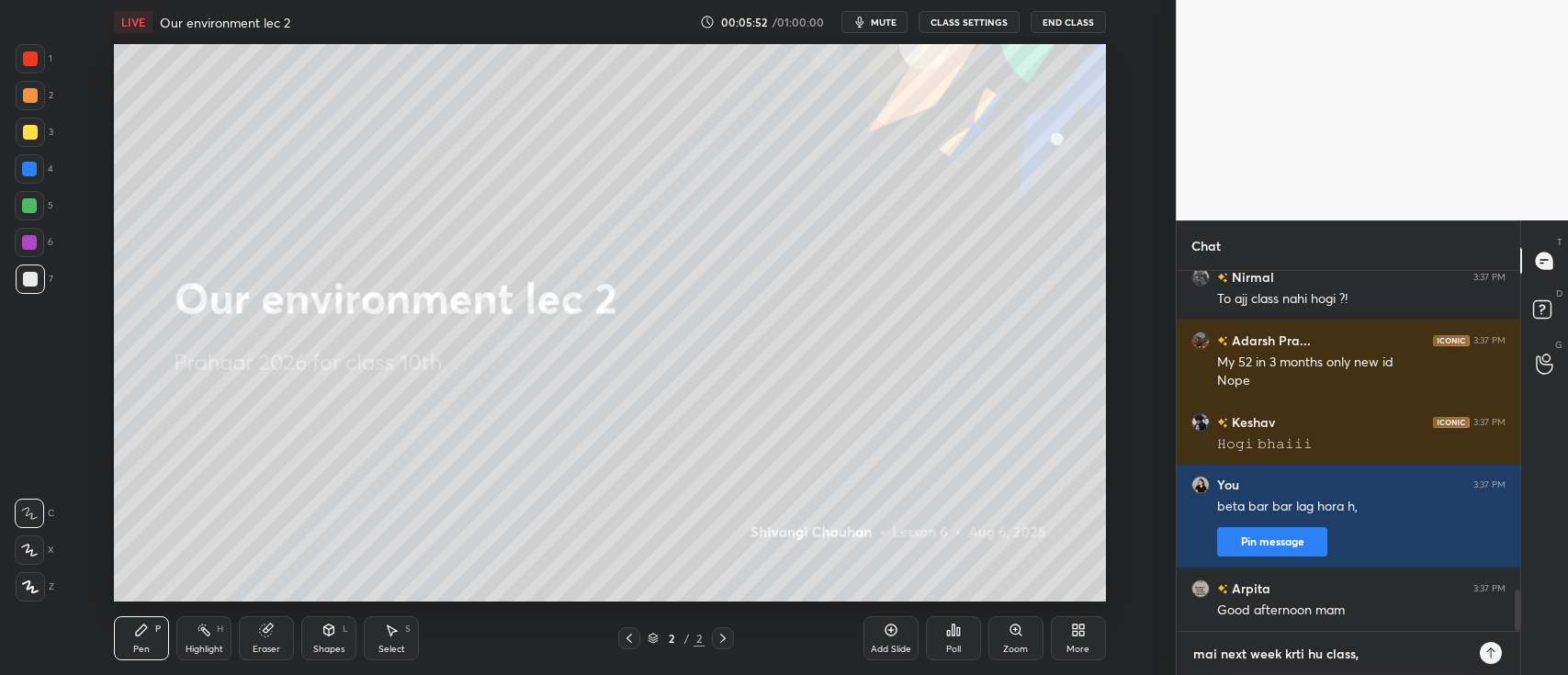 type on "mai next week krti hu class," 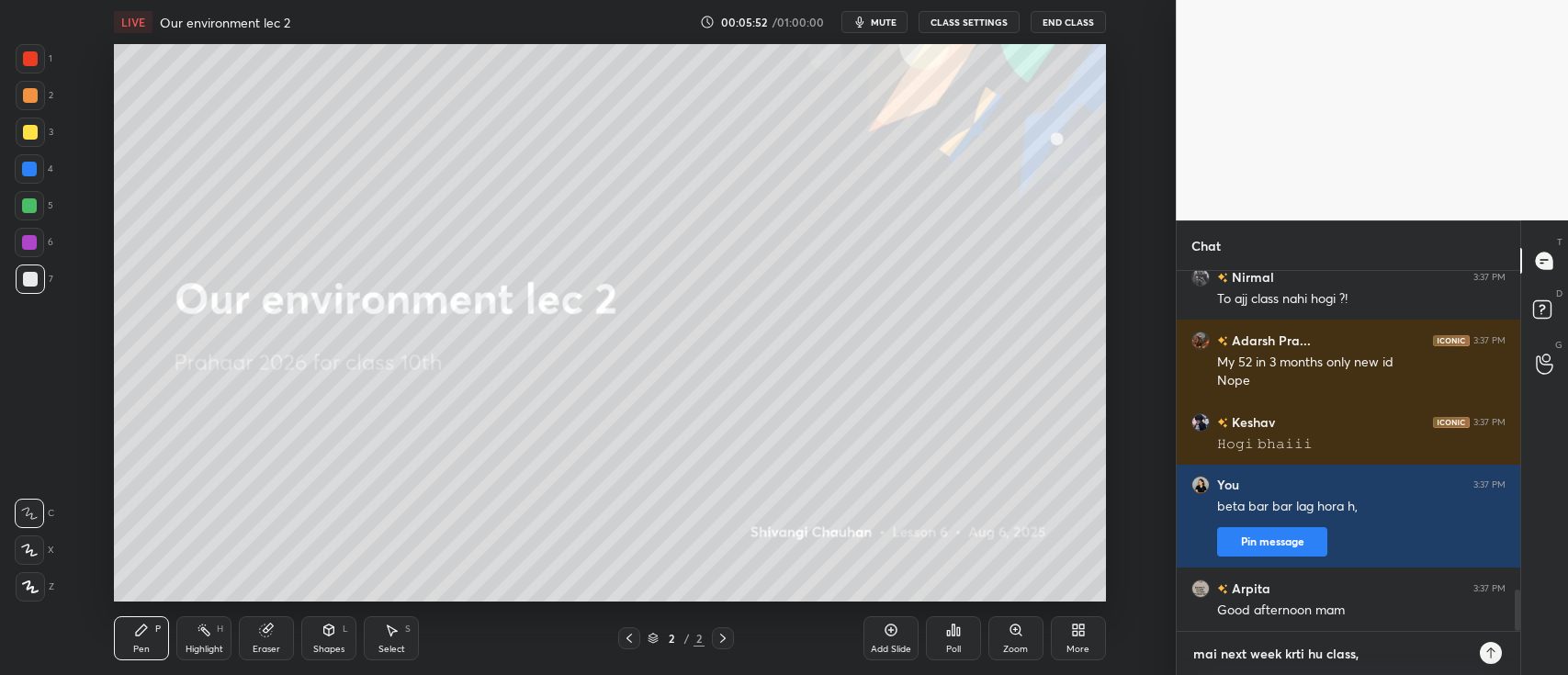 type on "x" 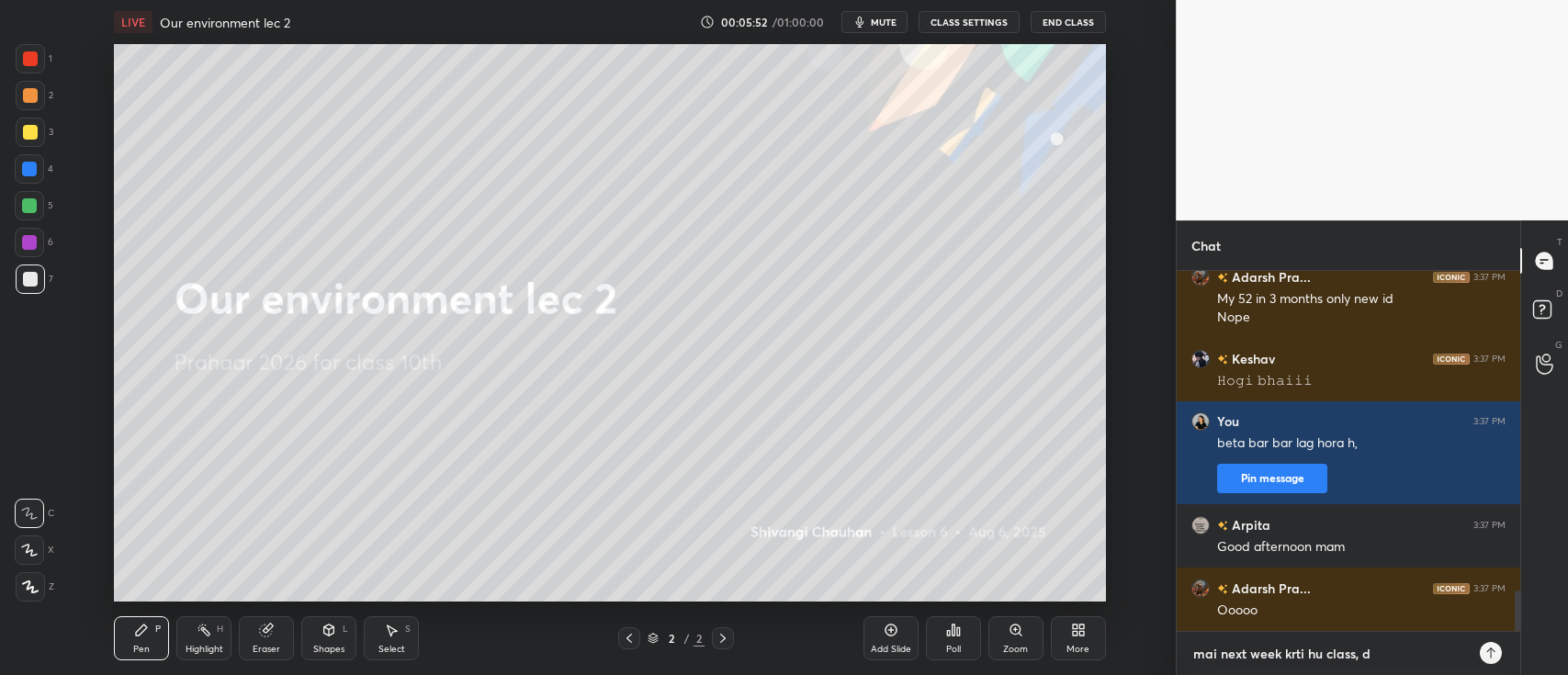 type on "mai next week krti hu class, do" 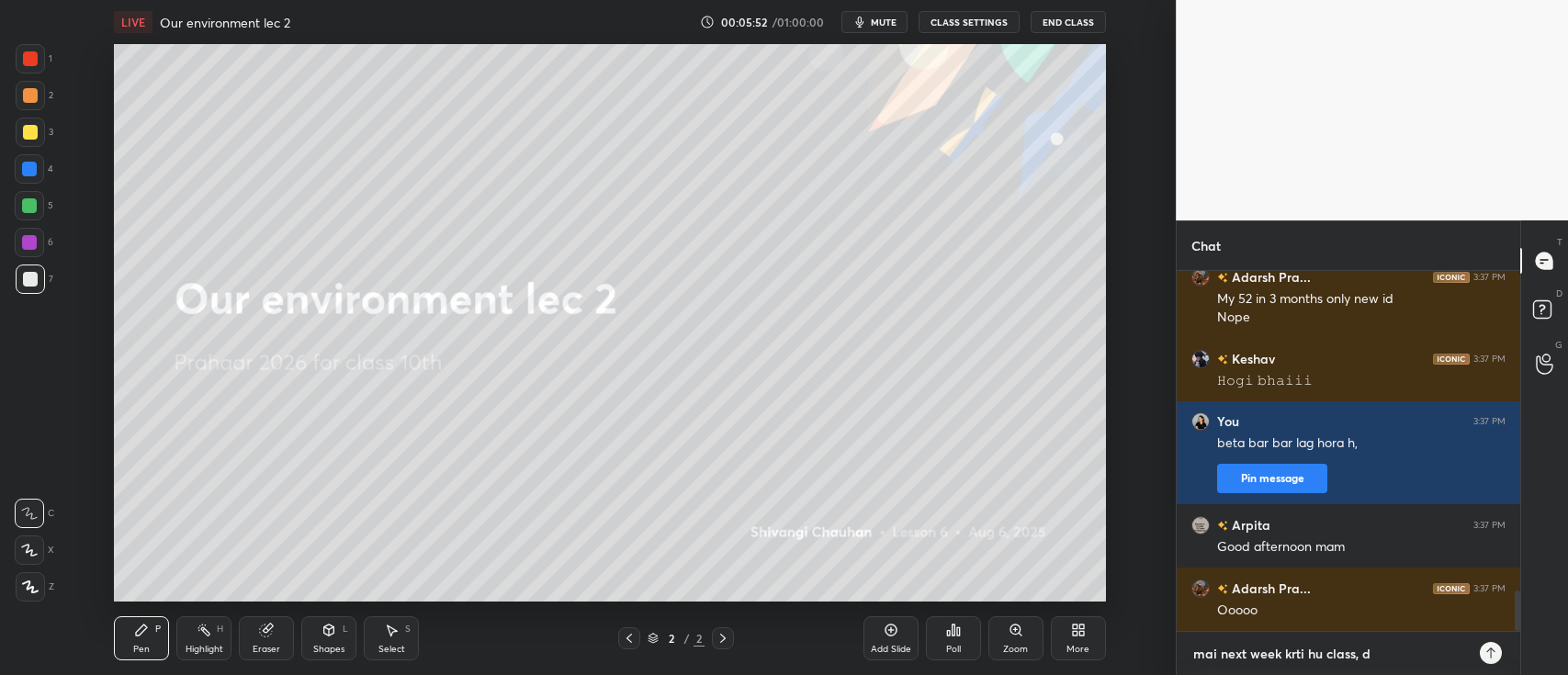 type on "x" 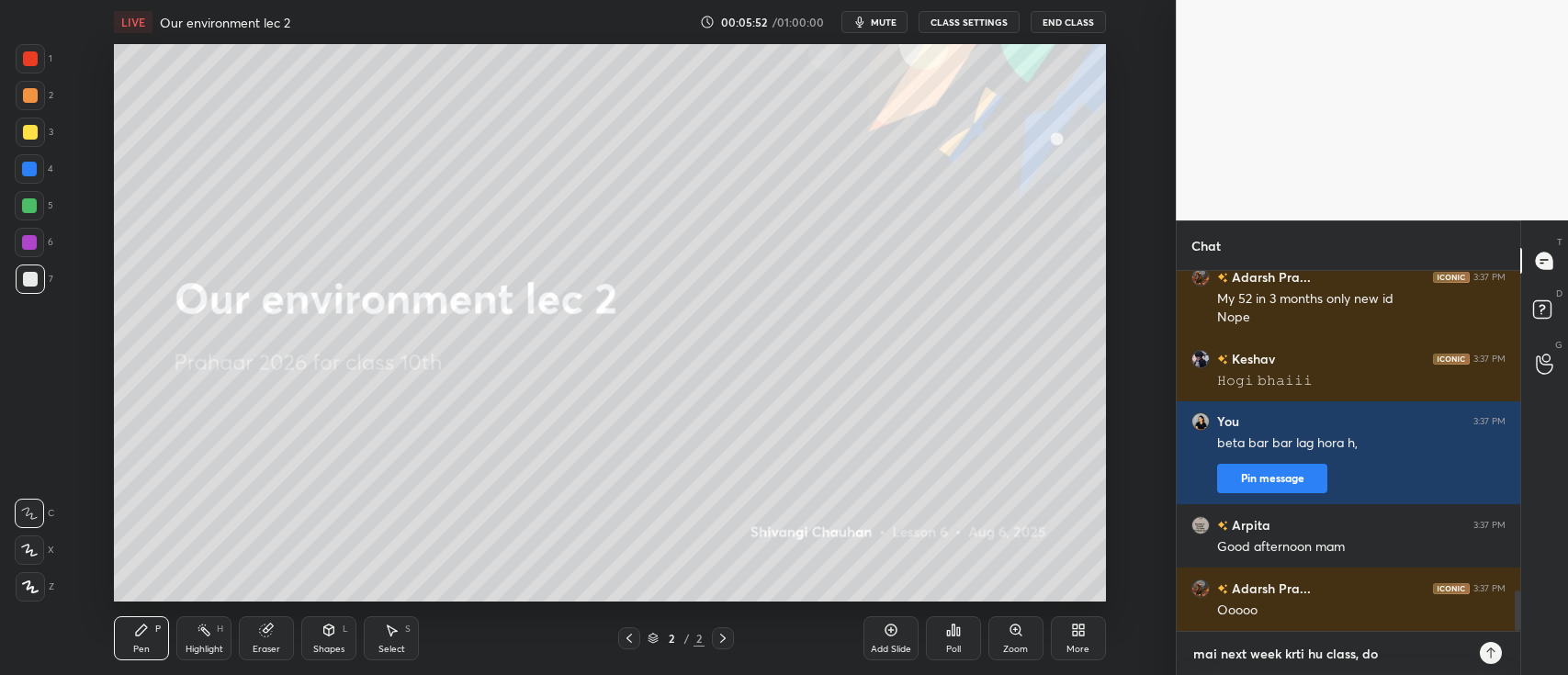 type on "mai next week krti hu class, don" 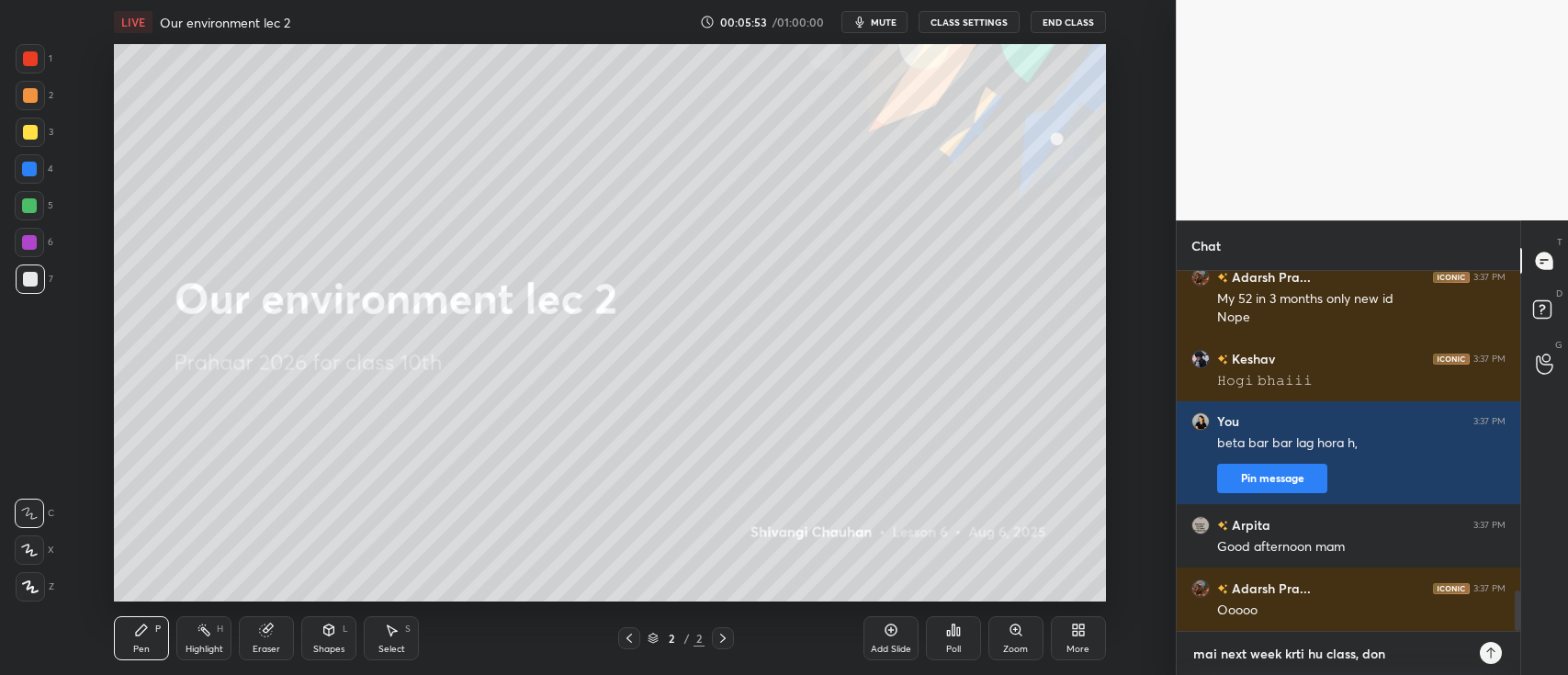 type on "mai next week krti hu class, dont" 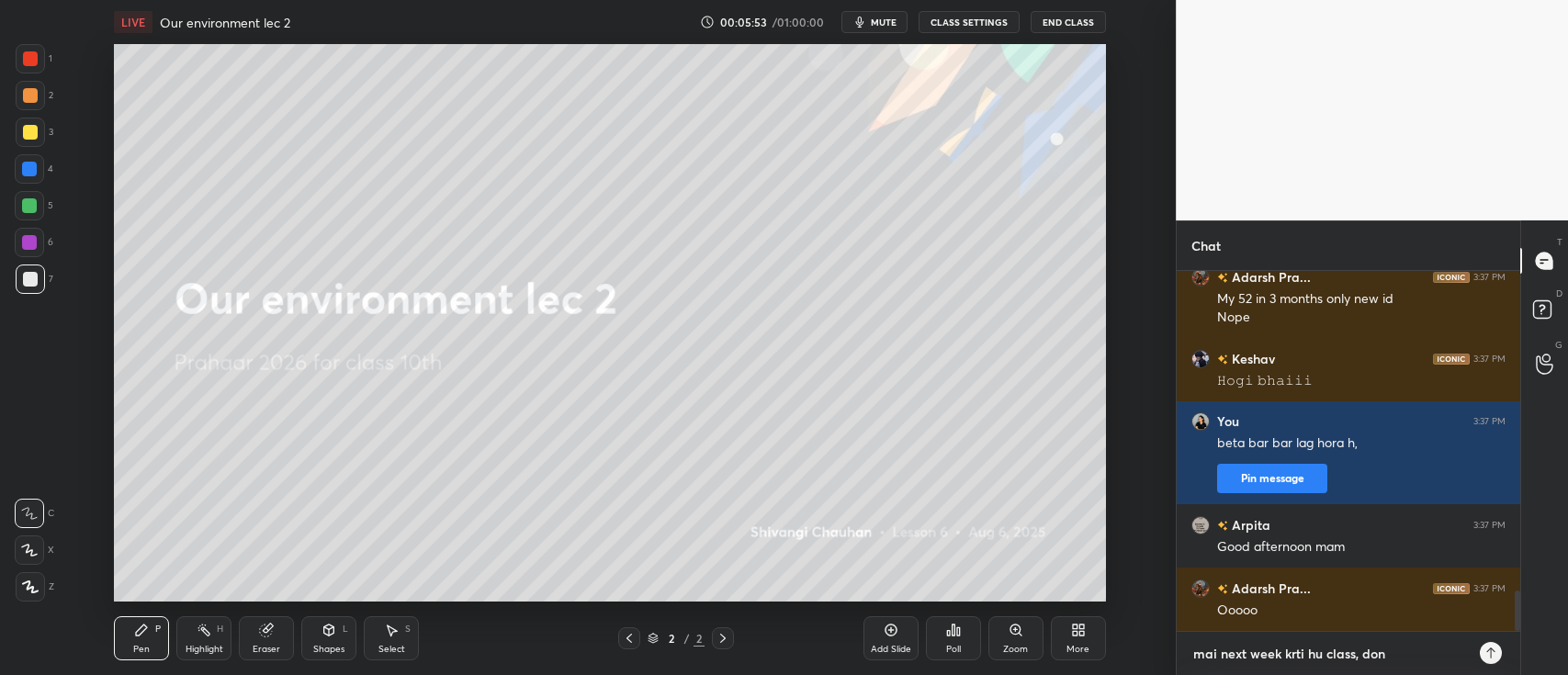 type on "x" 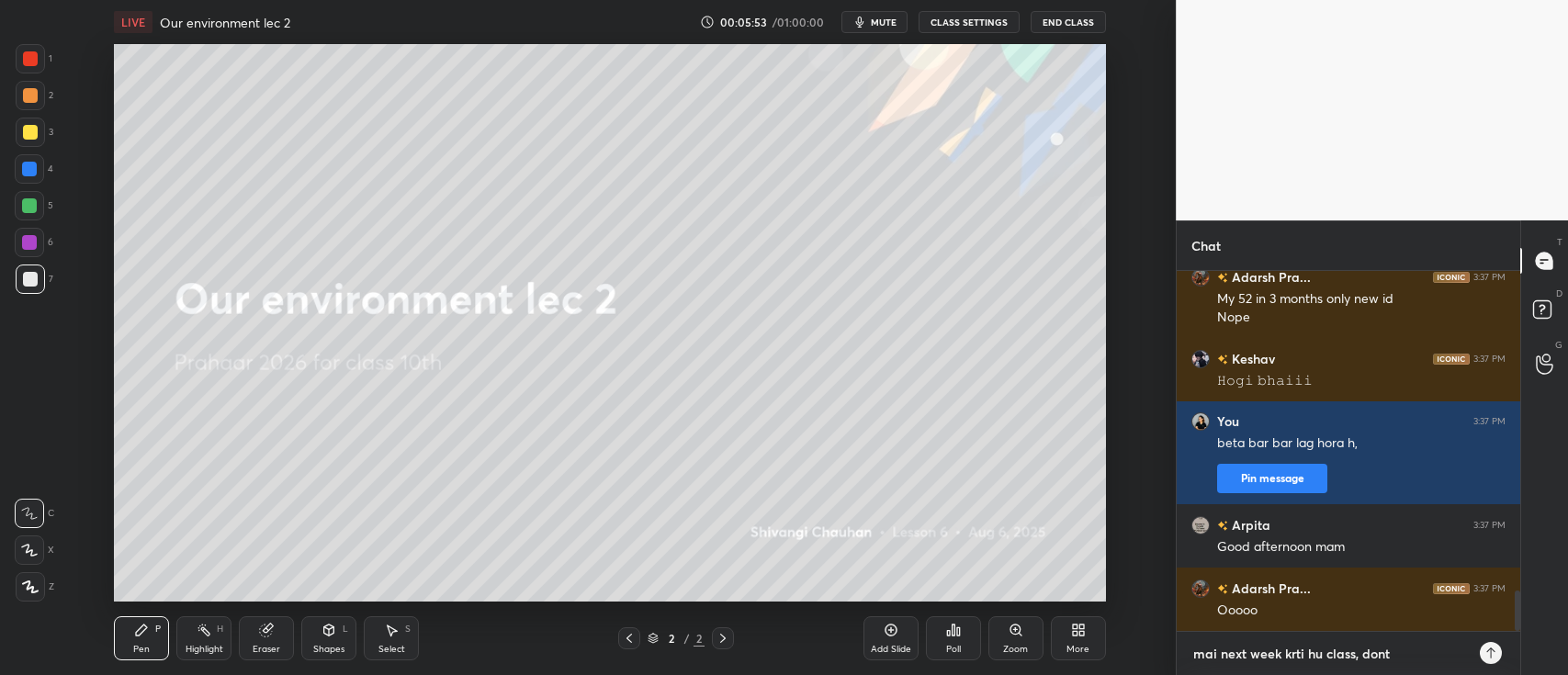 type on "mai next week krti hu class, dont" 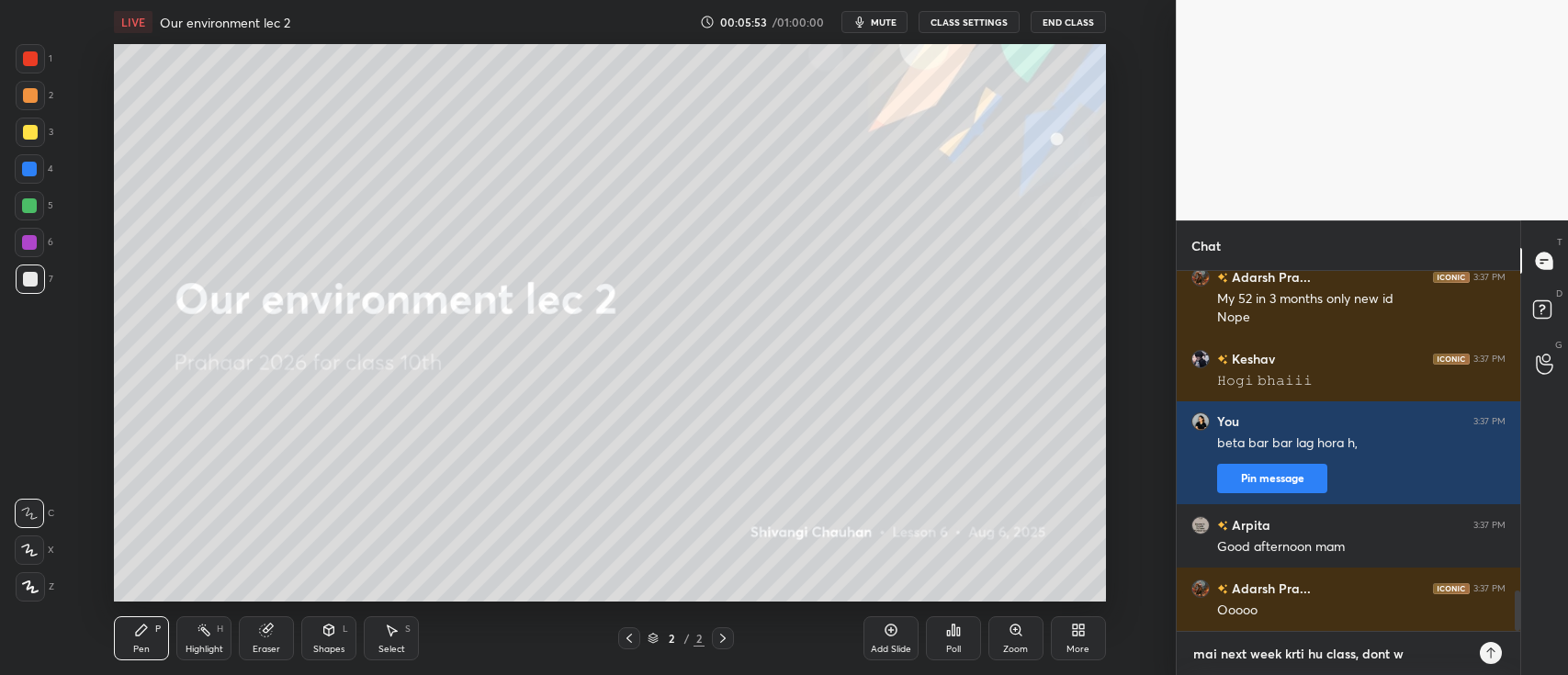 type on "mai next week krti hu class, dont wo" 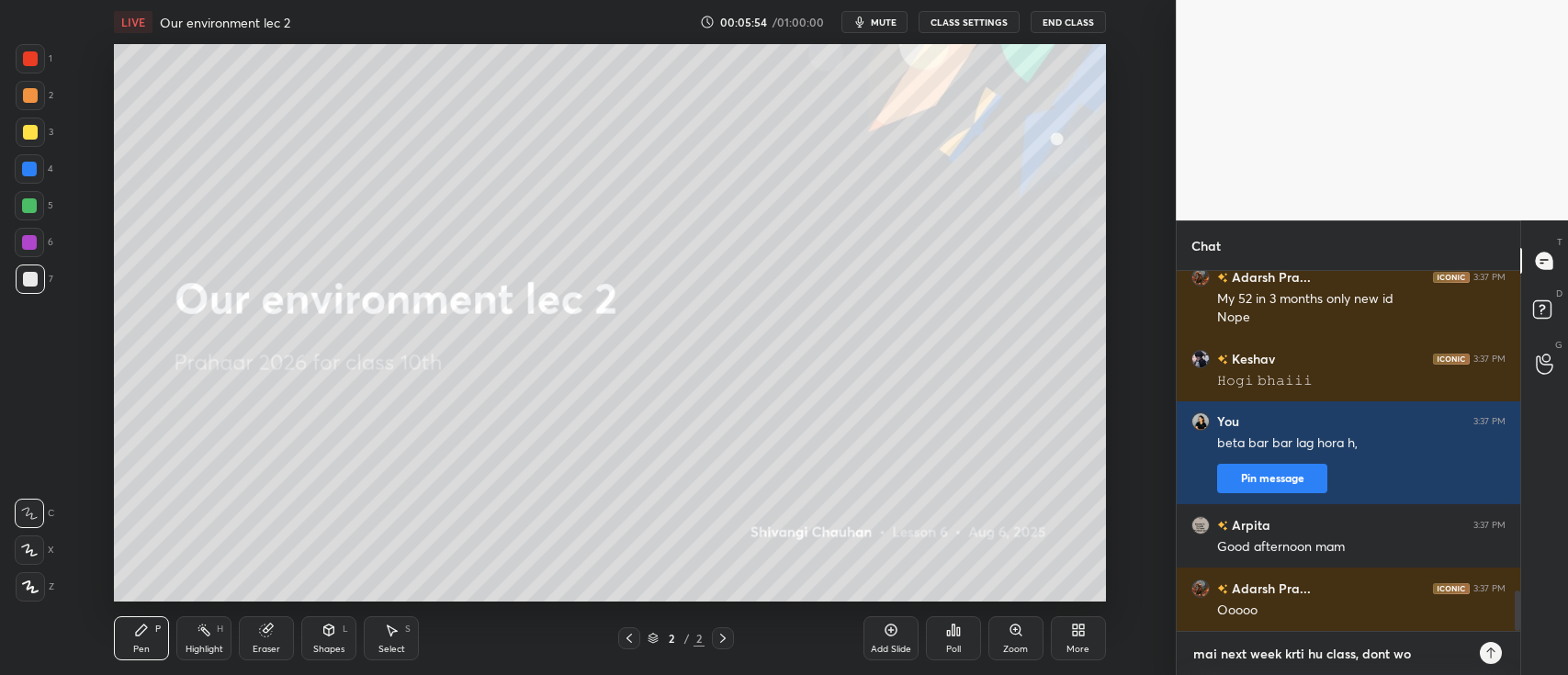 type on "mai next week krti hu class, dont wor" 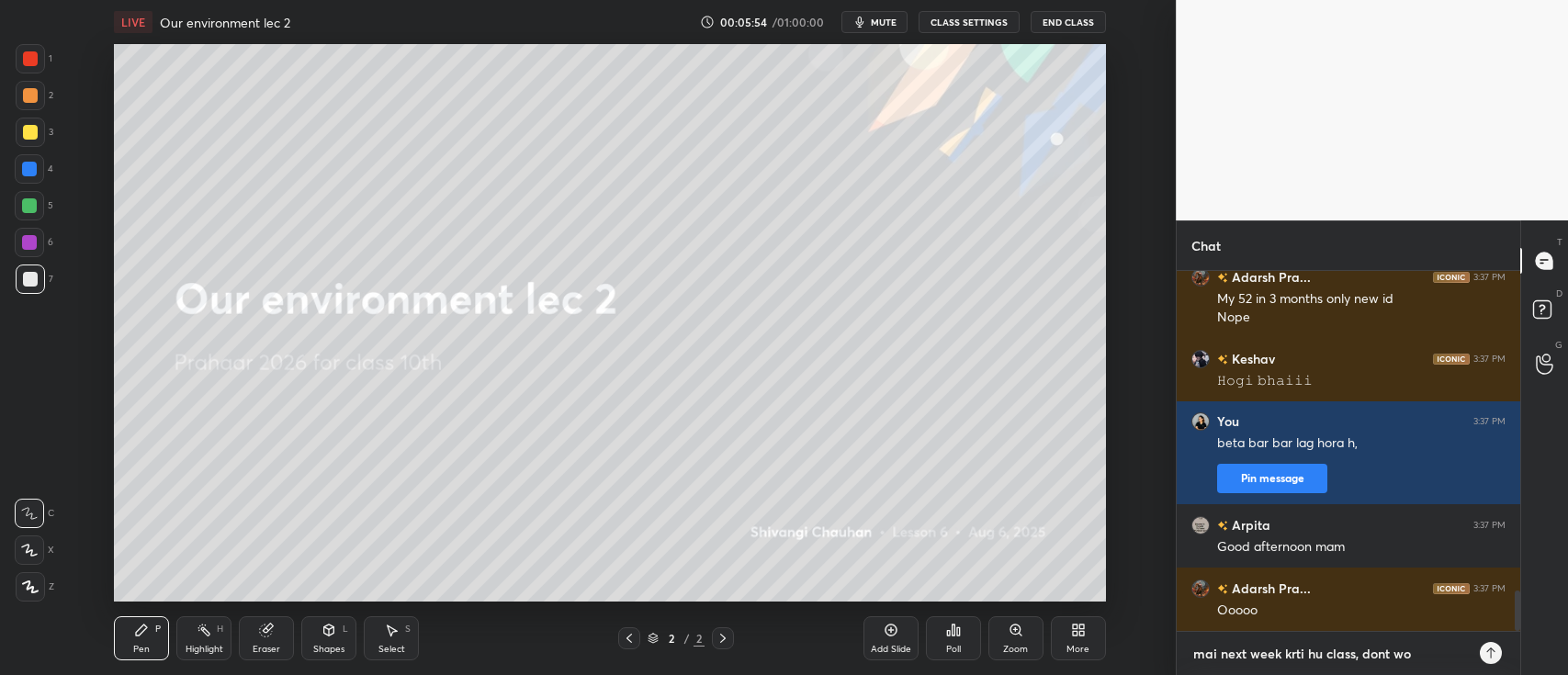 type on "x" 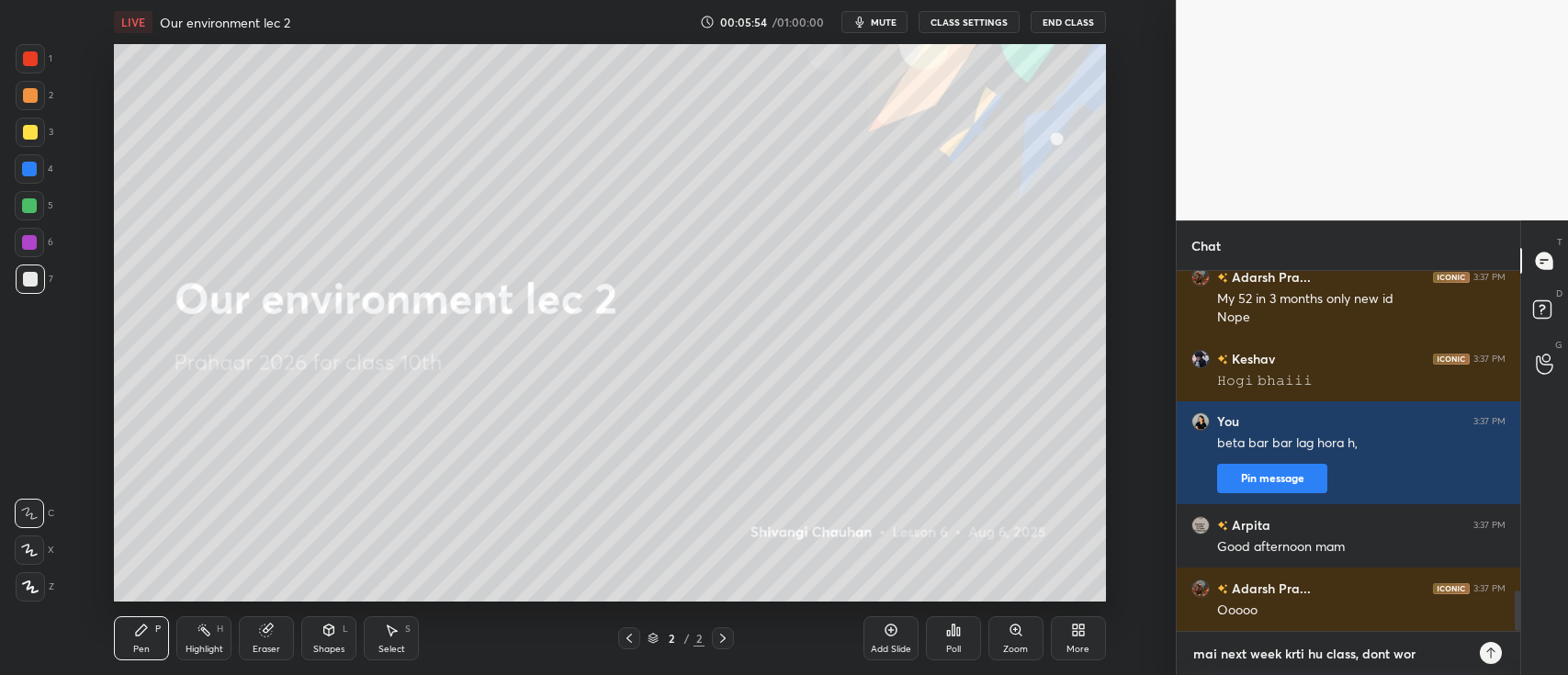 type on "mai next week krti hu class, dont worr" 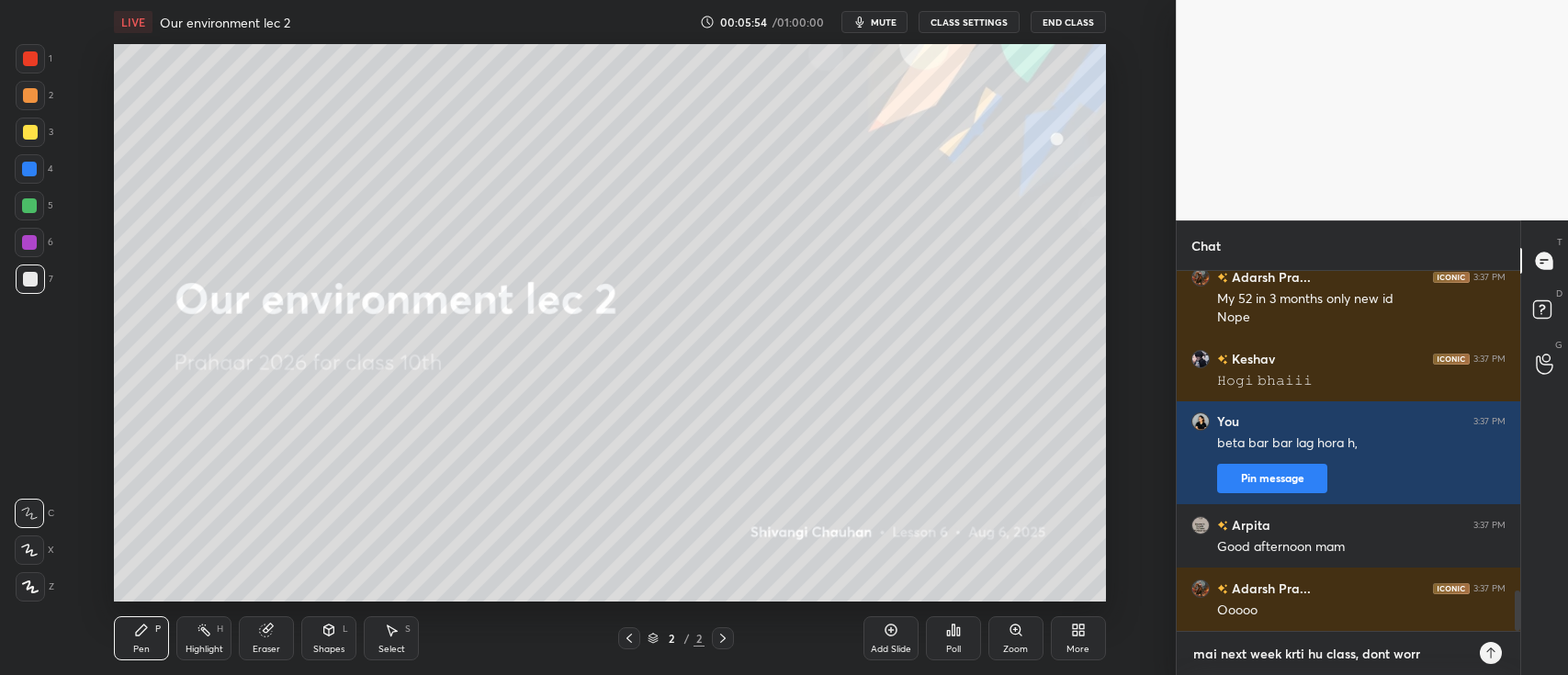 type on "mai next week krti hu class, dont worry" 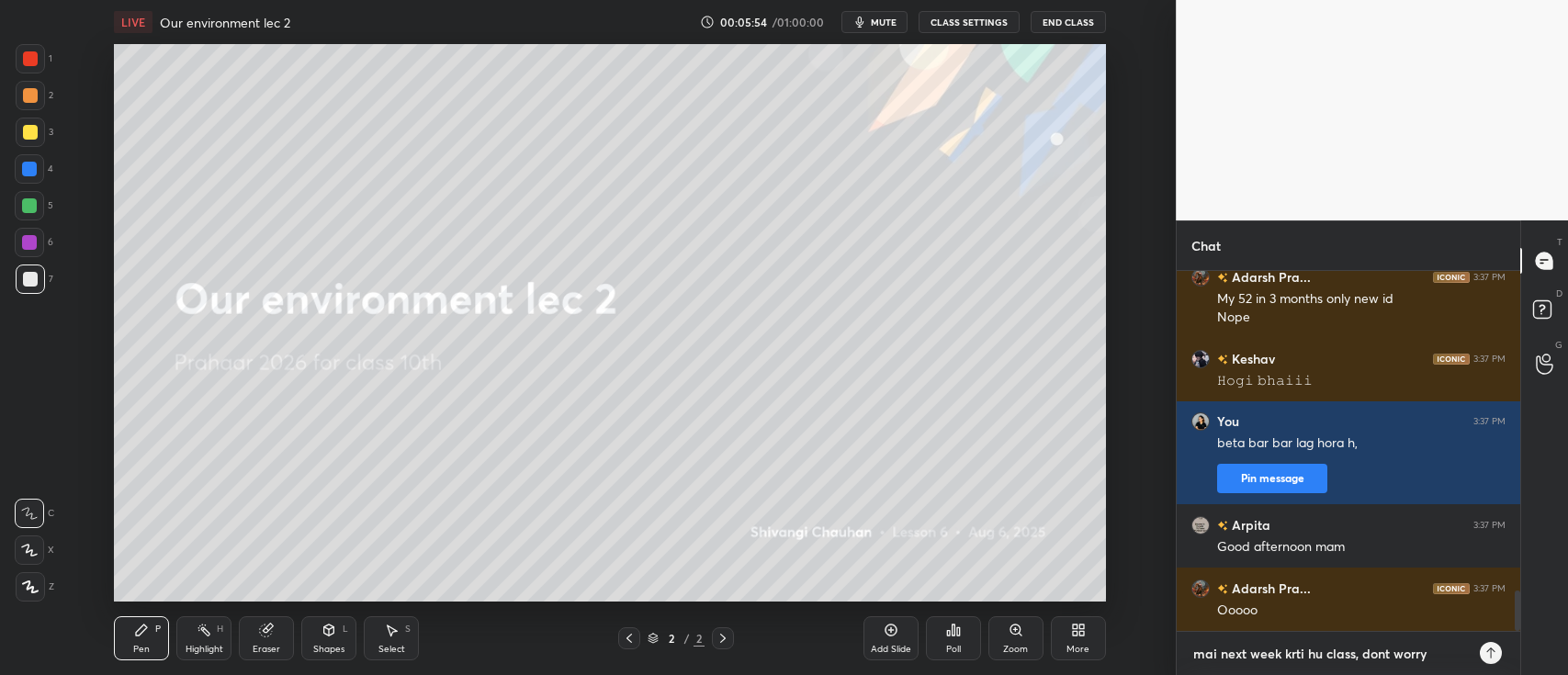 type on "mai next week krti hu class, dont worry" 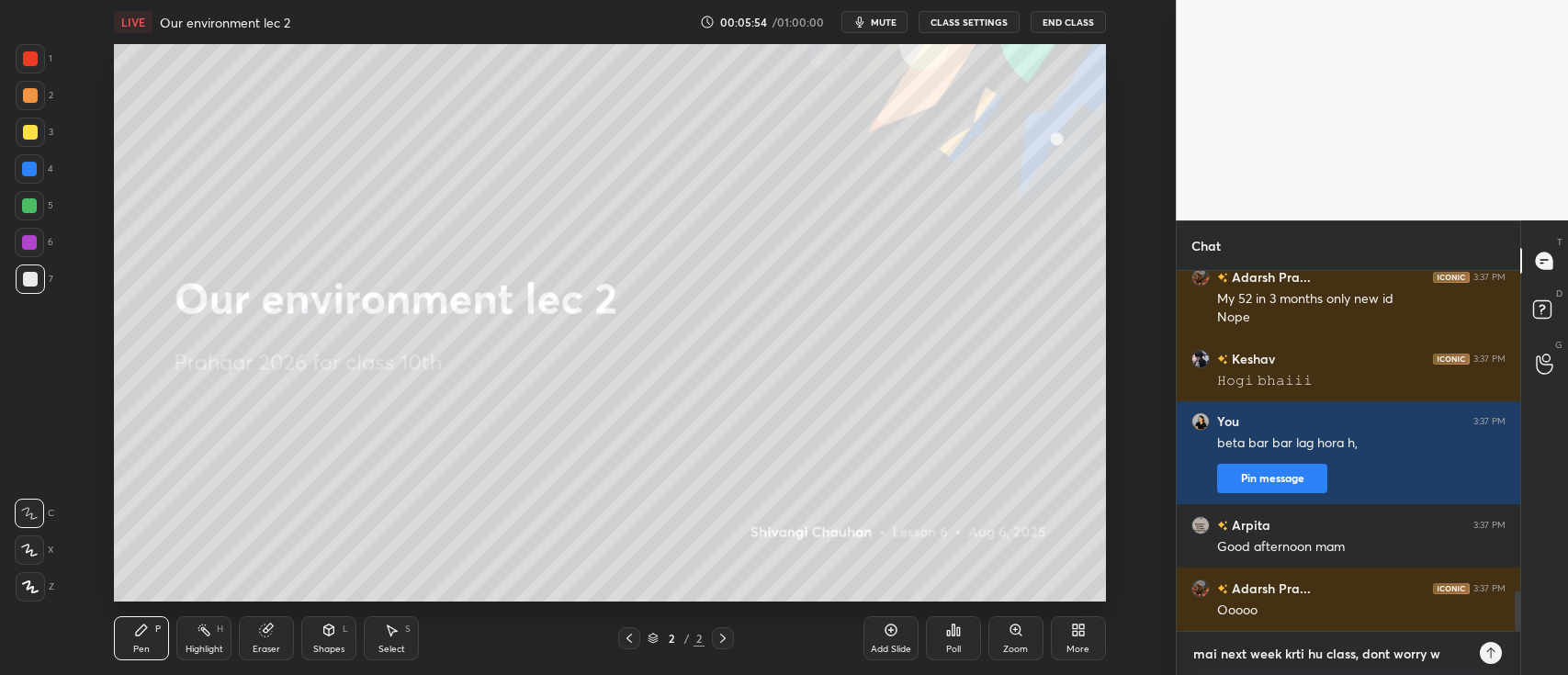 type on "mai next week krti hu class, dont worry we" 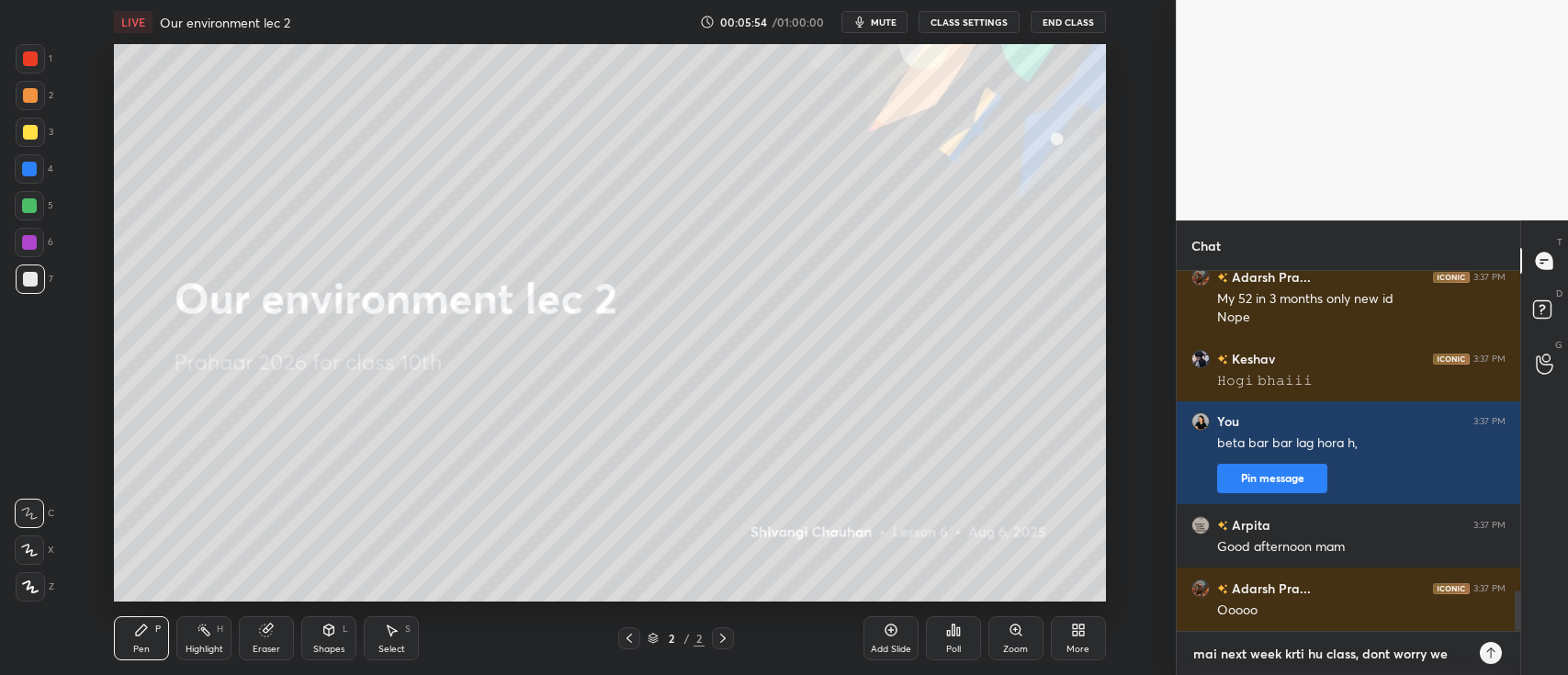 type on "x" 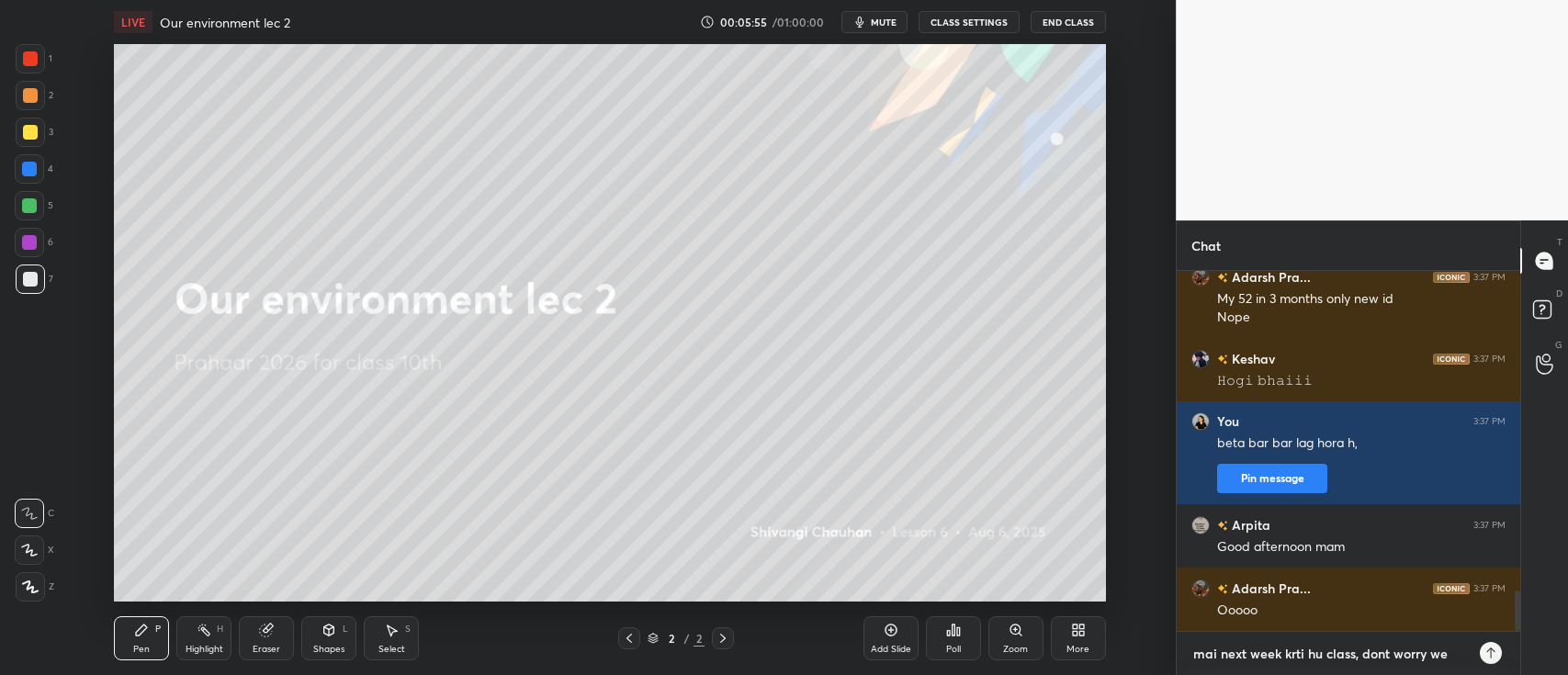 type on "mai next week krti hu class, dont worry we" 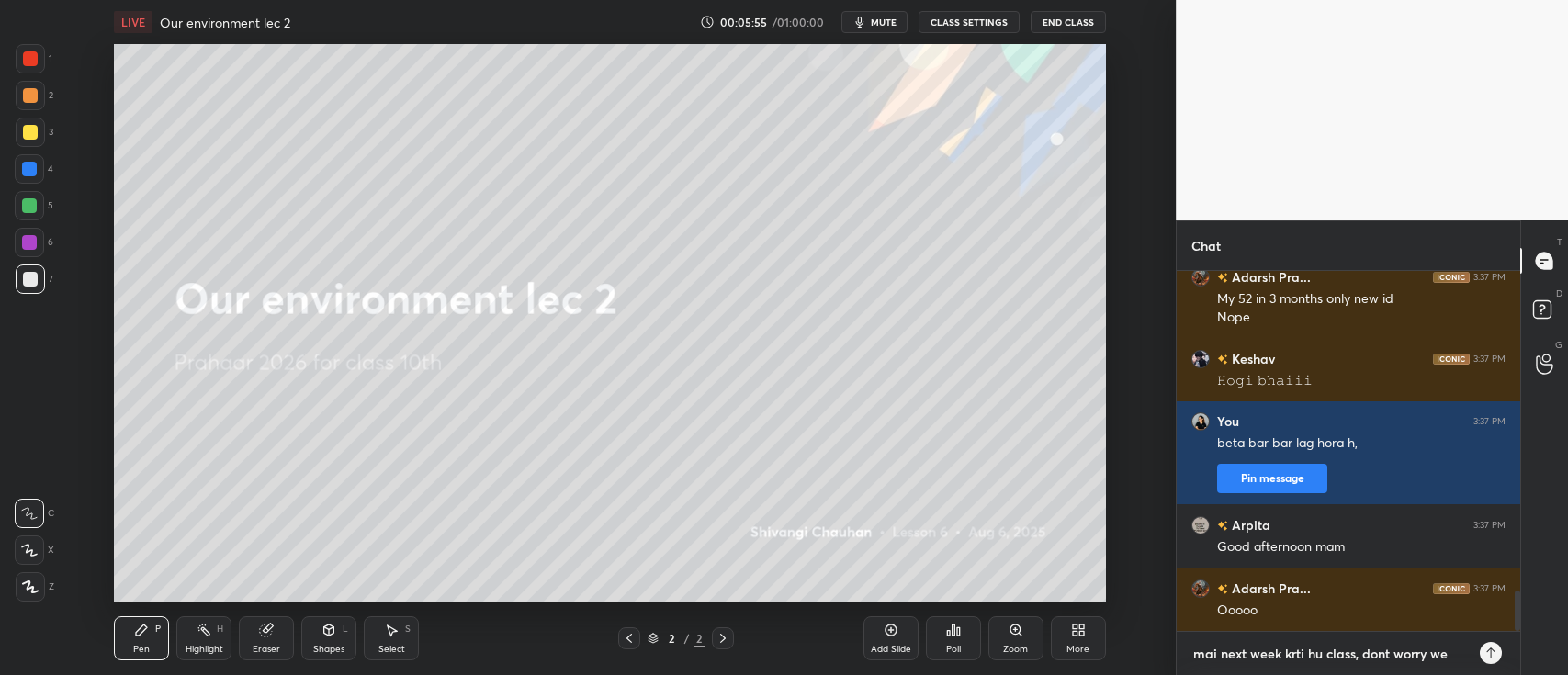 type on "x" 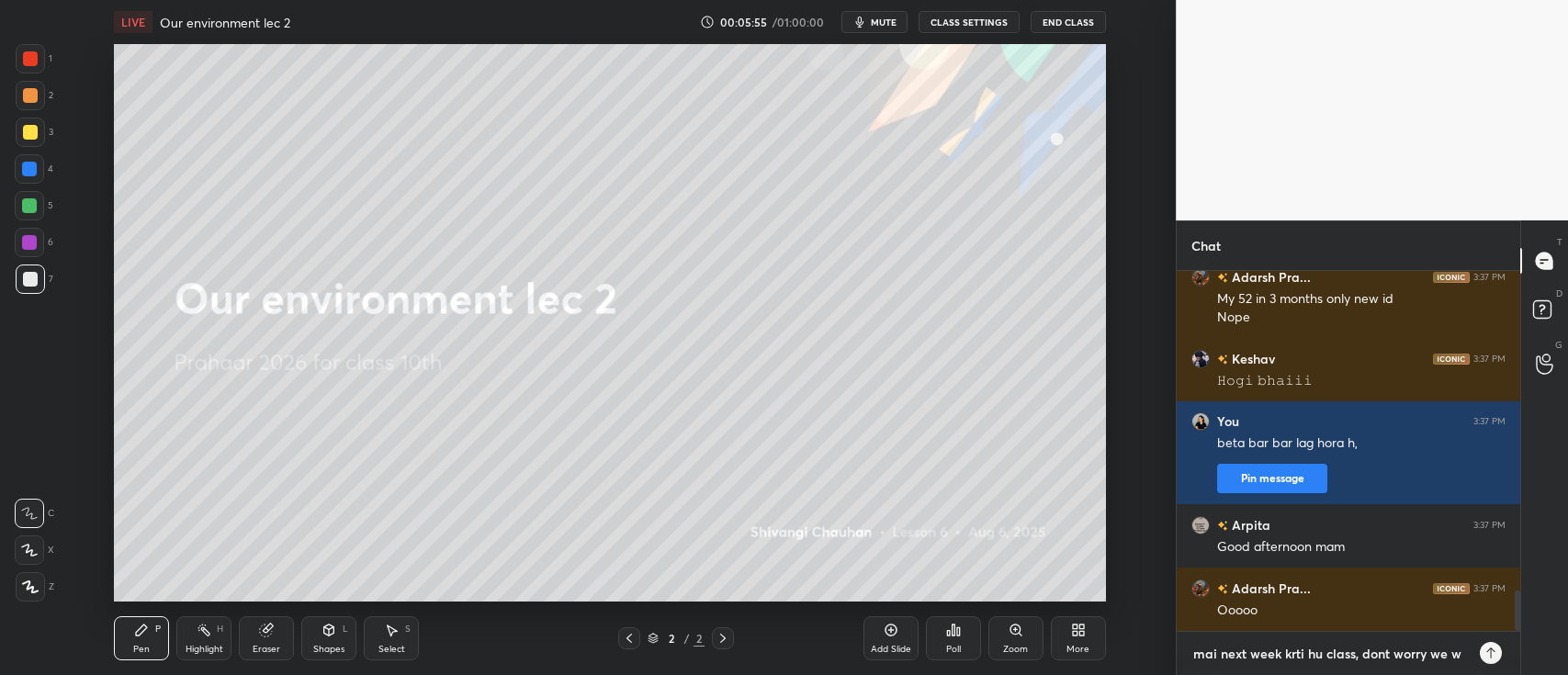 type on "mai next week krti hu class, dont worry we wi" 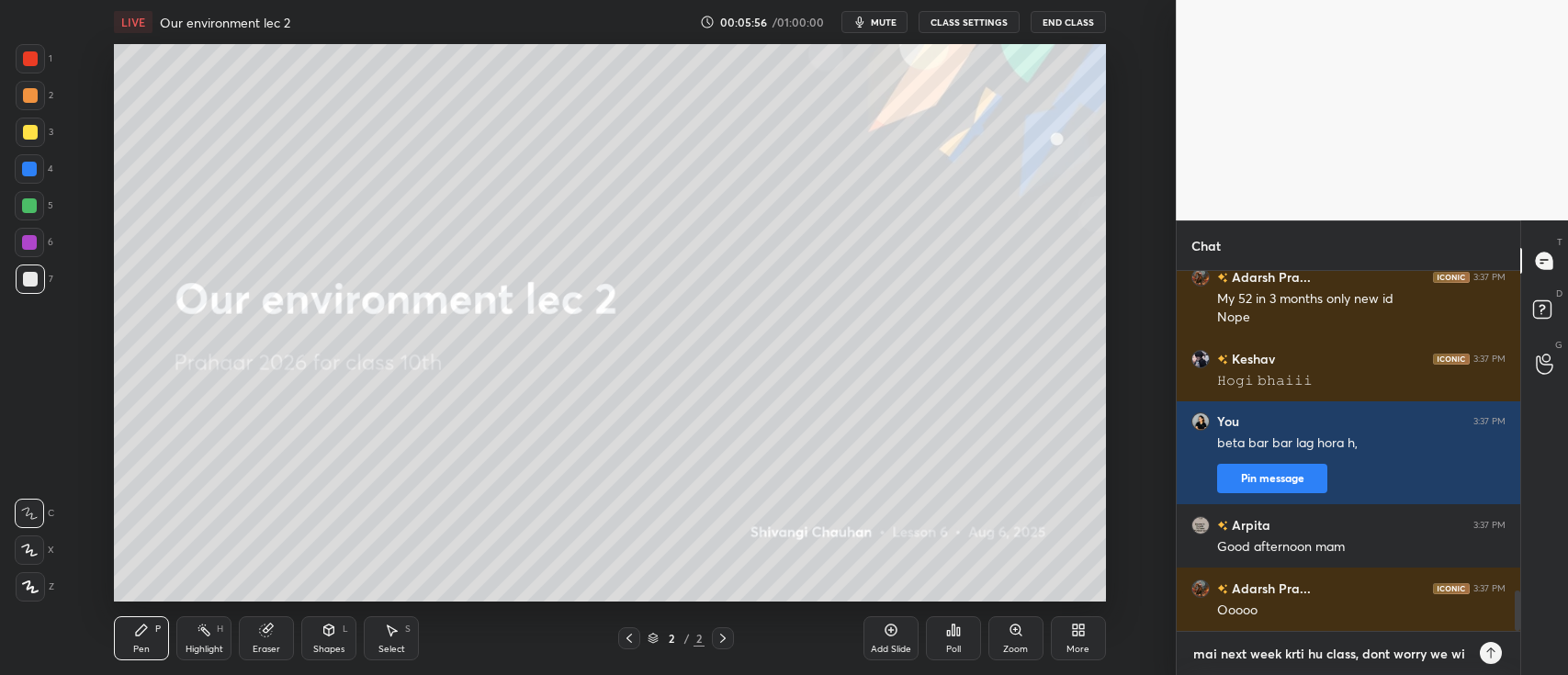 type on "mai next week krti hu class, dont worry we wil" 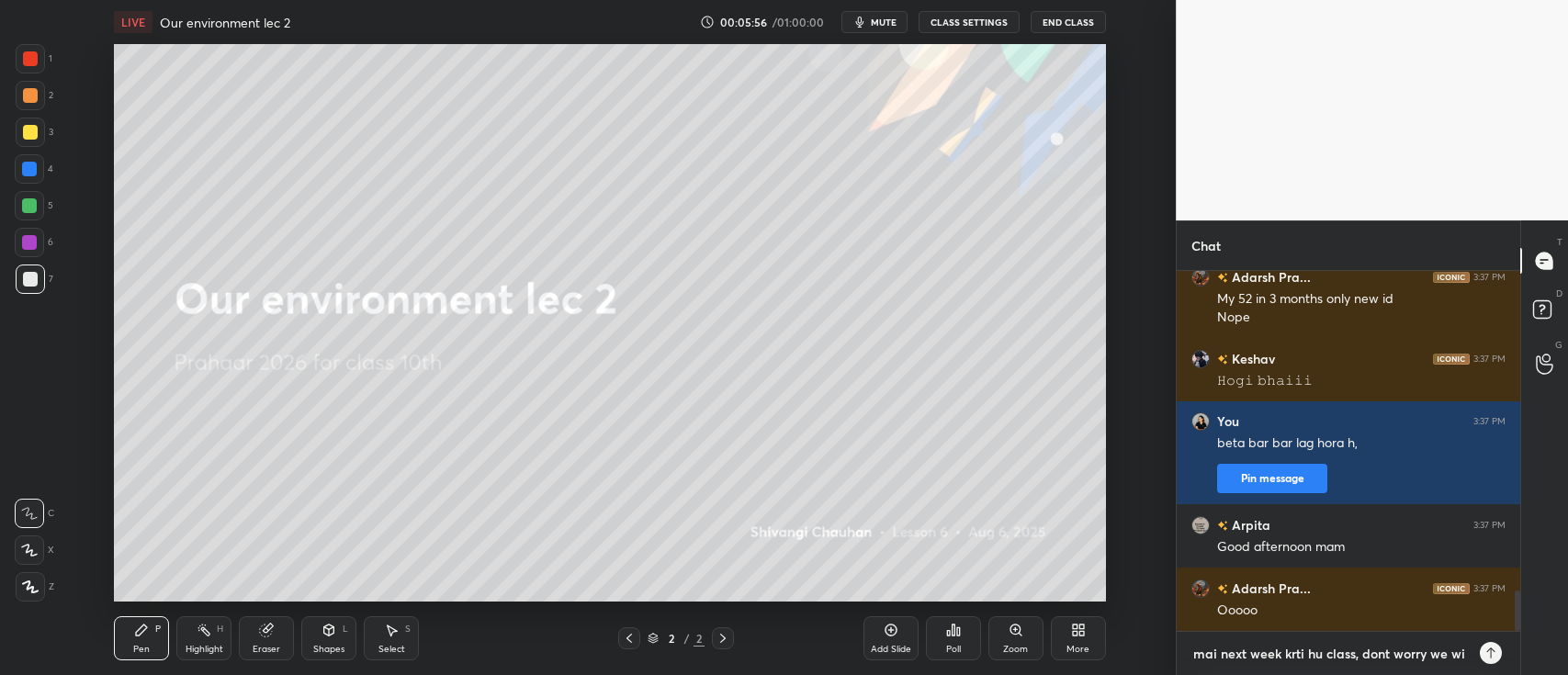 type on "x" 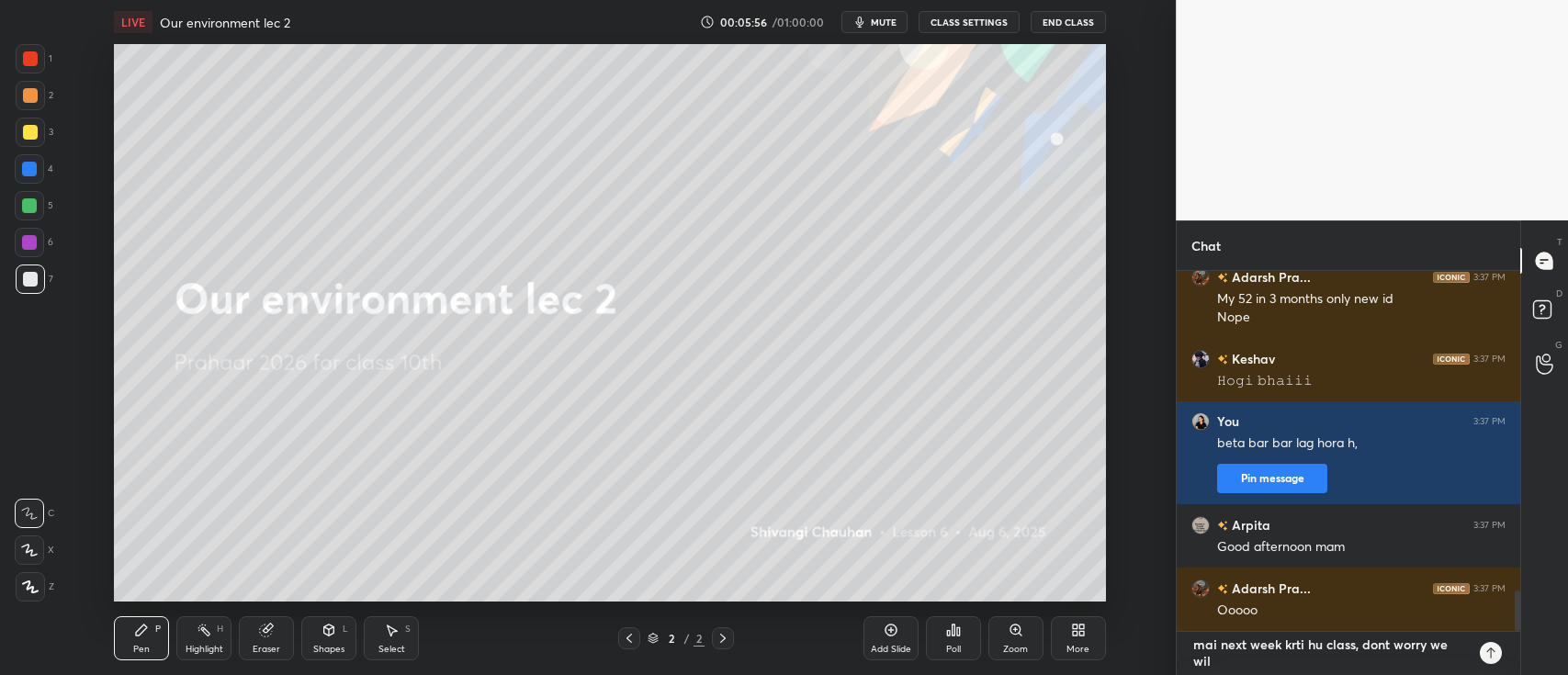 type on "mai next week krti hu class, dont worry we will" 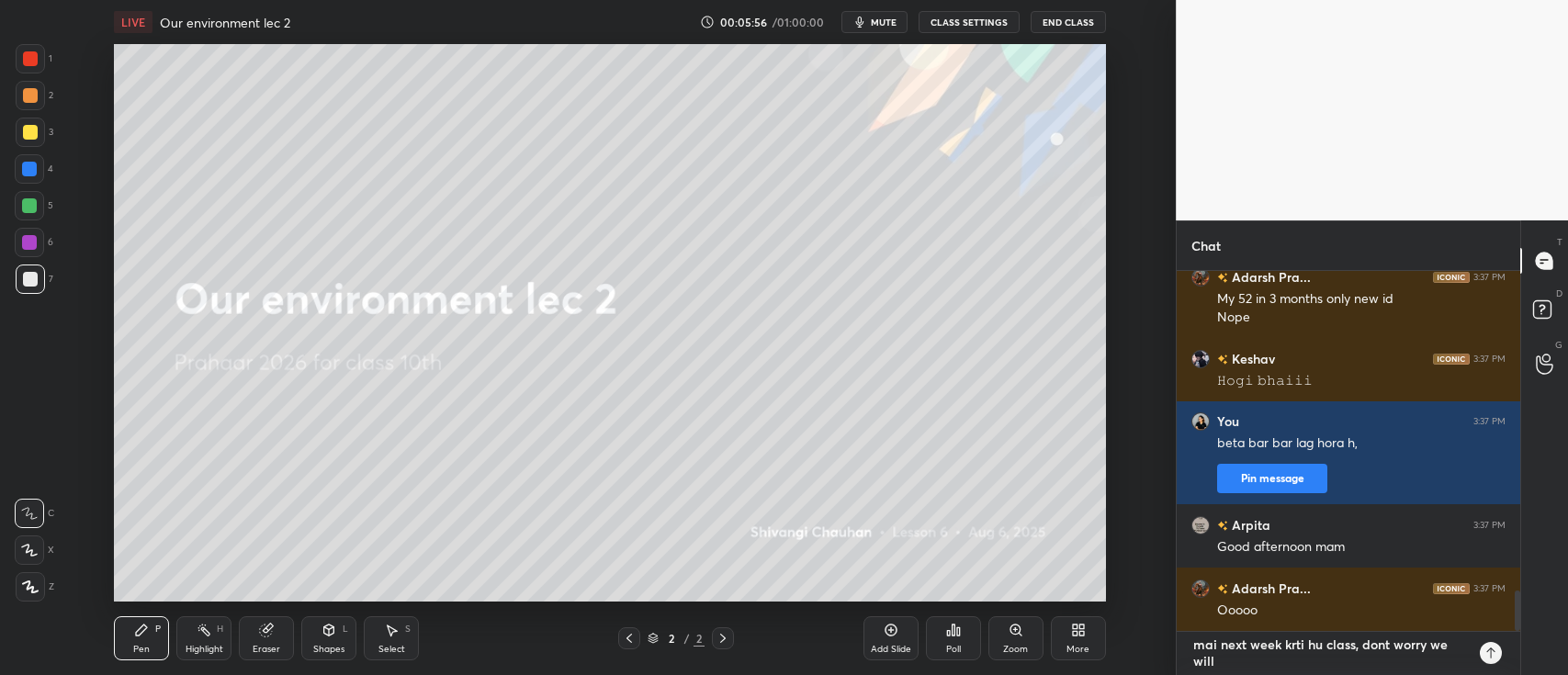 type on "mai next week krti hu class, dont worry we will" 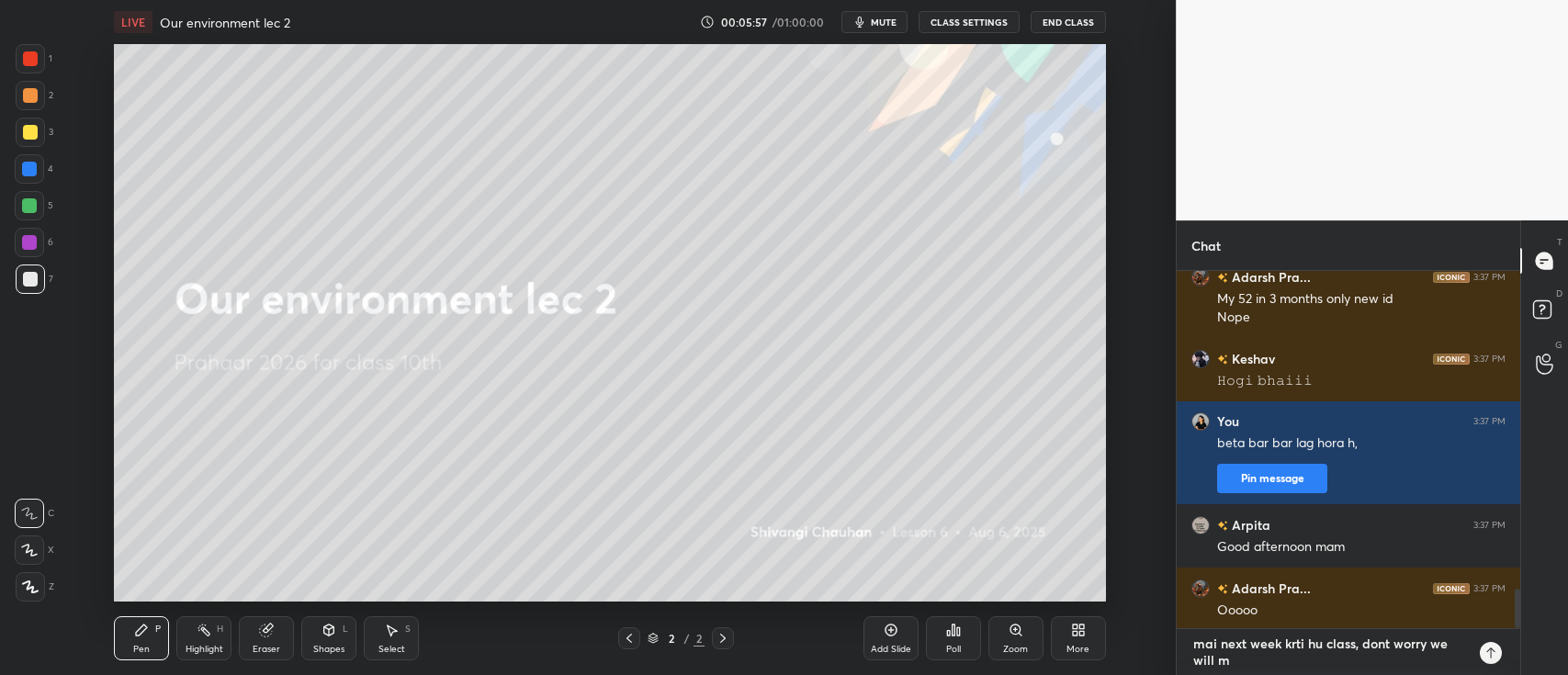 type on "mai next week krti hu class, dont worry we will ma" 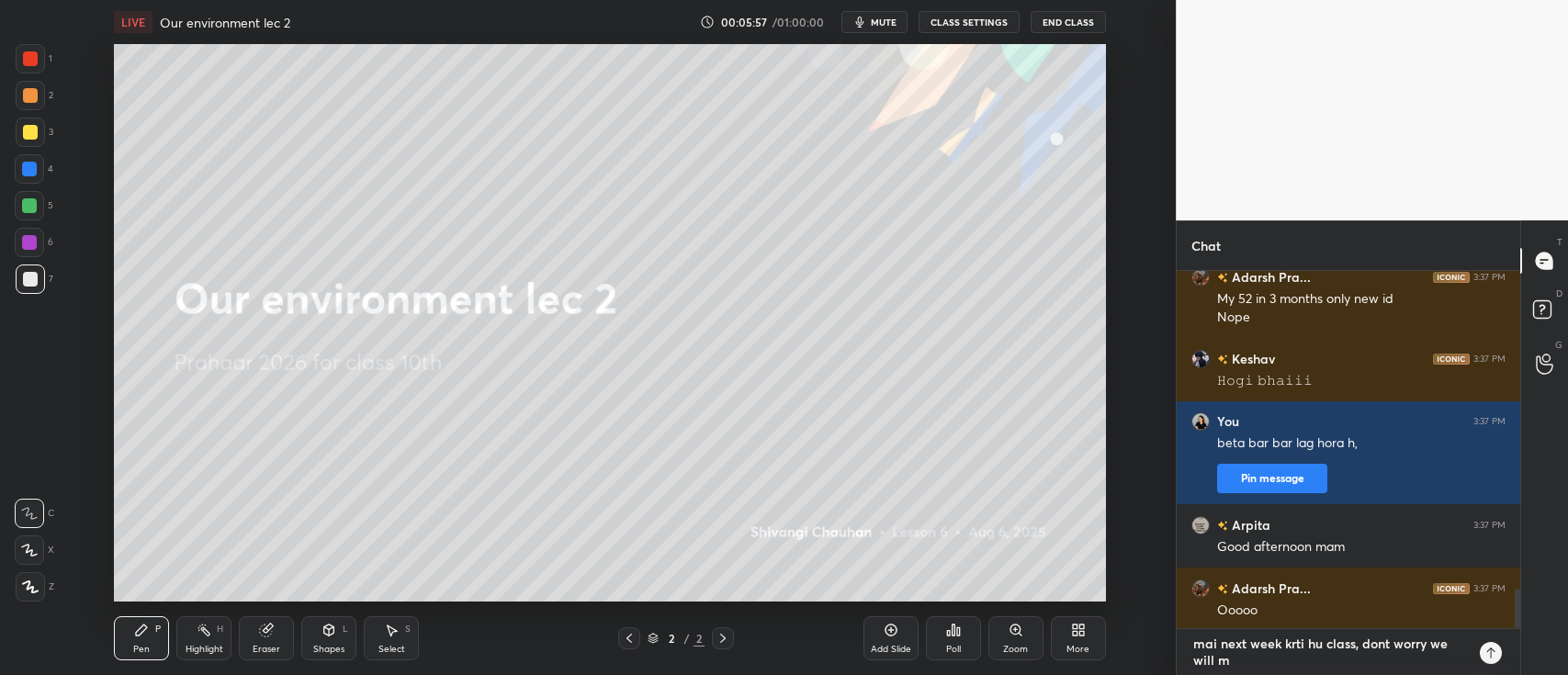 type on "x" 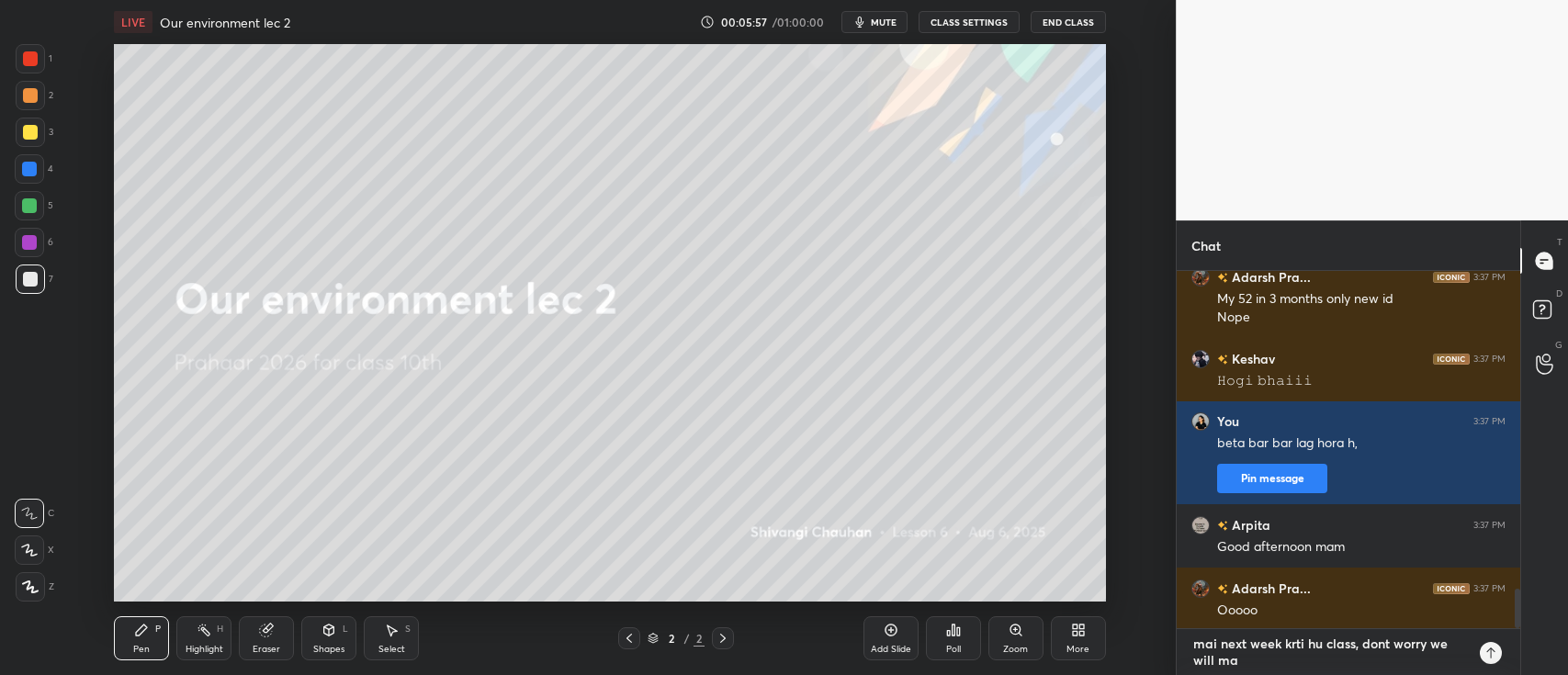 type on "mai next week krti hu class, dont worry we will mak" 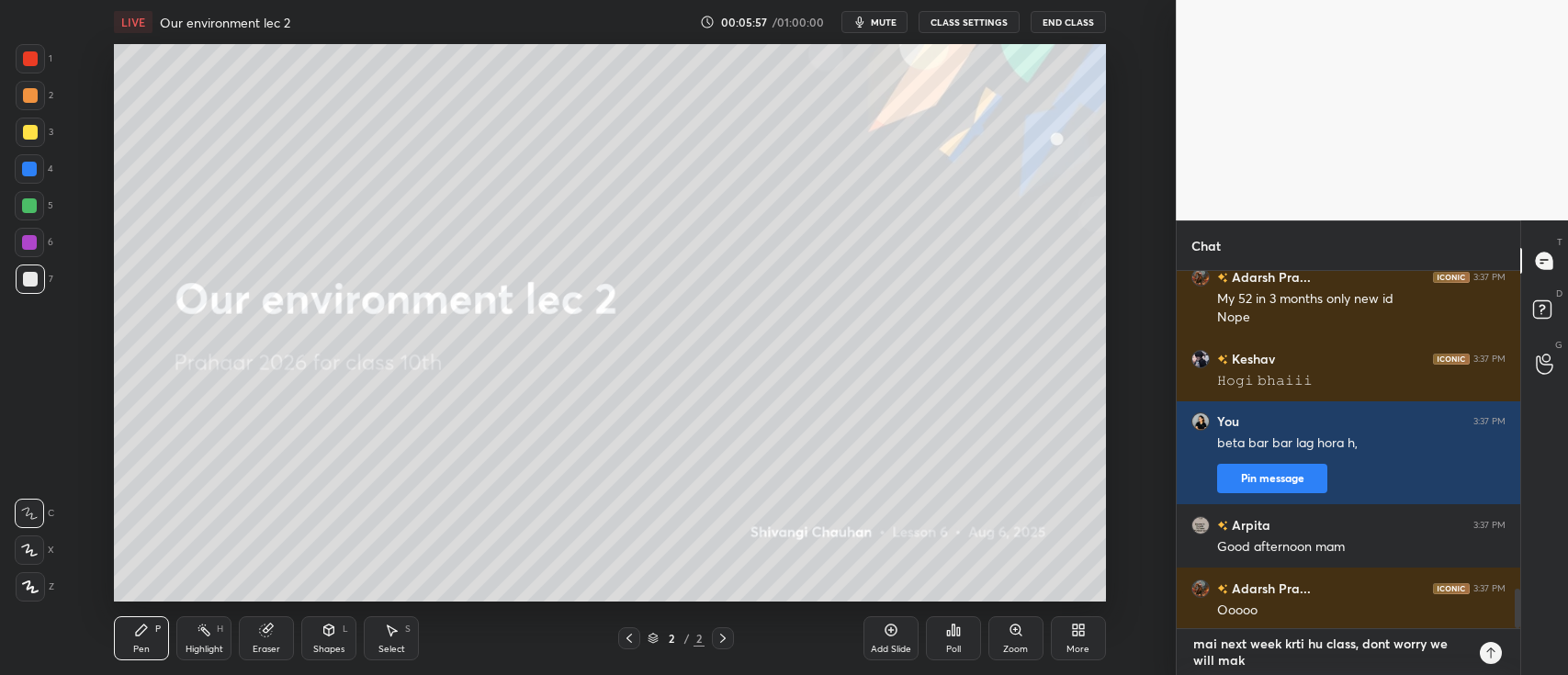 type on "mai next week krti hu class, dont worry we will make" 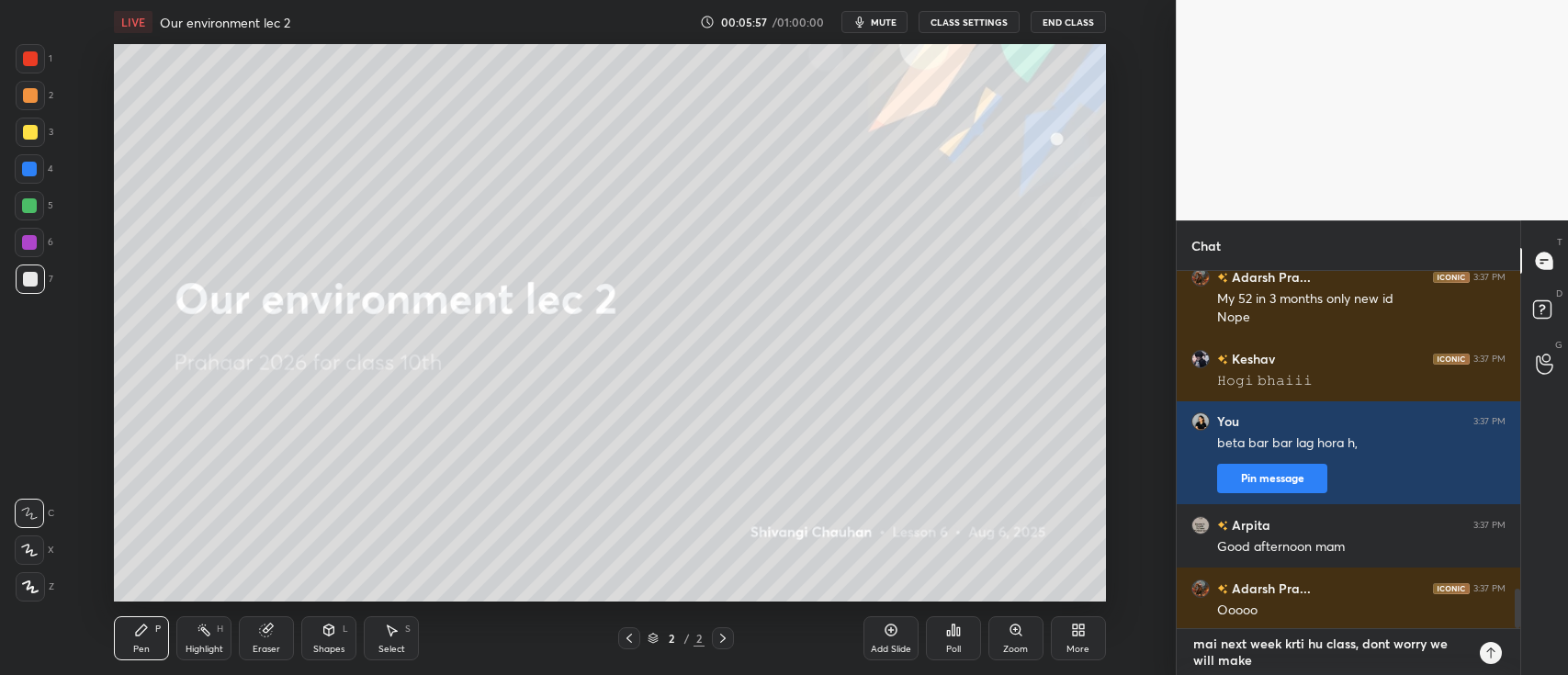 type on "mai next week krti hu class, dont worry we will make" 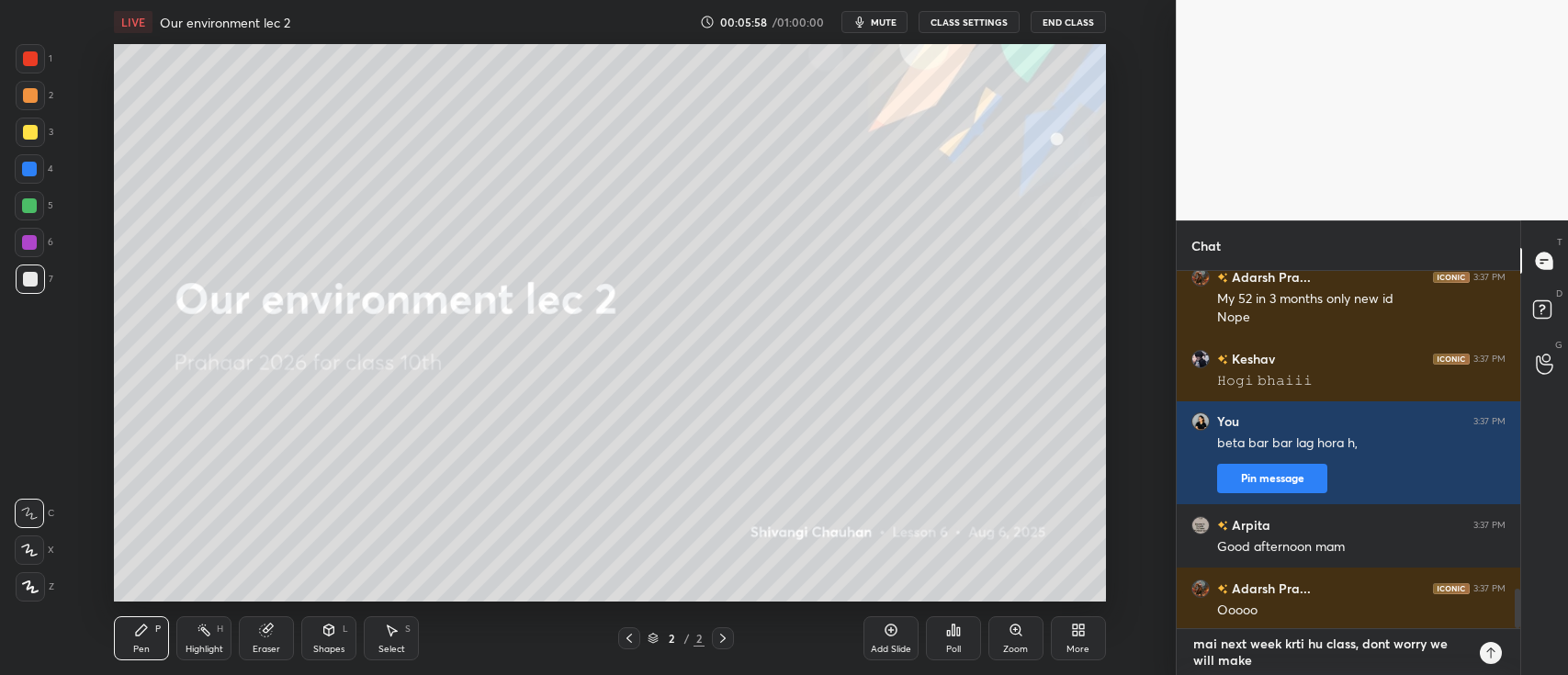 type on "mai next week krti hu class, dont worry we will make i" 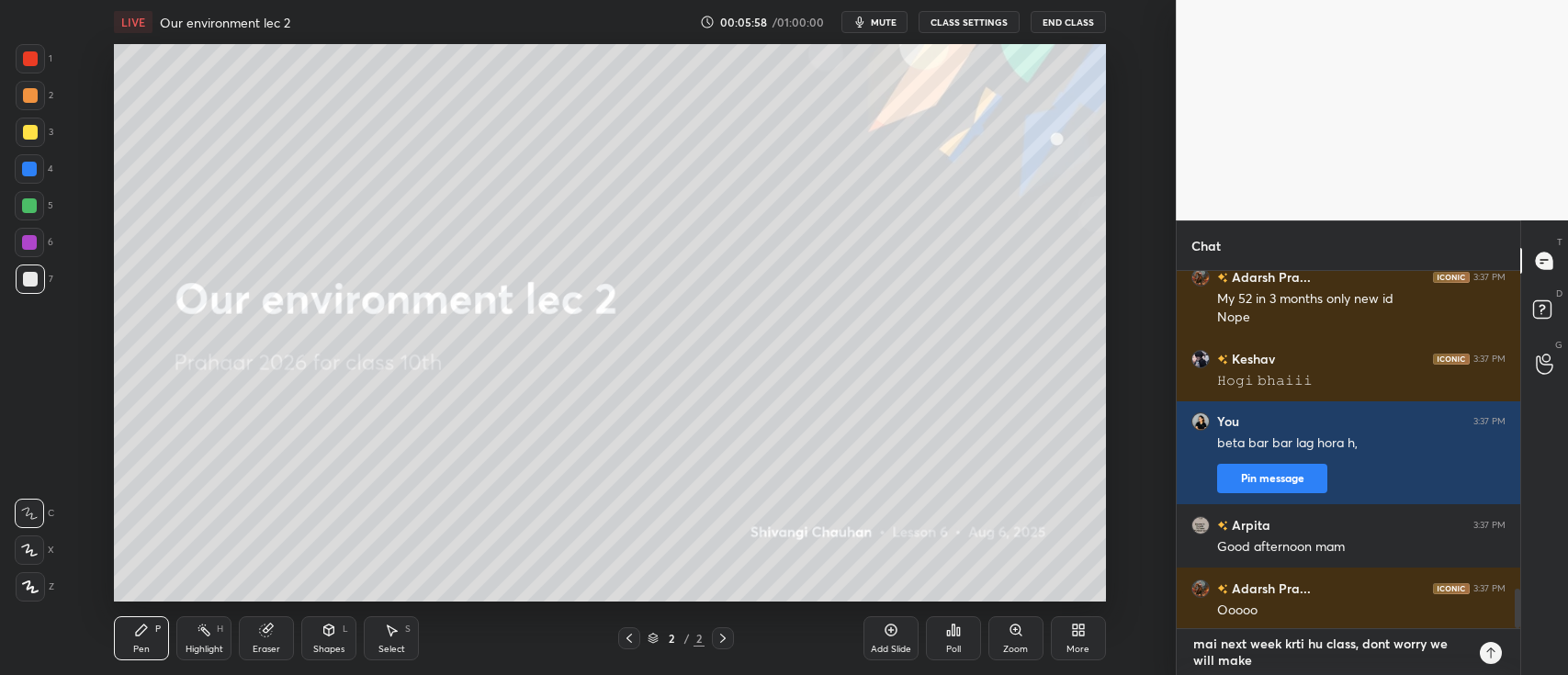 type on "x" 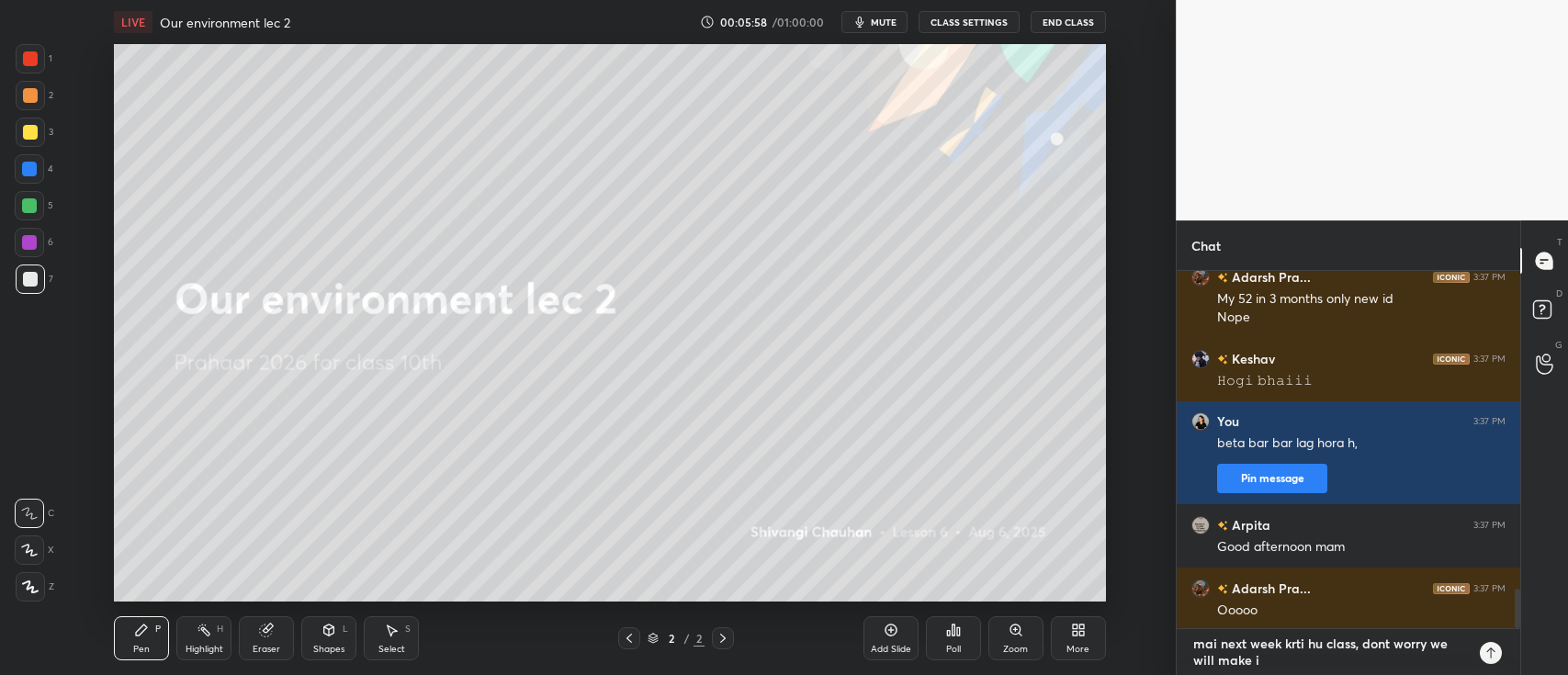 type on "mai next week krti hu class, dont worry we will make it" 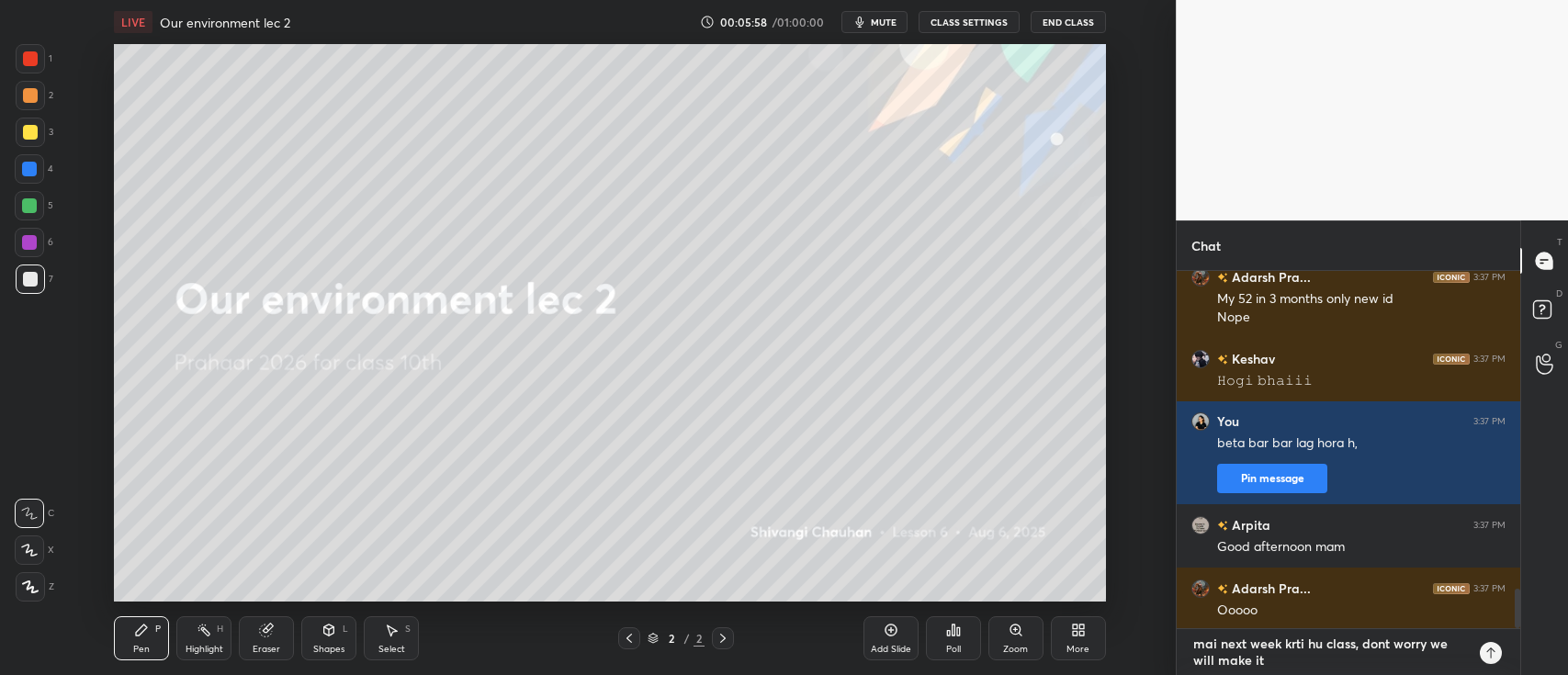type on "mai next week krti hu class, dont worry we will make it" 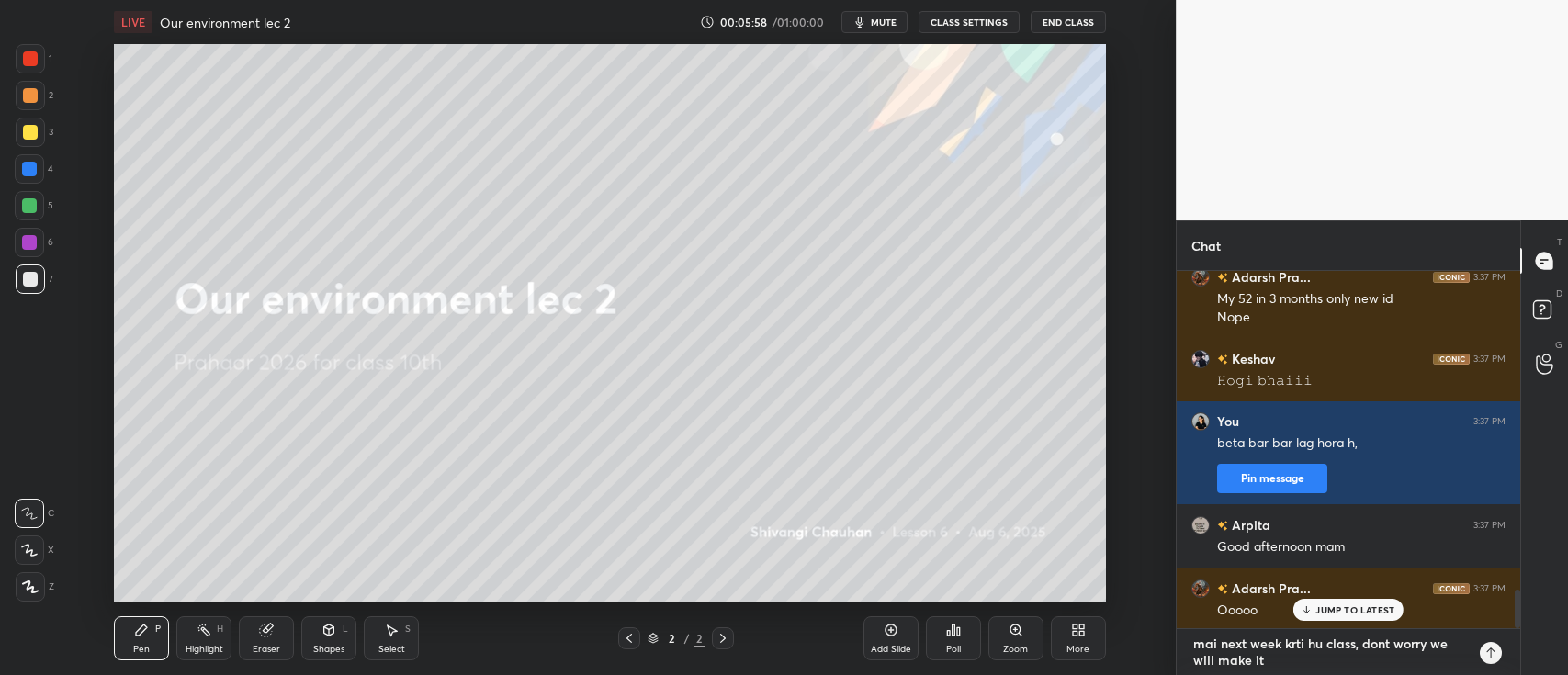 type on "x" 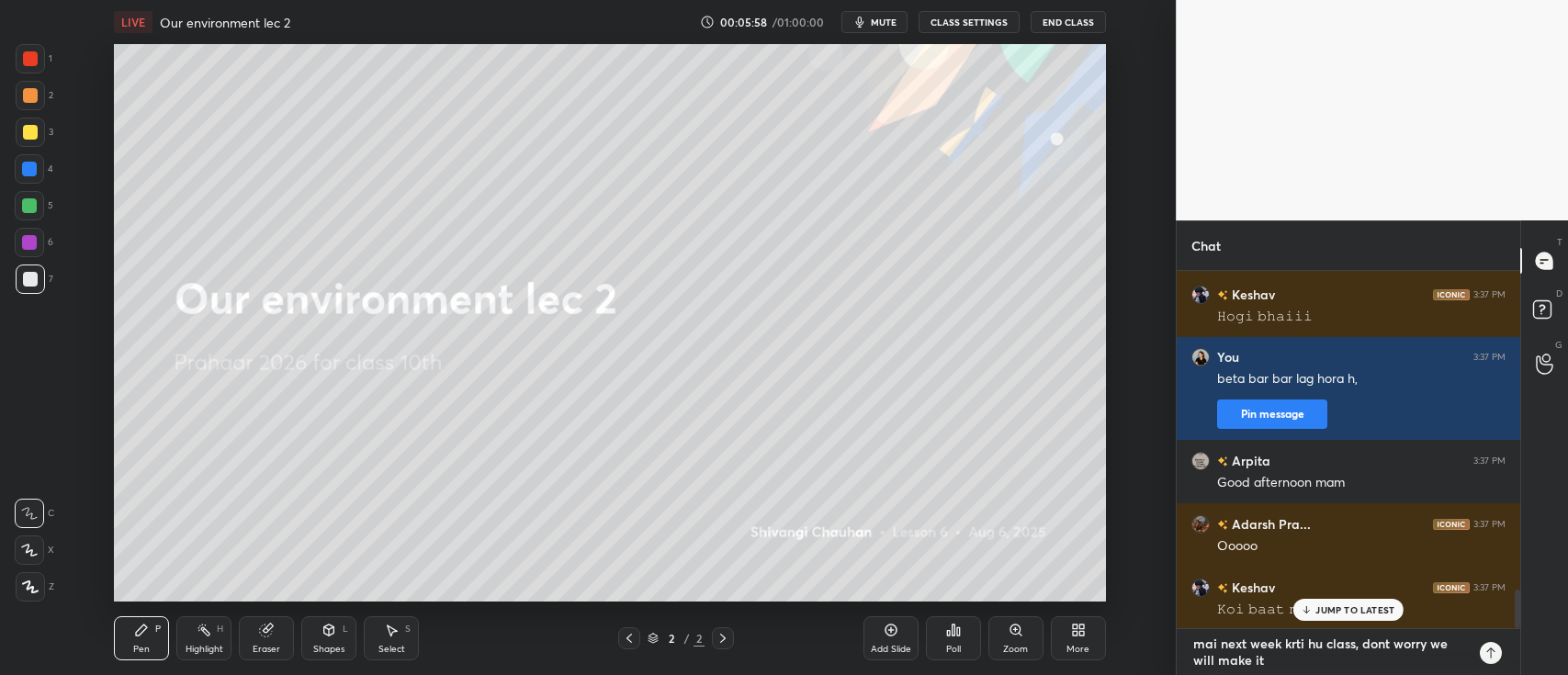 type on "mai next week krti hu class, dont worry we will make it u" 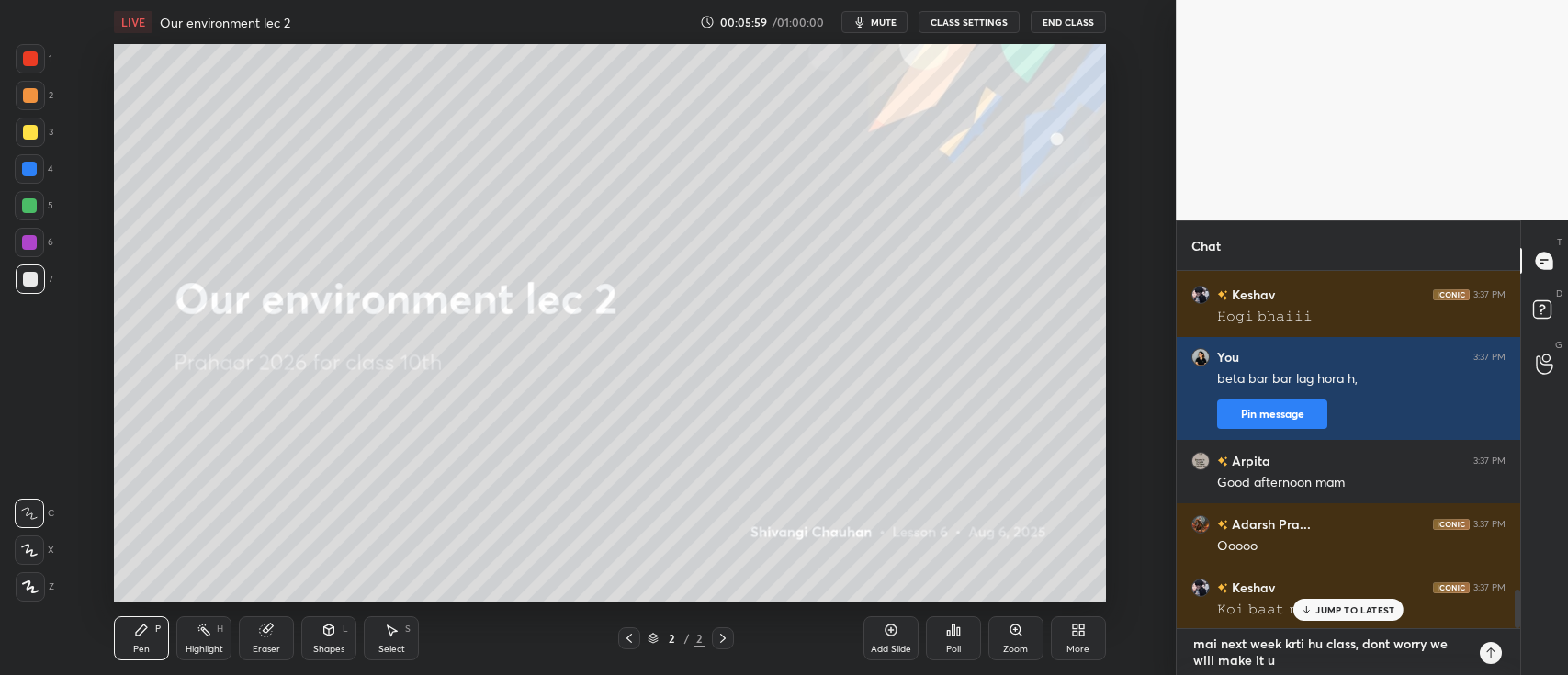type on "mai next week krti hu class, dont worry we will make it up" 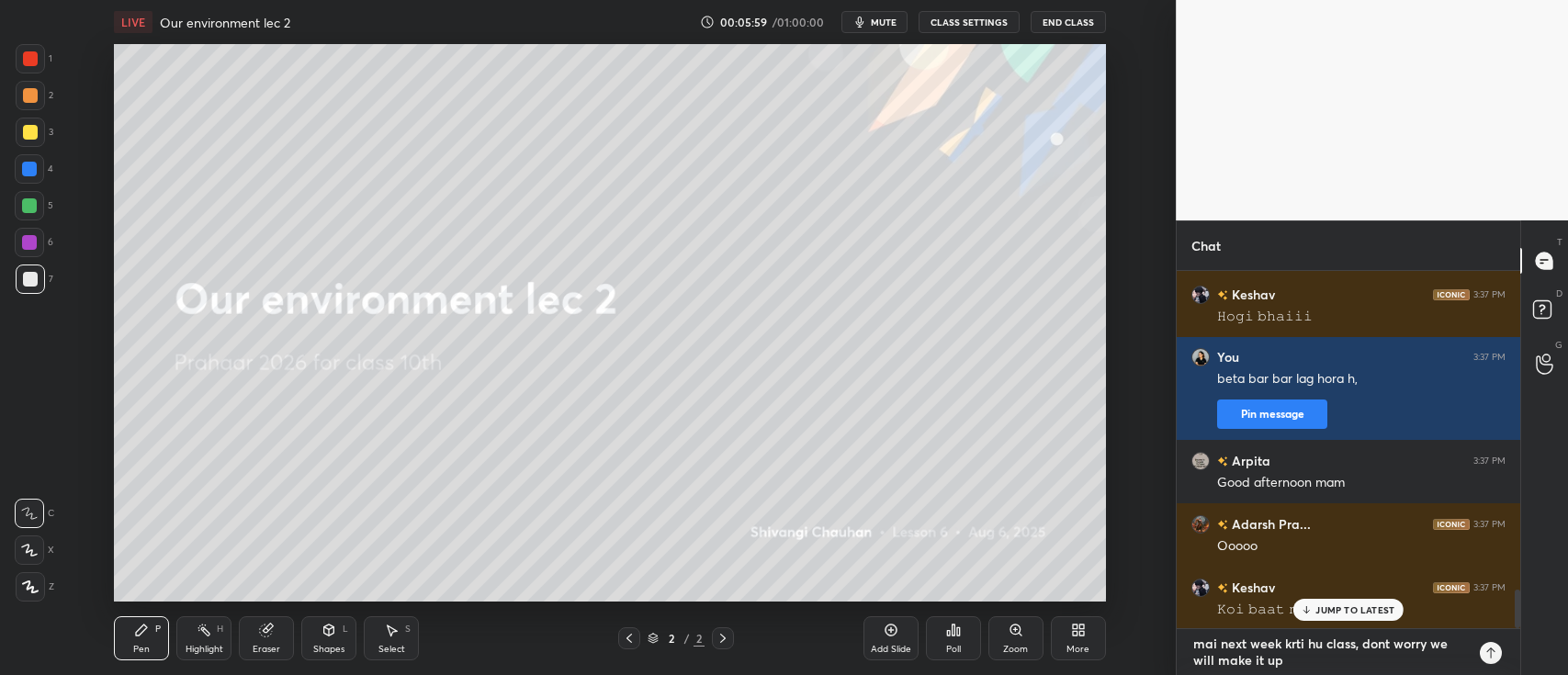 type on "x" 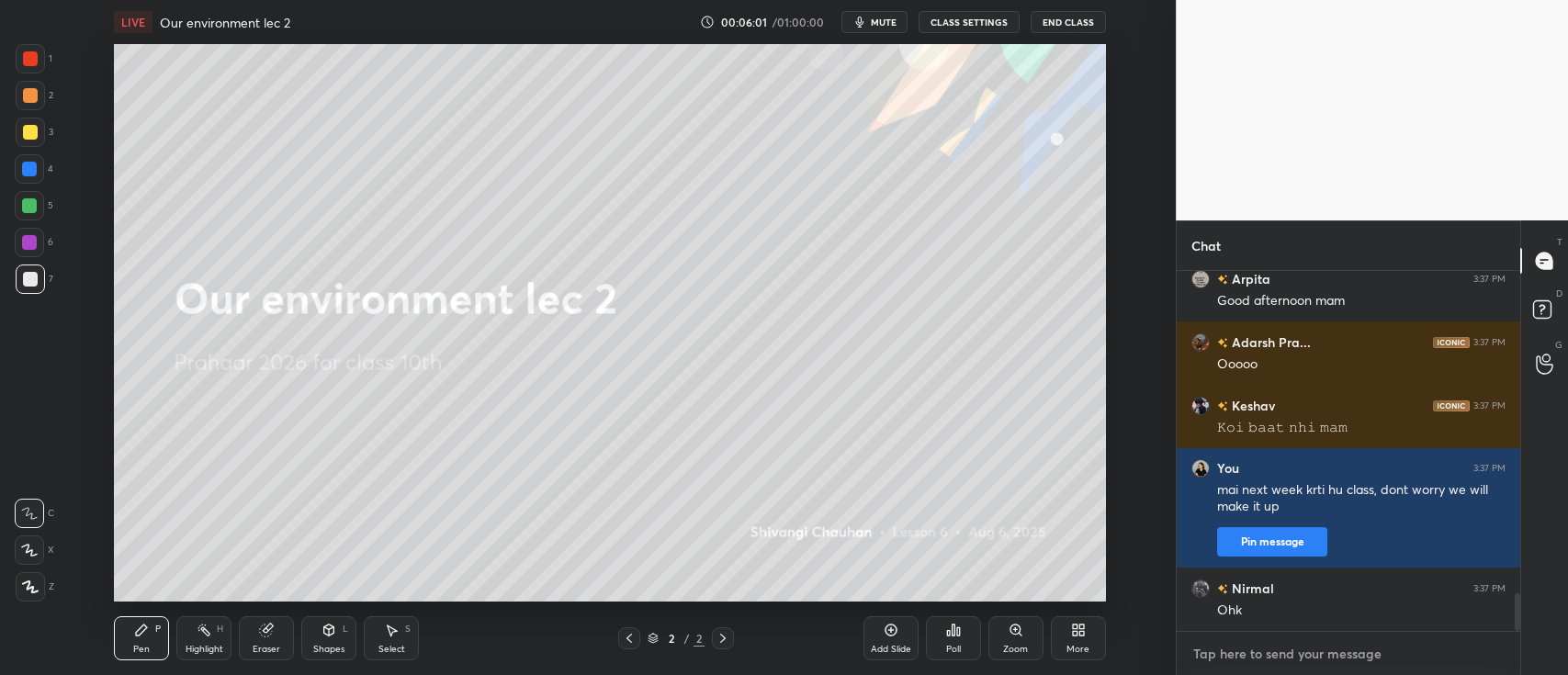 click at bounding box center (1348, 654) 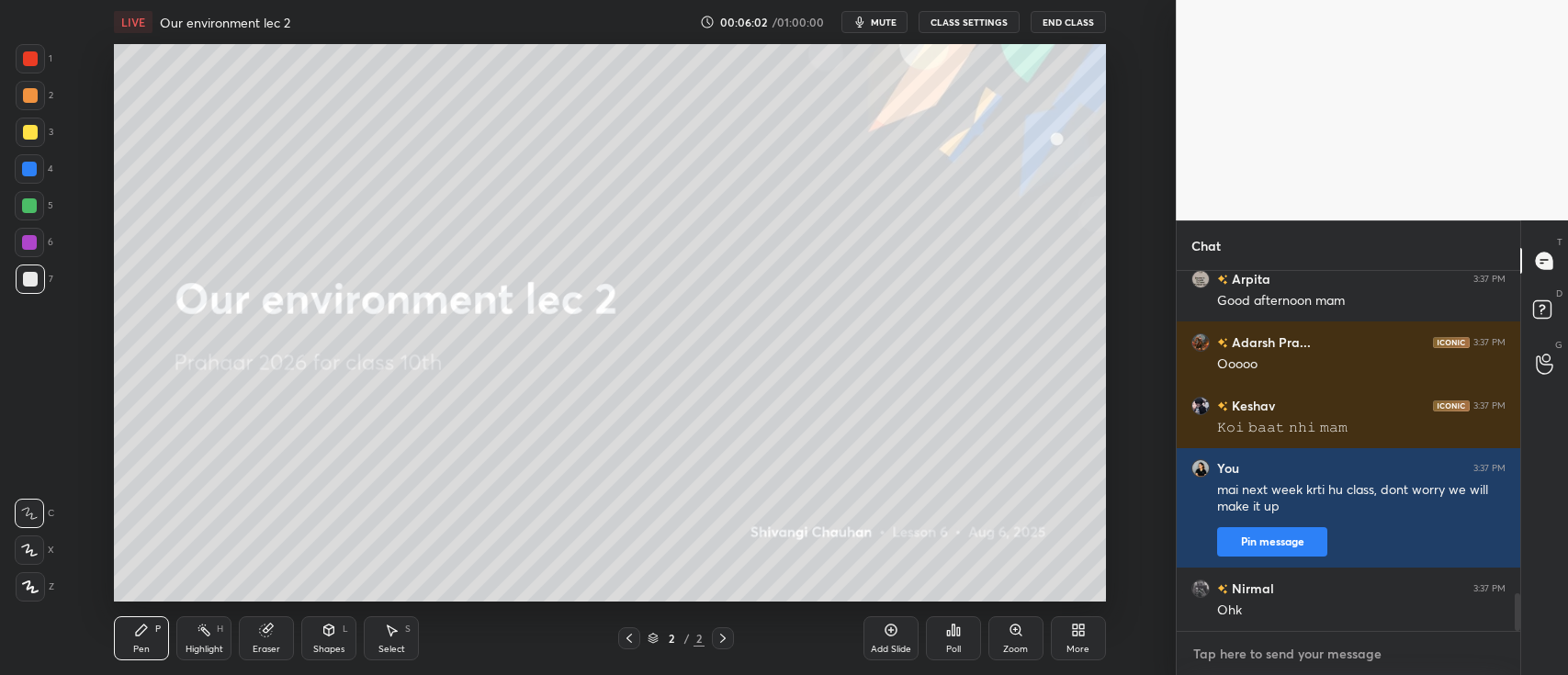 type on "s" 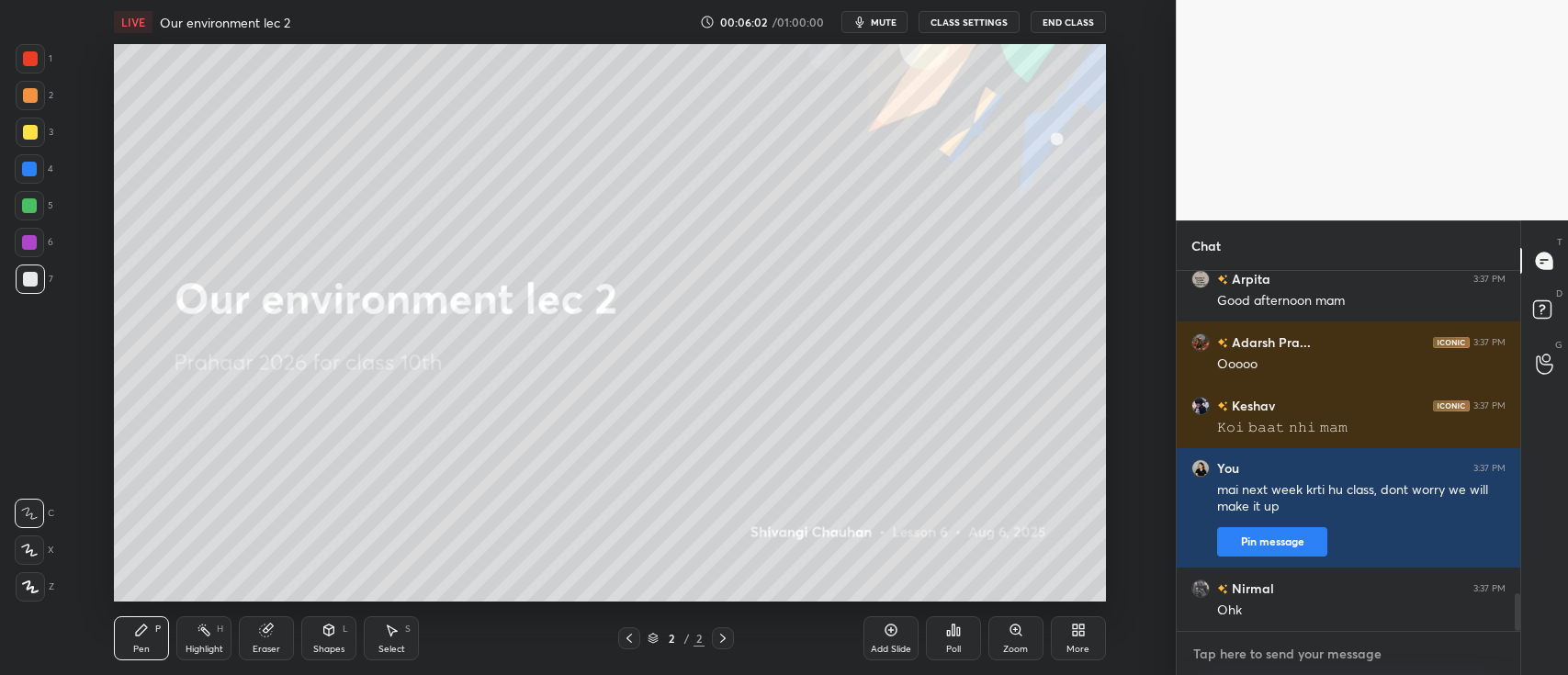 type on "x" 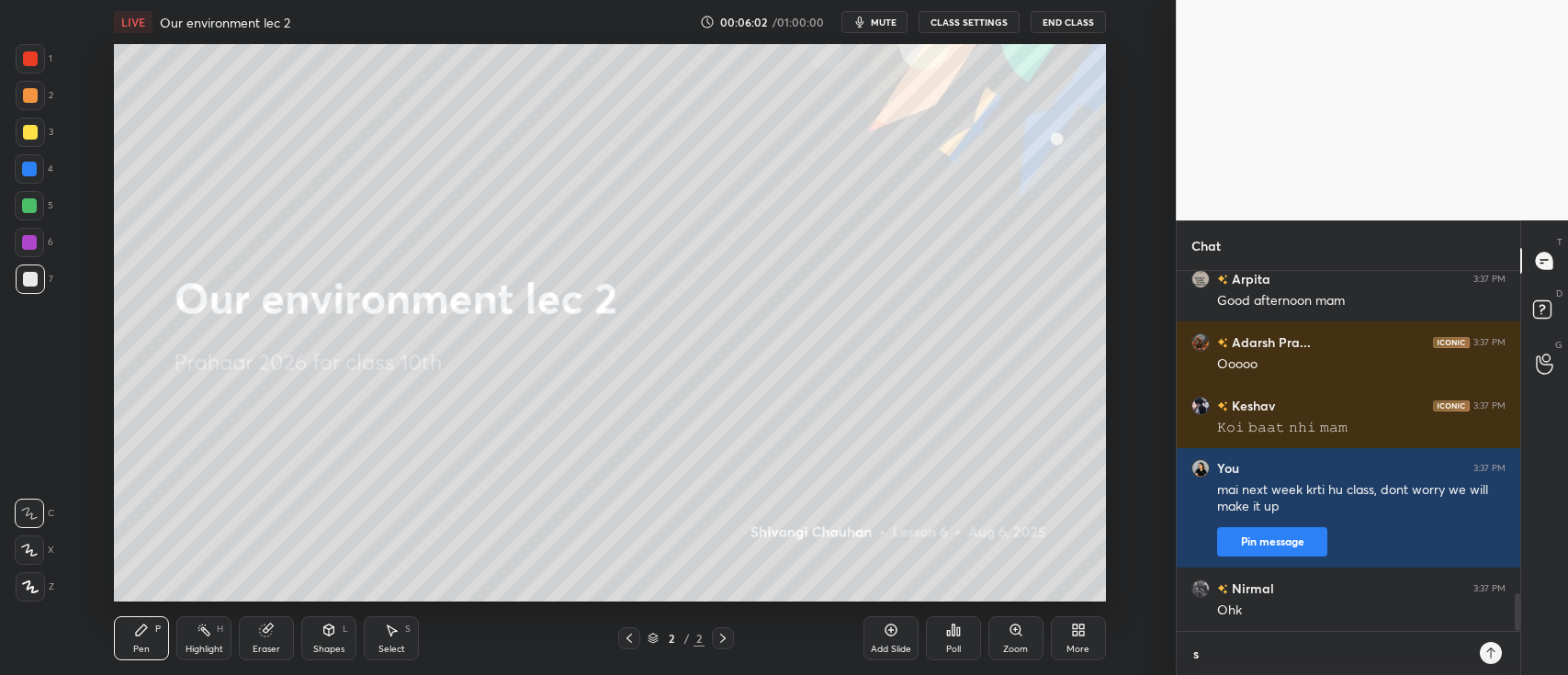 type on "so" 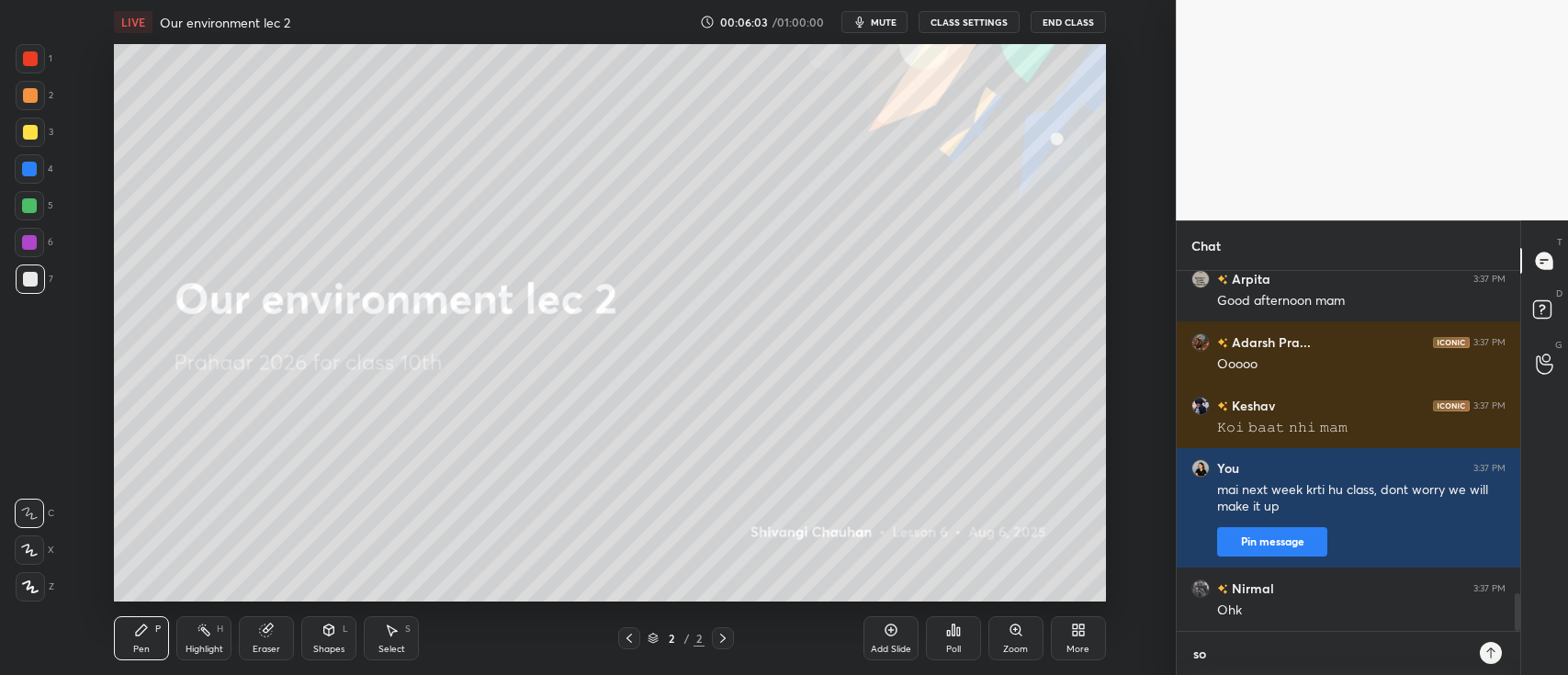 type on "sor" 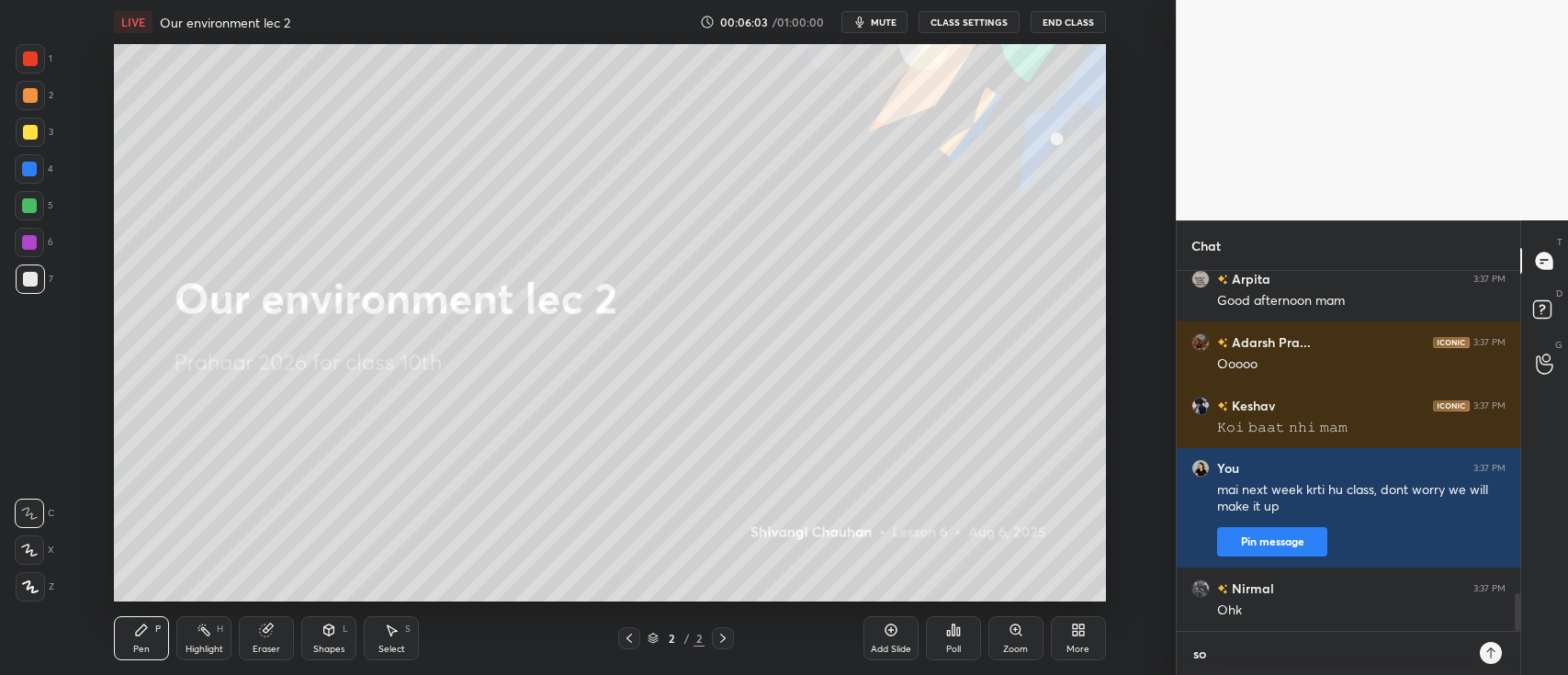 type on "x" 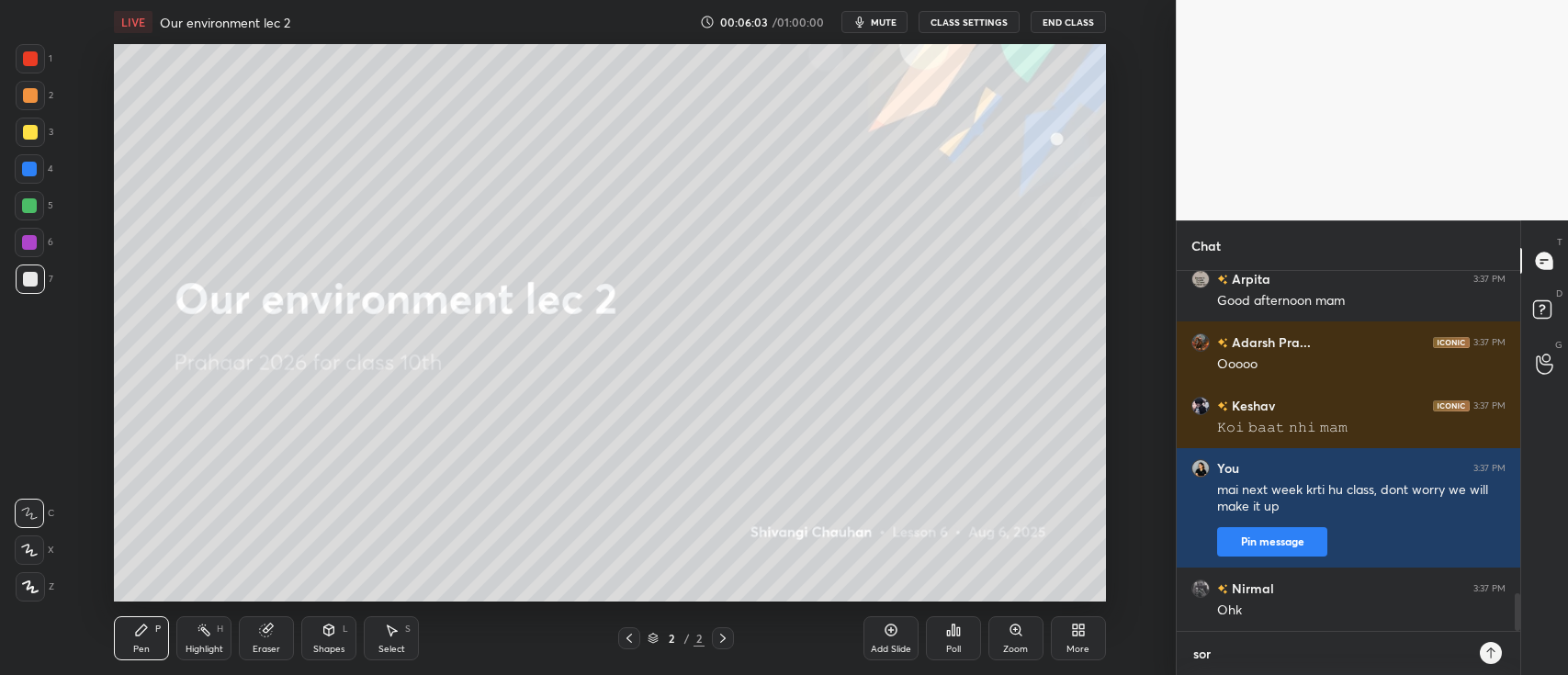 type on "sorr" 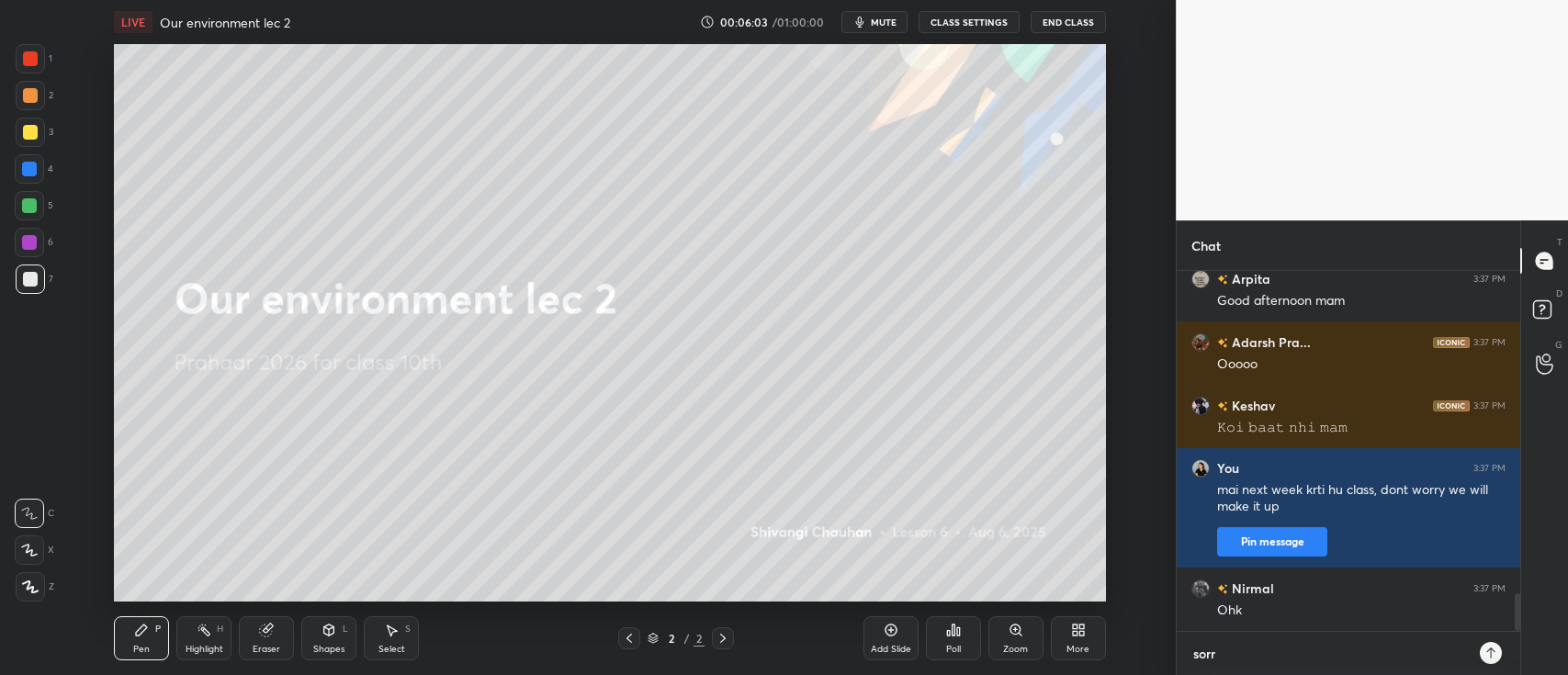 type on "sorry" 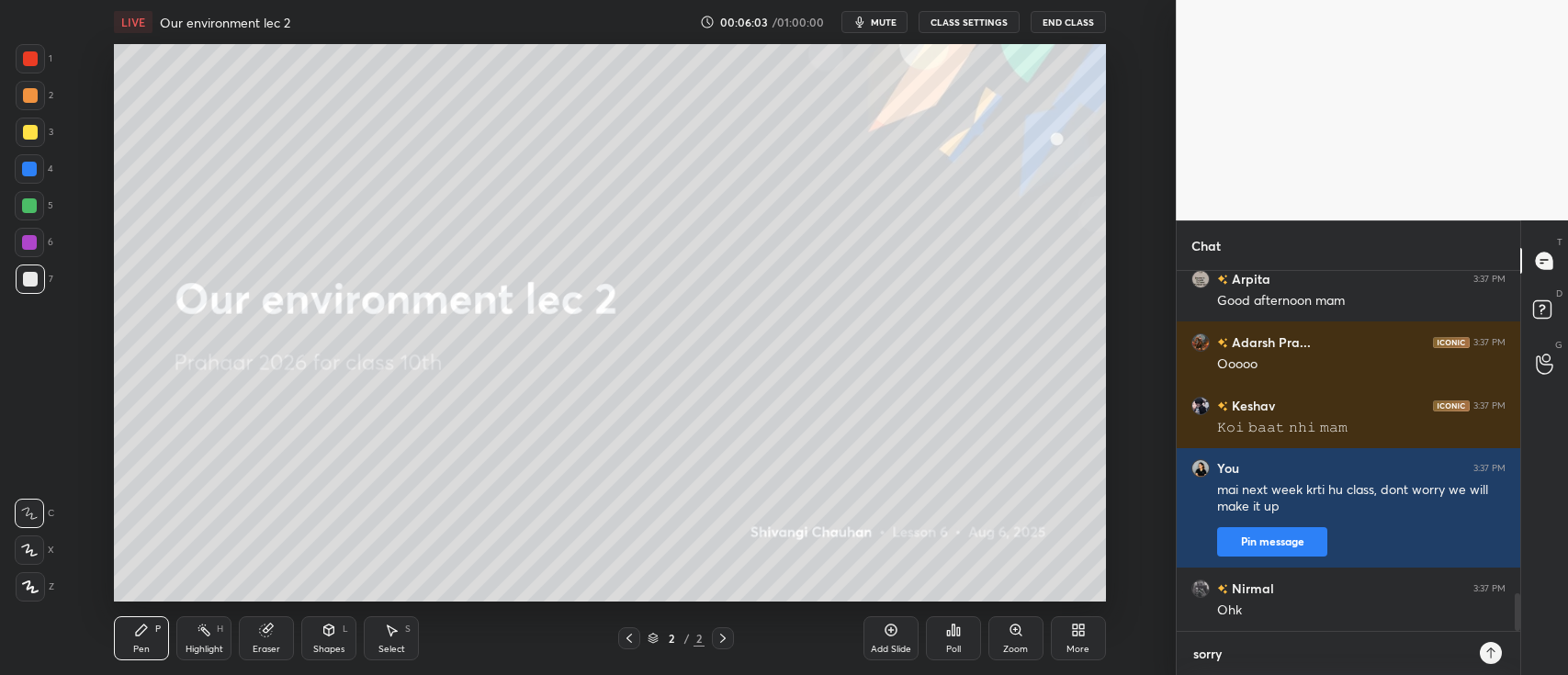 type on "sorry" 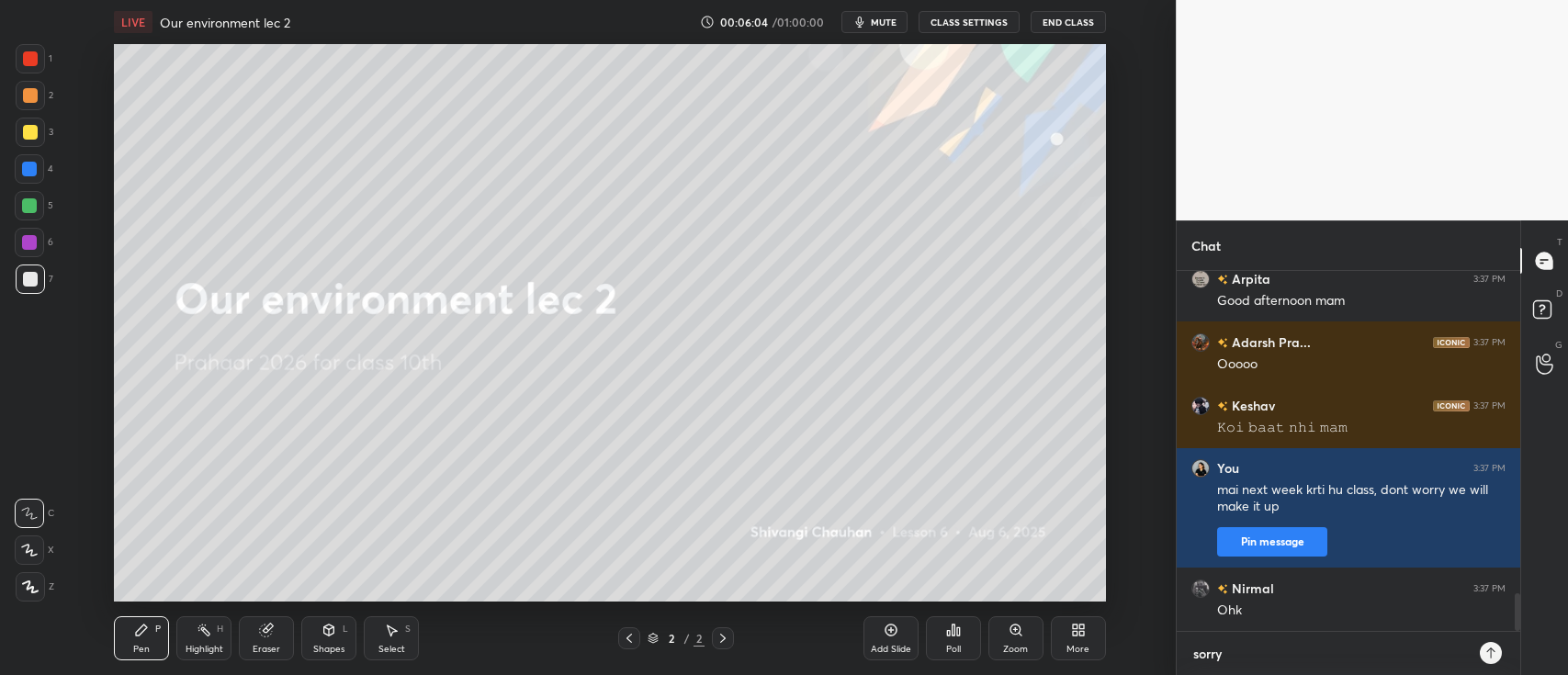 type on "sorry b" 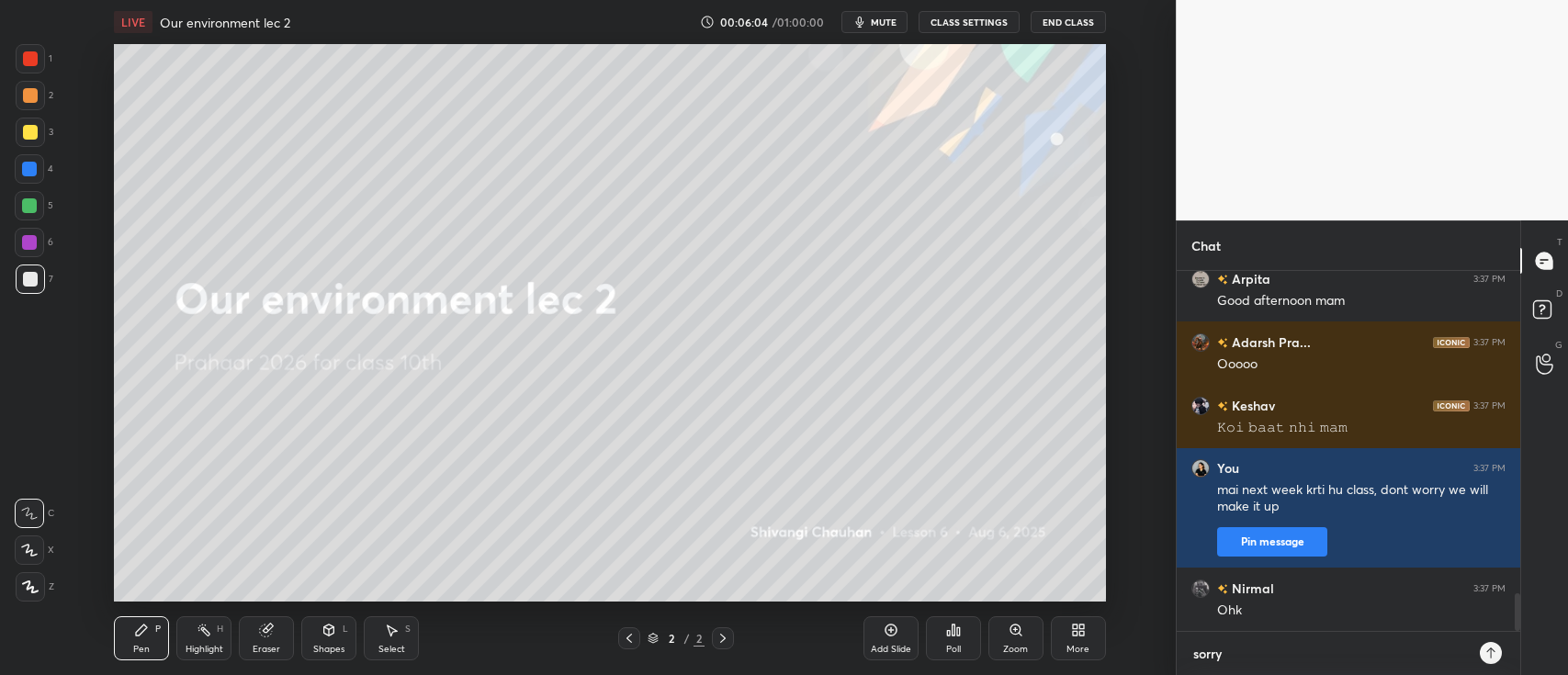 type on "x" 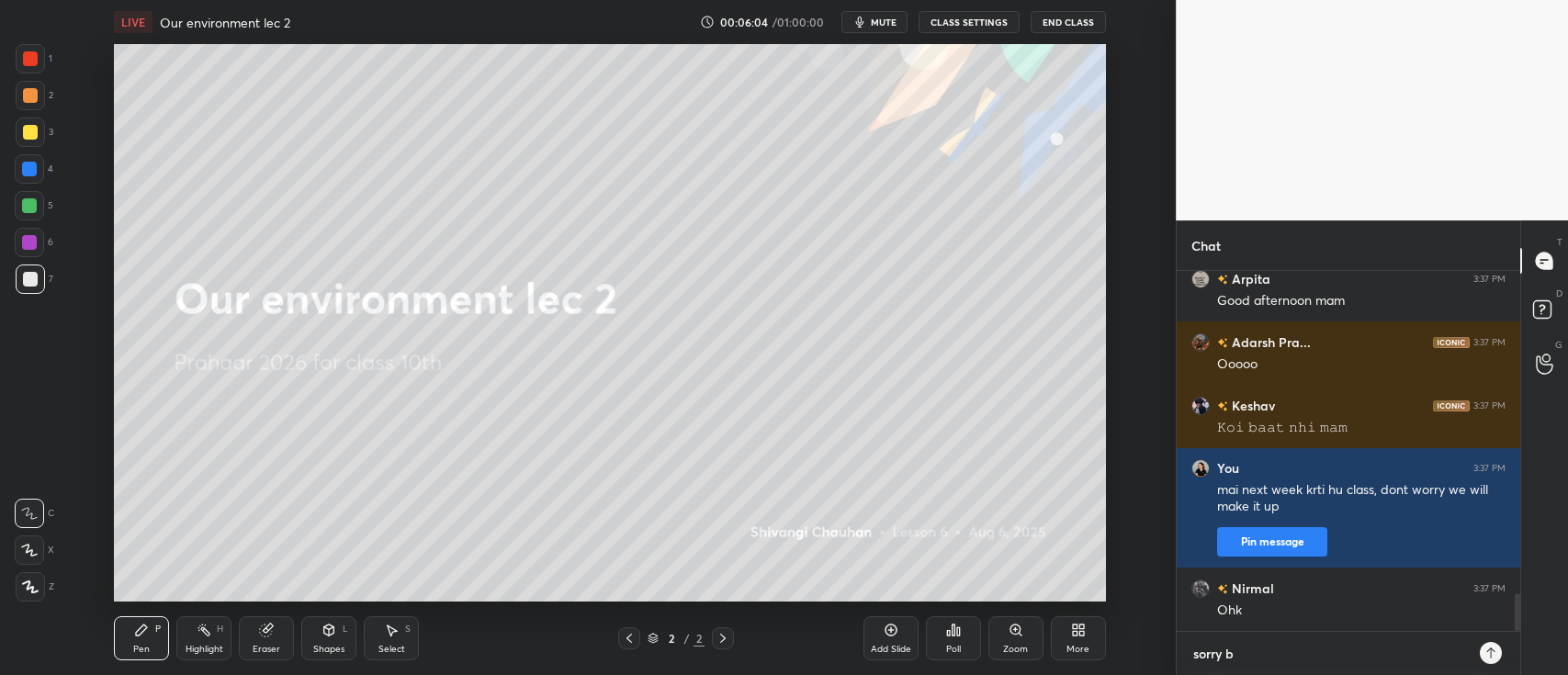 type on "sorry bc" 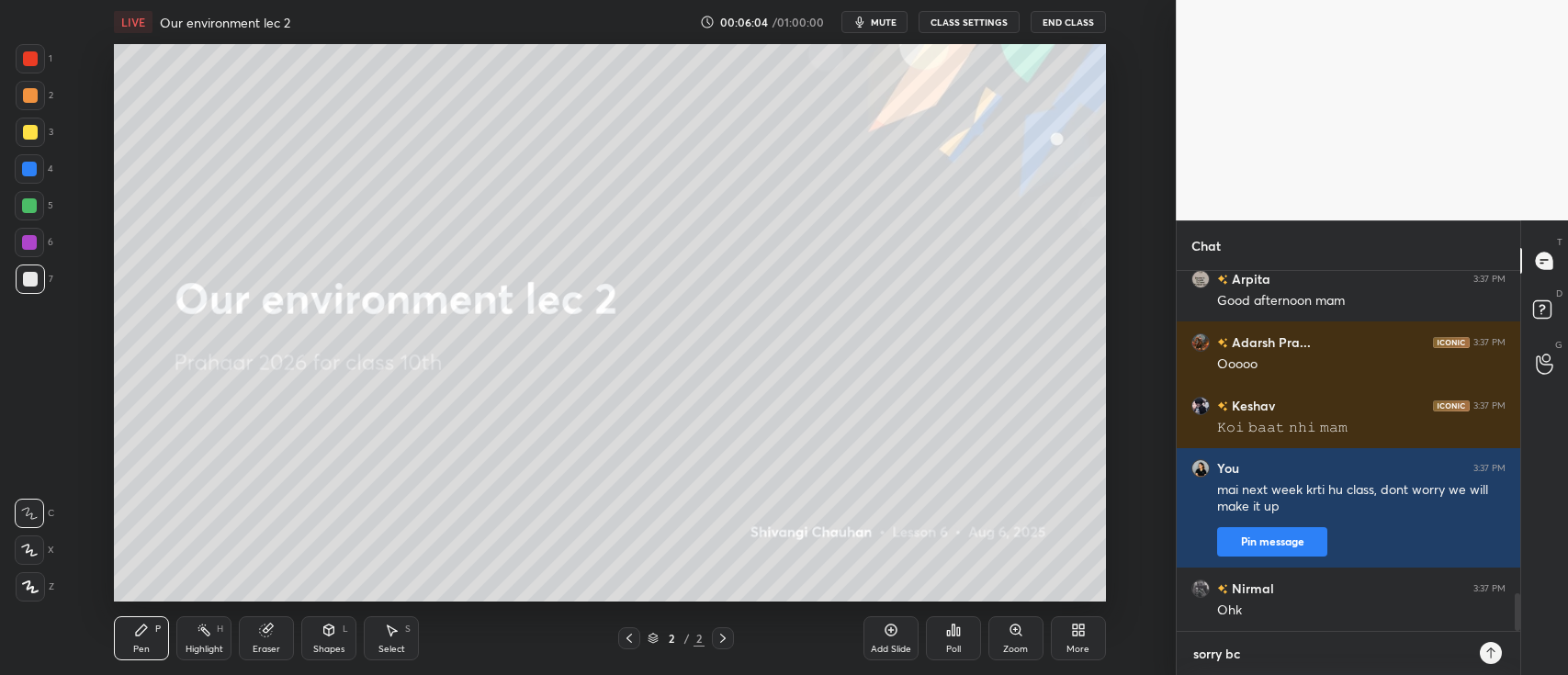 type on "sorry bcc" 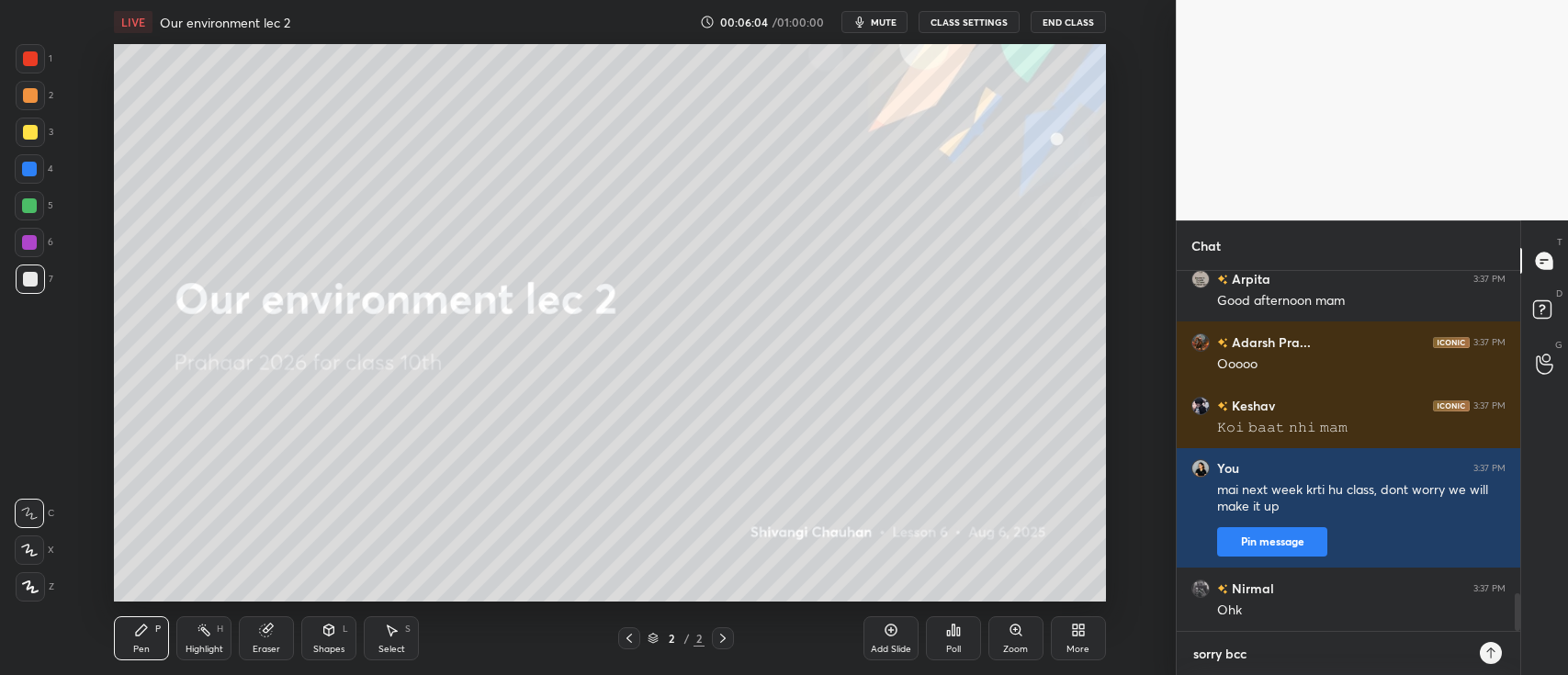 type on "sorry bcch" 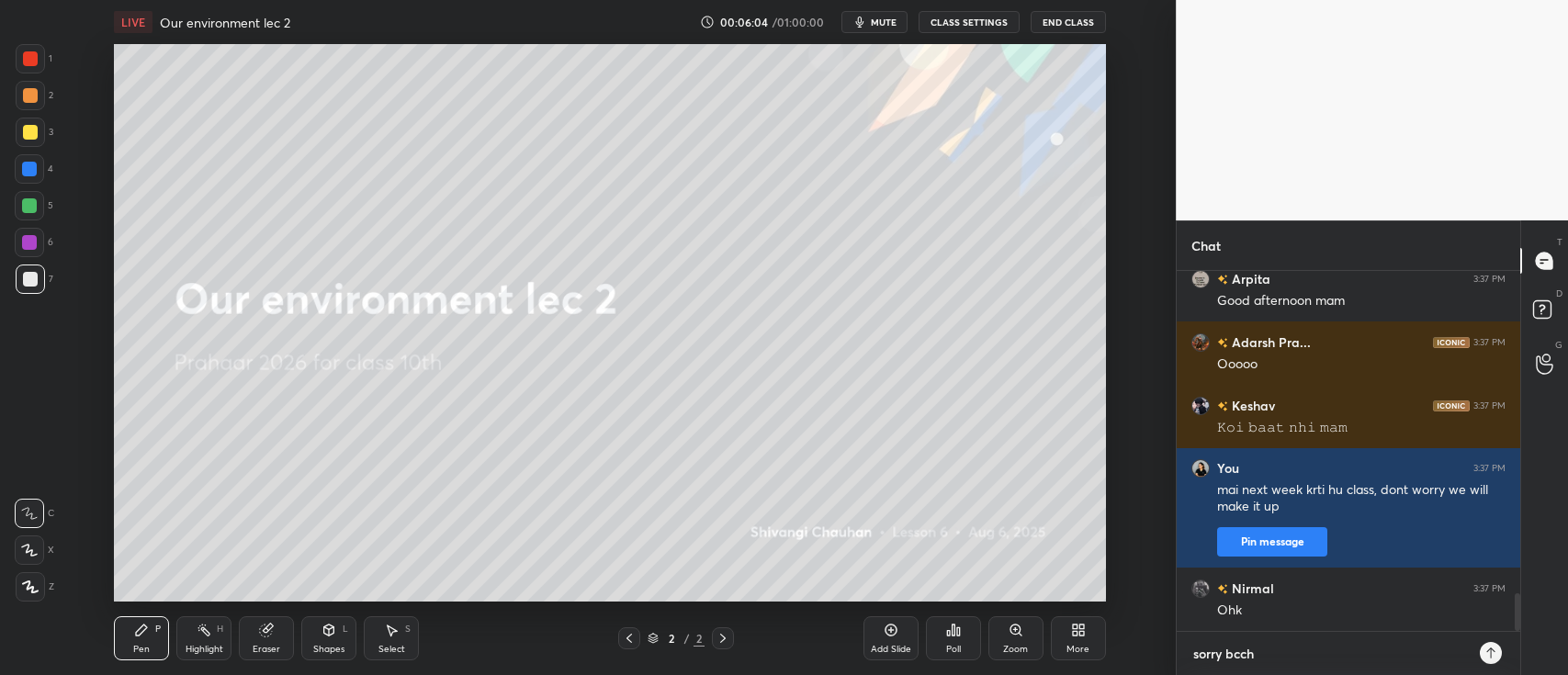type on "x" 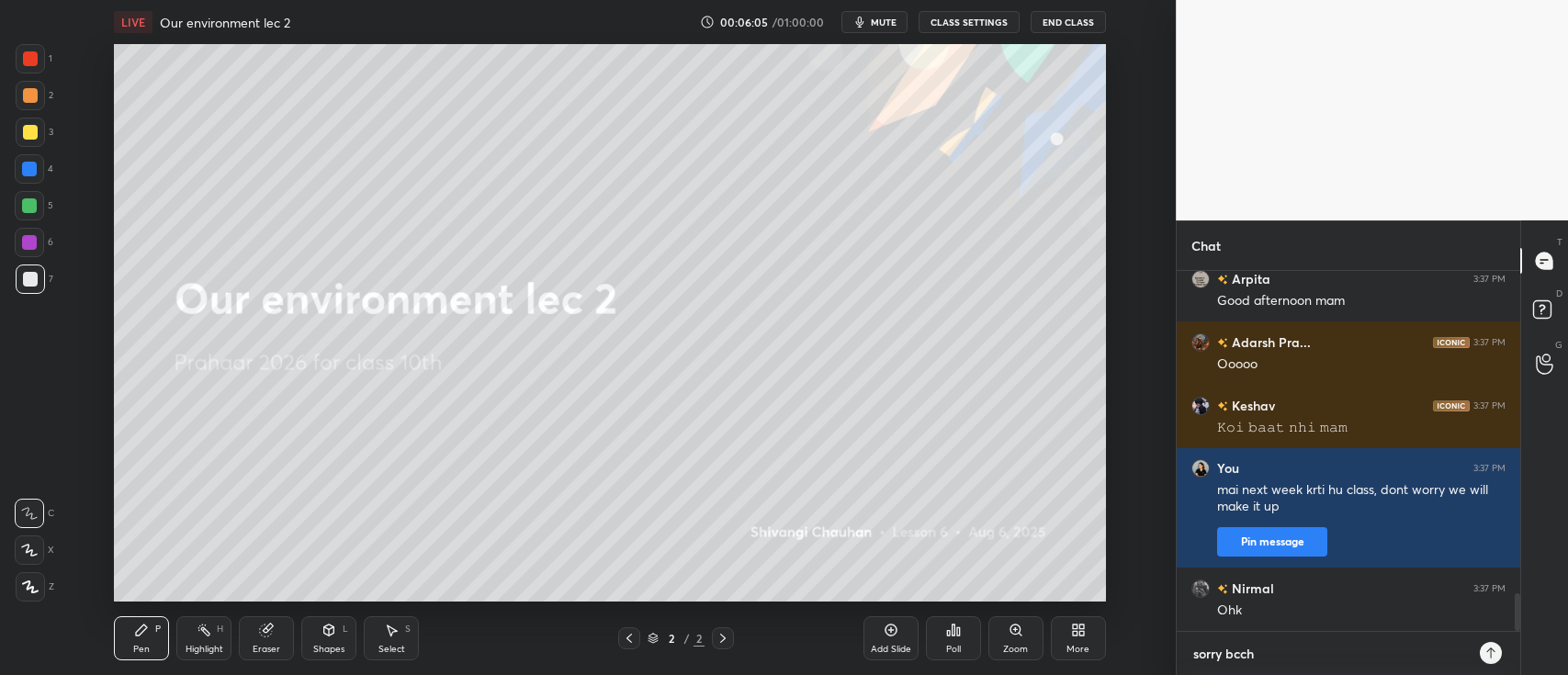 type on "sorry bccho" 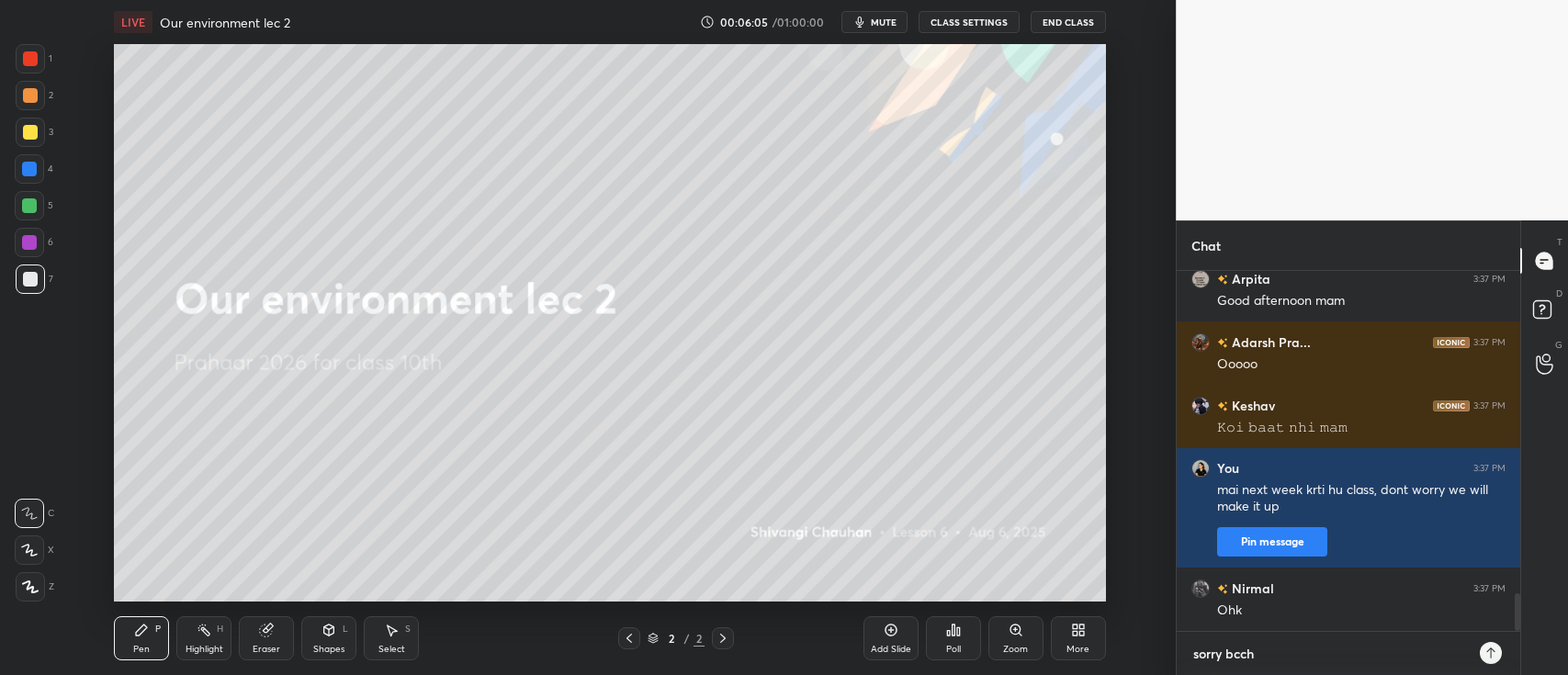 type on "x" 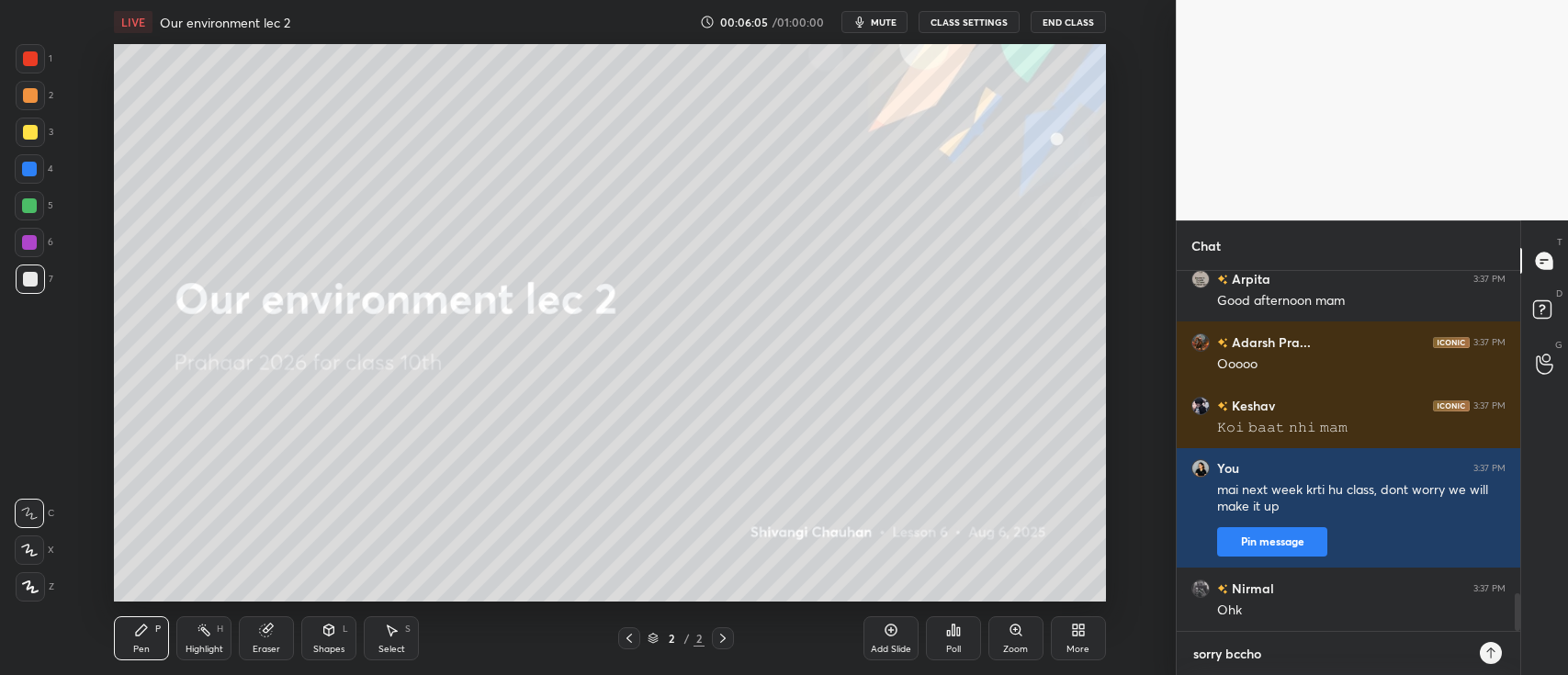 type on "sorry bccho," 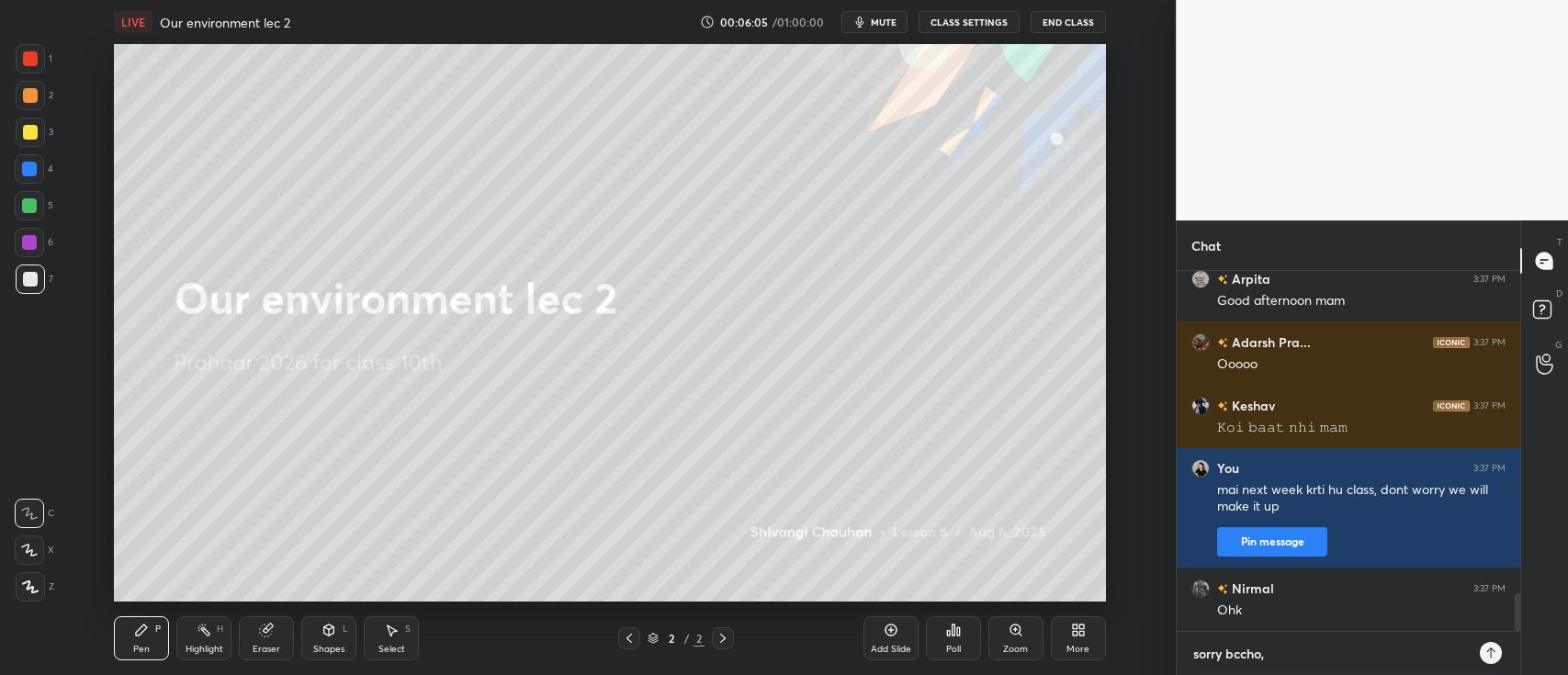 type on "sorry bccho," 